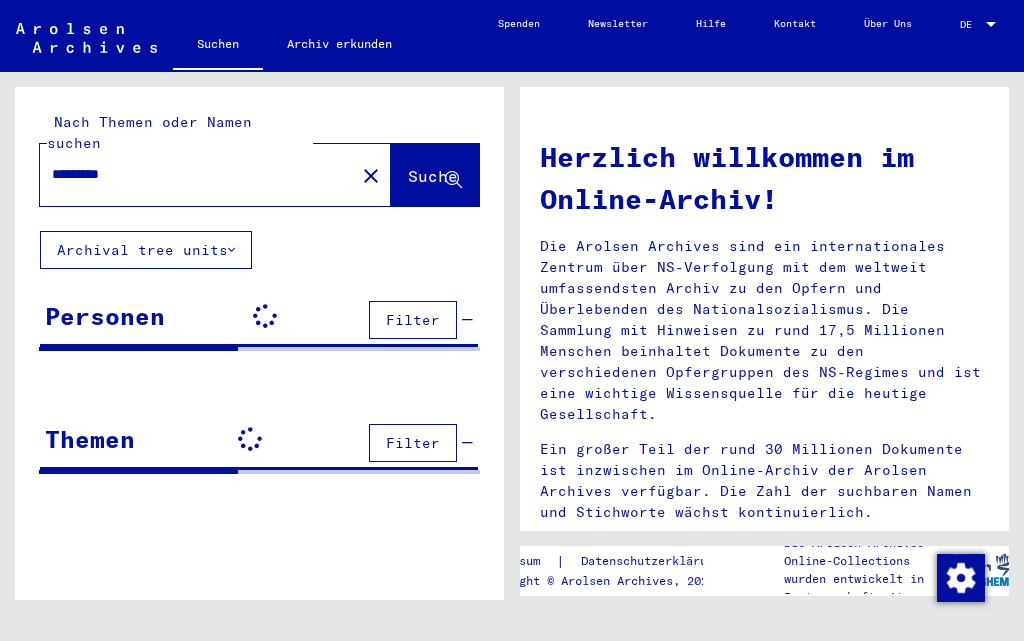 scroll, scrollTop: 0, scrollLeft: 0, axis: both 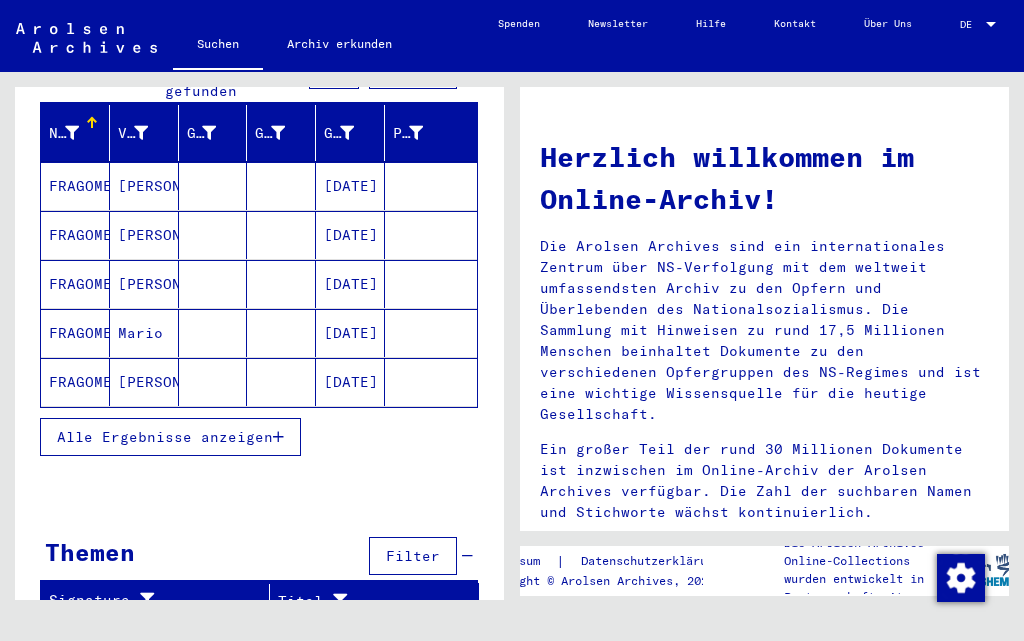 click on "Alle Ergebnisse anzeigen" at bounding box center (165, 437) 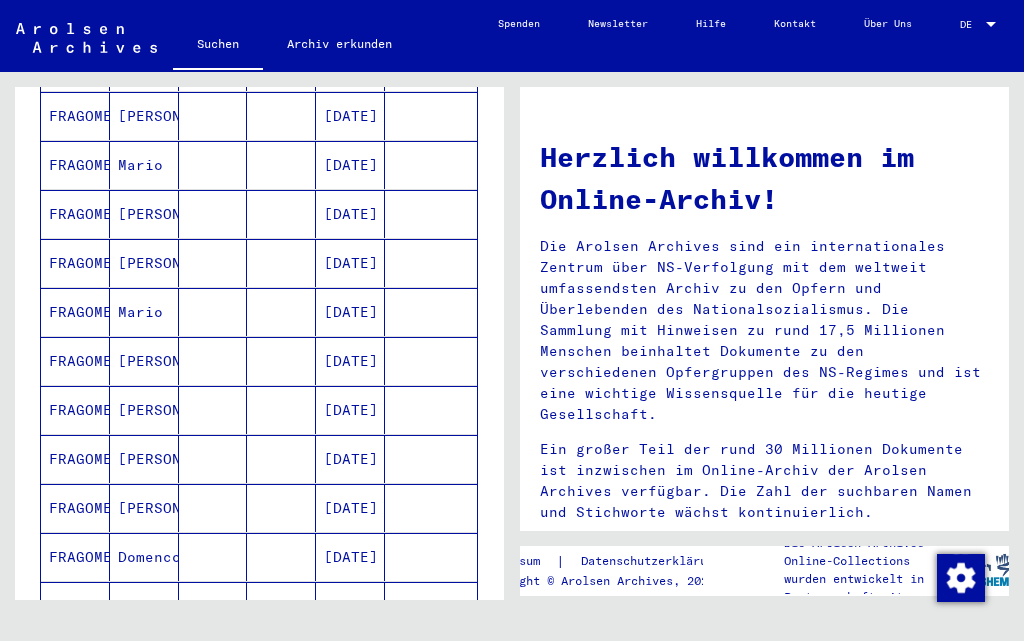 scroll, scrollTop: 548, scrollLeft: 0, axis: vertical 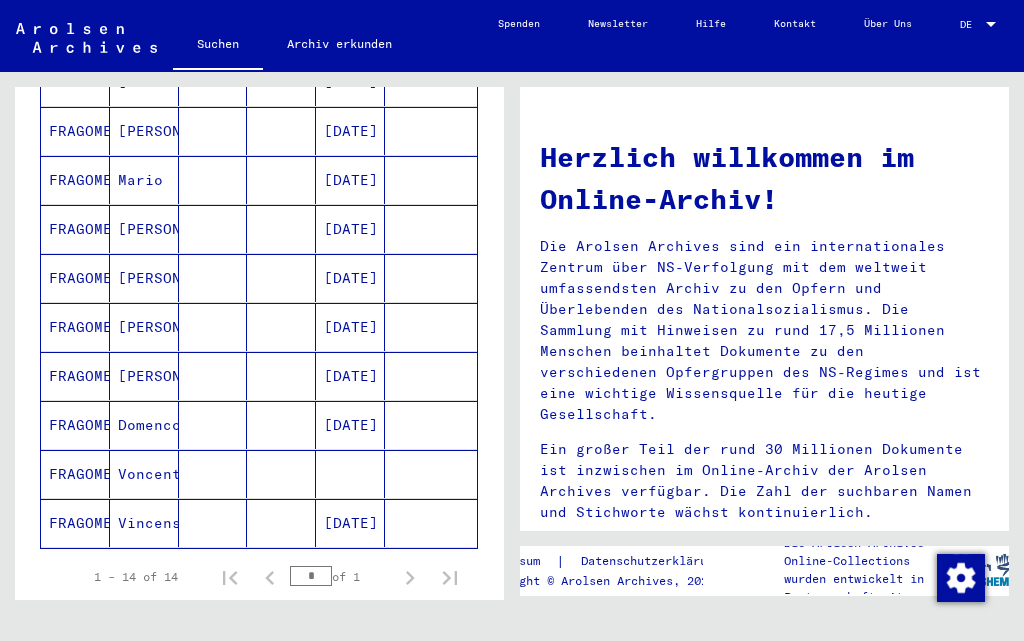 click on "FRAGOMENI" at bounding box center [75, 523] 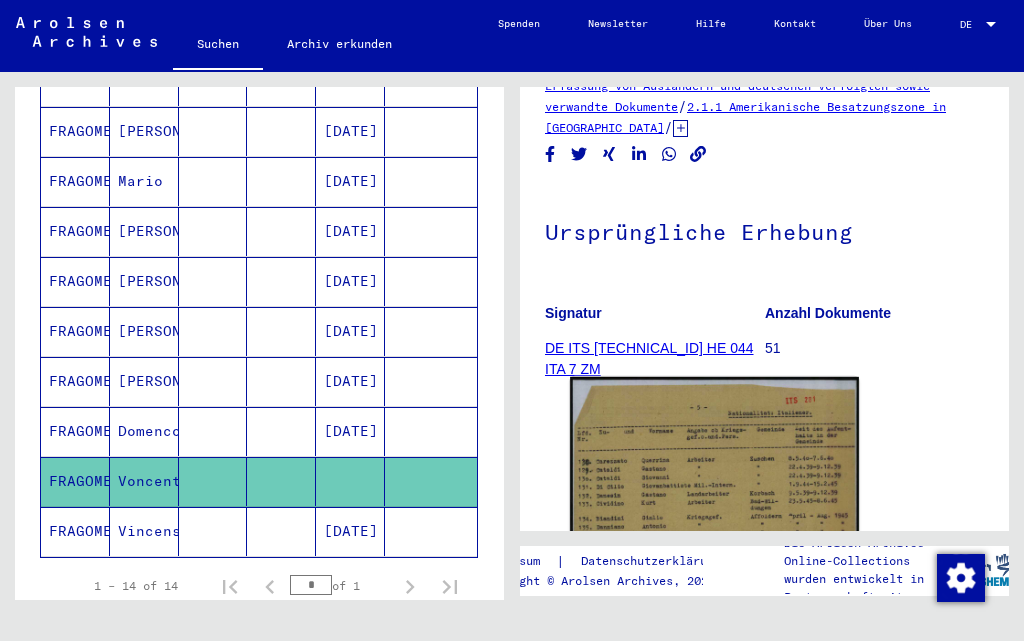 scroll, scrollTop: 300, scrollLeft: 0, axis: vertical 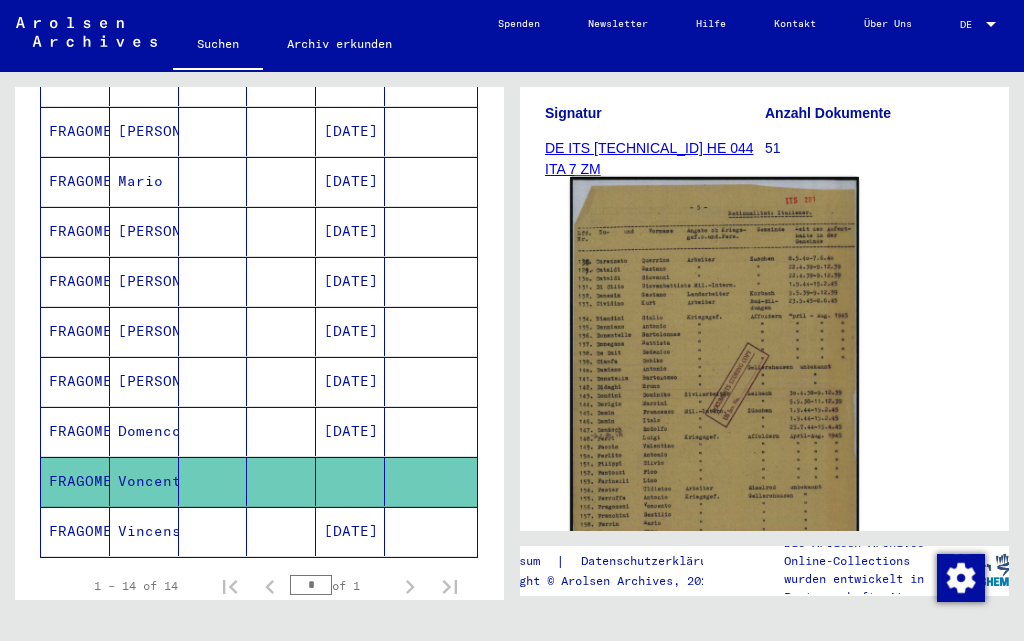 click 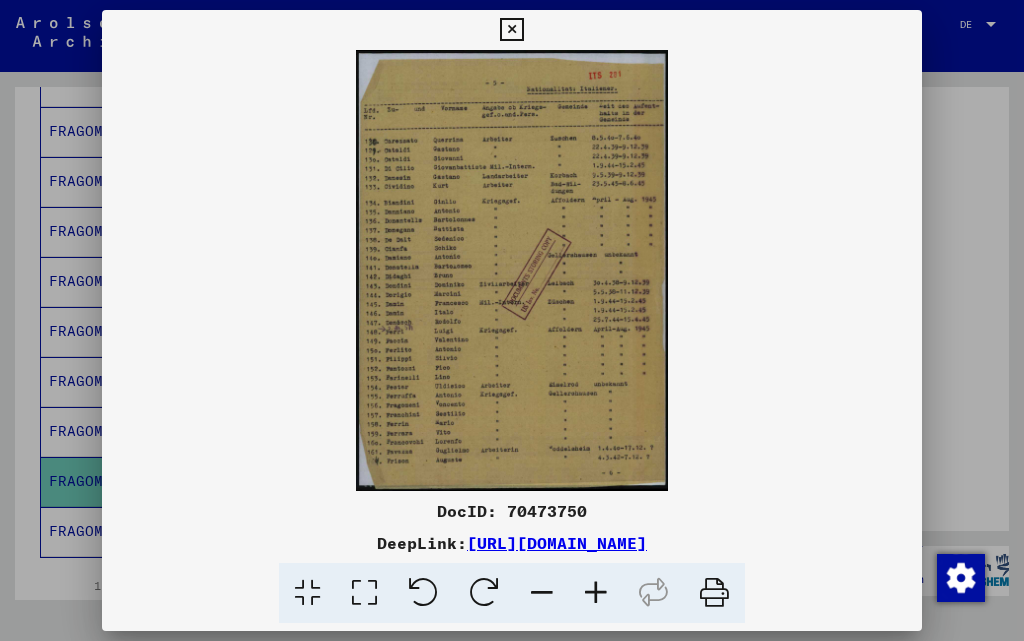 click at bounding box center [596, 593] 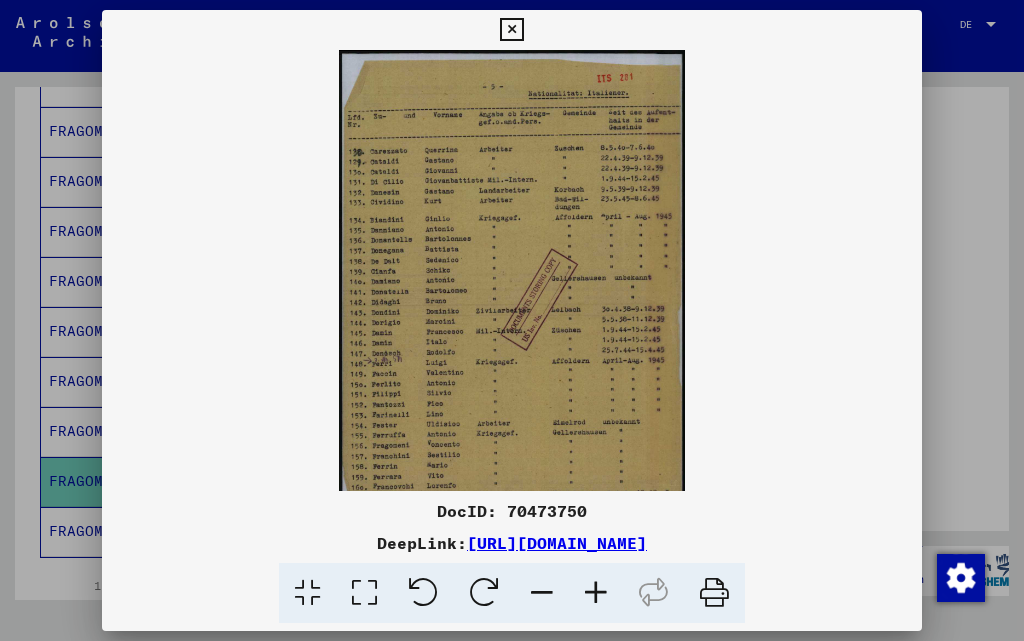 click at bounding box center (596, 593) 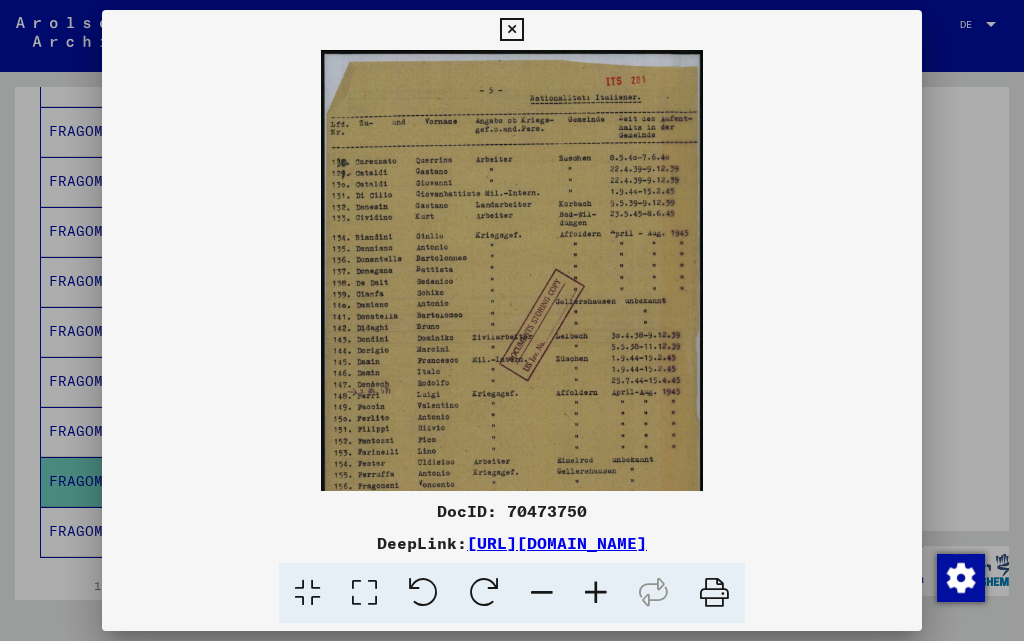 click at bounding box center [596, 593] 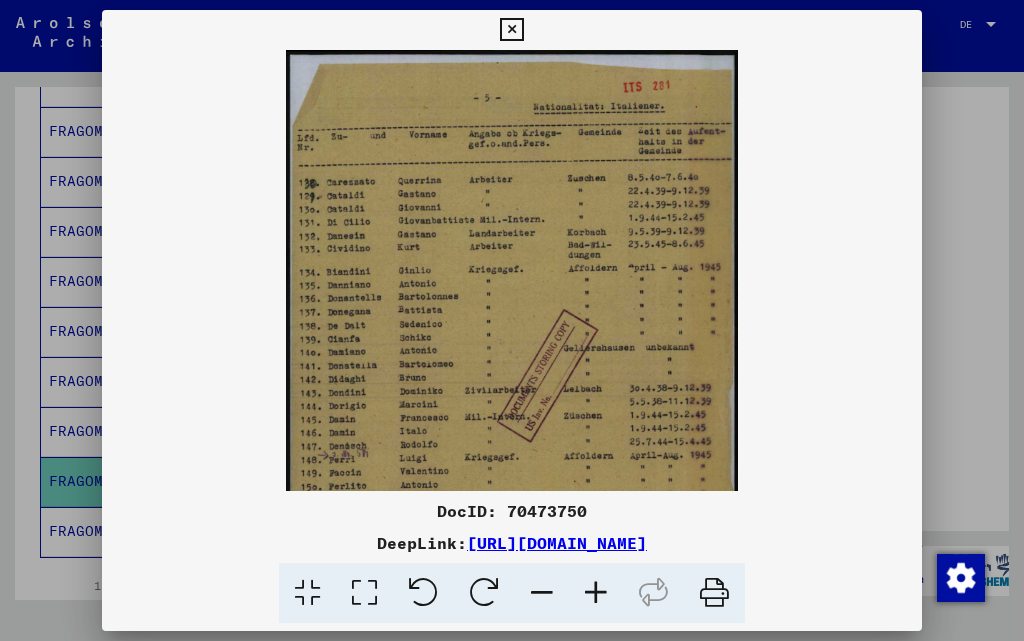 click at bounding box center (596, 593) 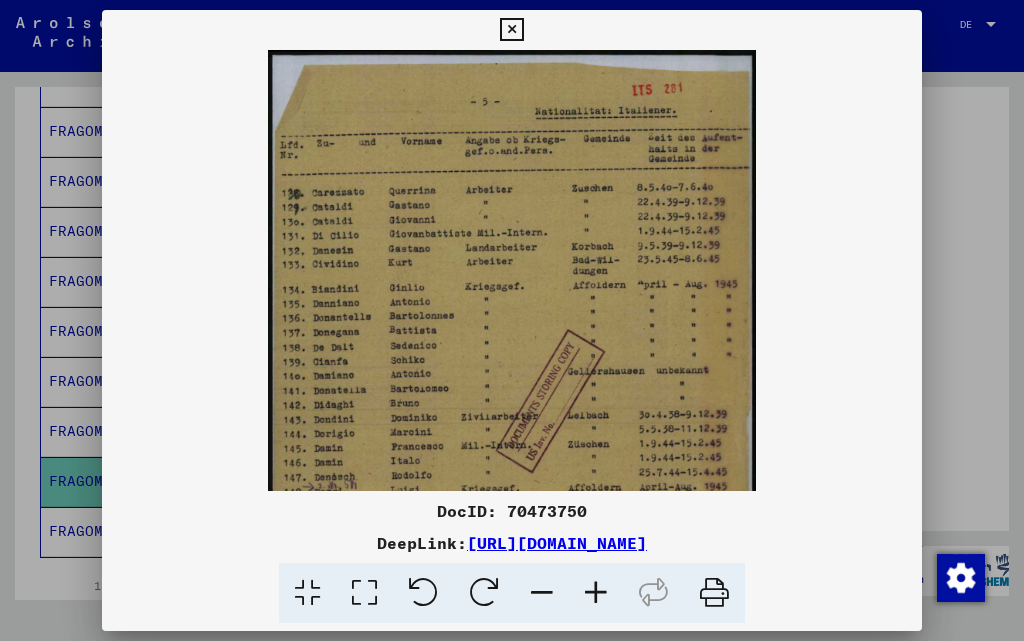 click at bounding box center (596, 593) 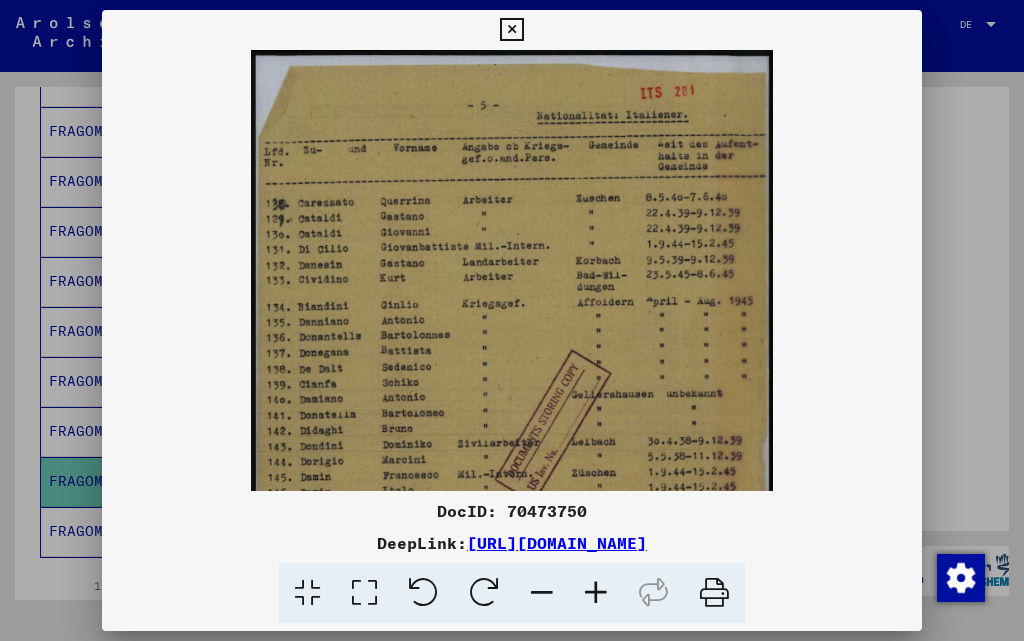 click at bounding box center (596, 593) 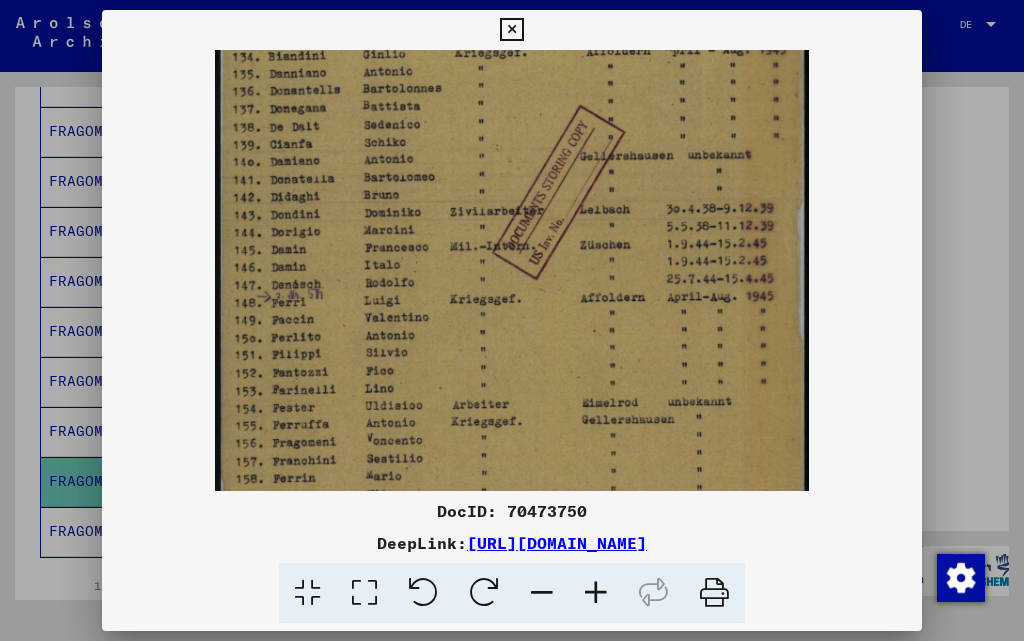 scroll, scrollTop: 309, scrollLeft: 0, axis: vertical 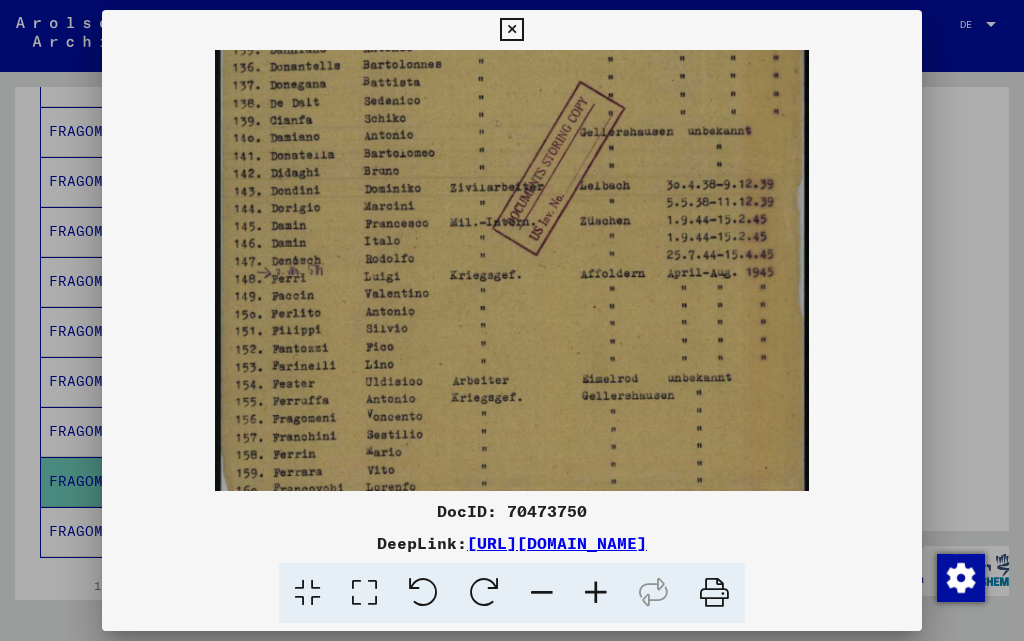 drag, startPoint x: 511, startPoint y: 423, endPoint x: 528, endPoint y: 114, distance: 309.4673 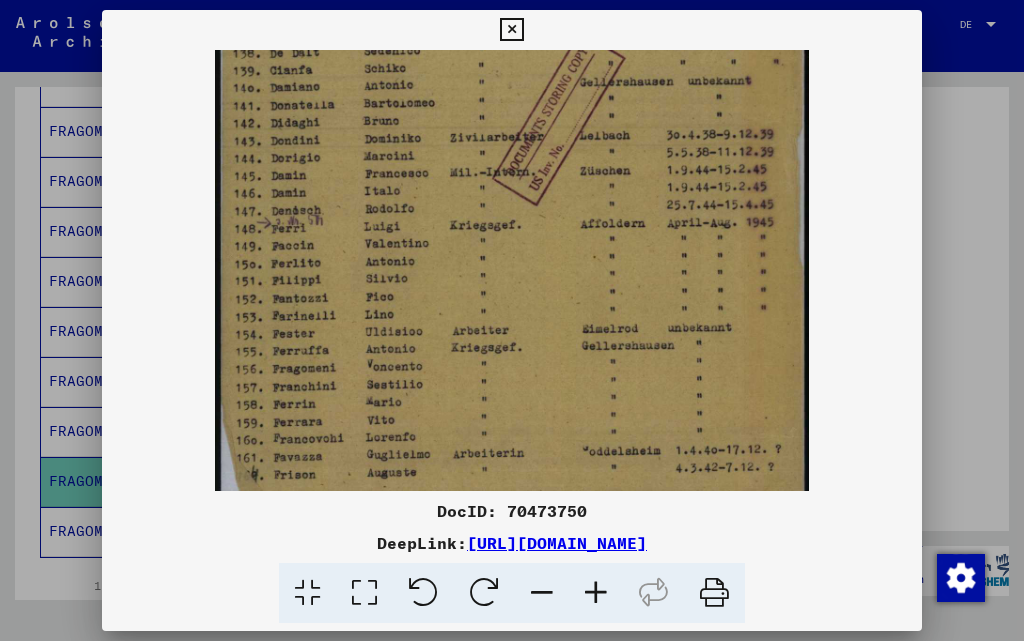 scroll, scrollTop: 363, scrollLeft: 0, axis: vertical 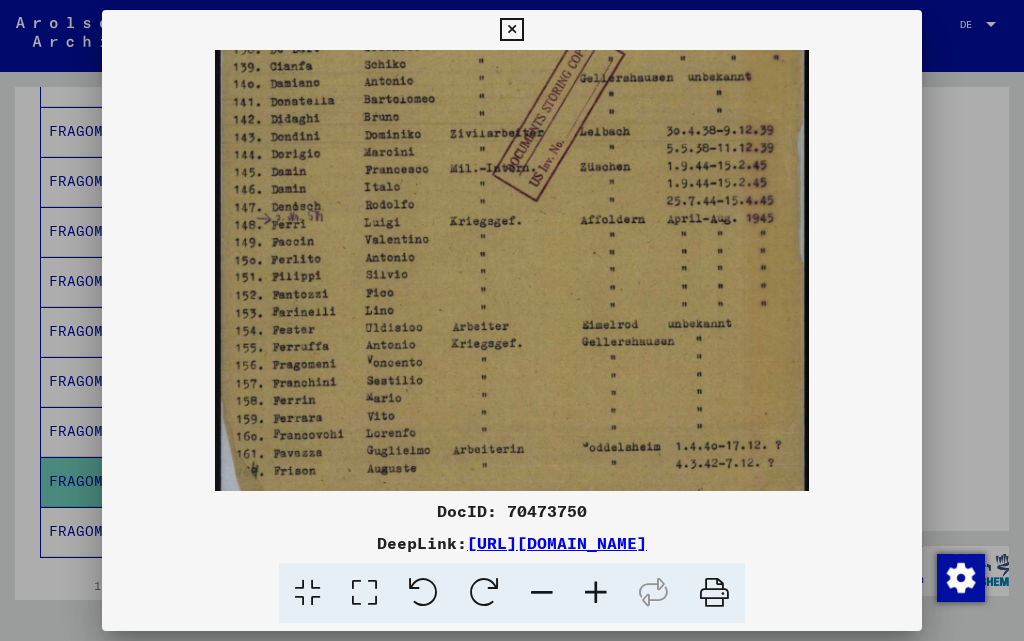 drag, startPoint x: 496, startPoint y: 439, endPoint x: 498, endPoint y: 385, distance: 54.037025 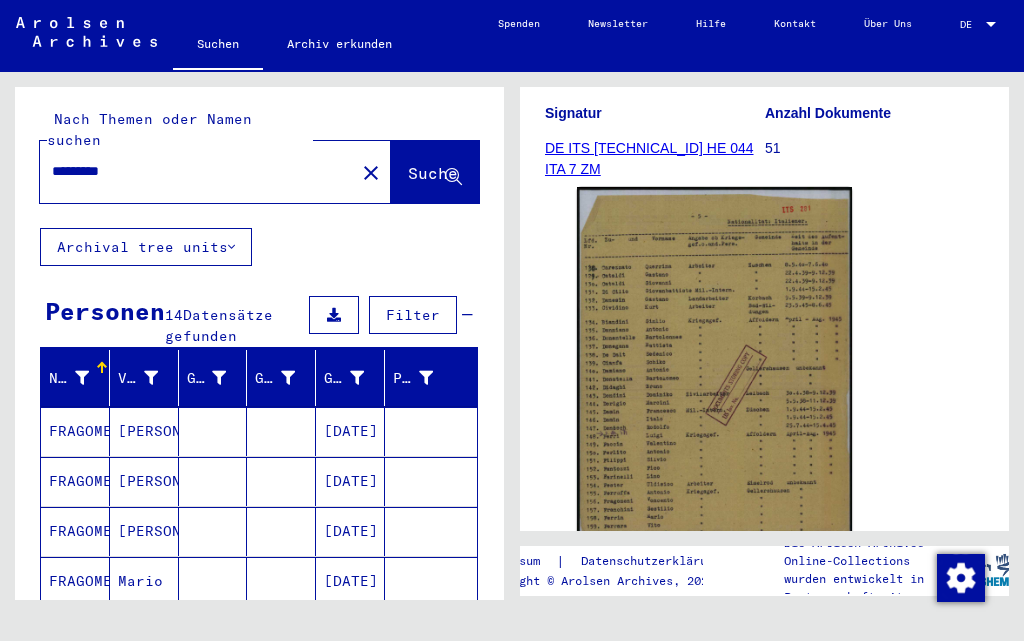 scroll, scrollTop: 0, scrollLeft: 0, axis: both 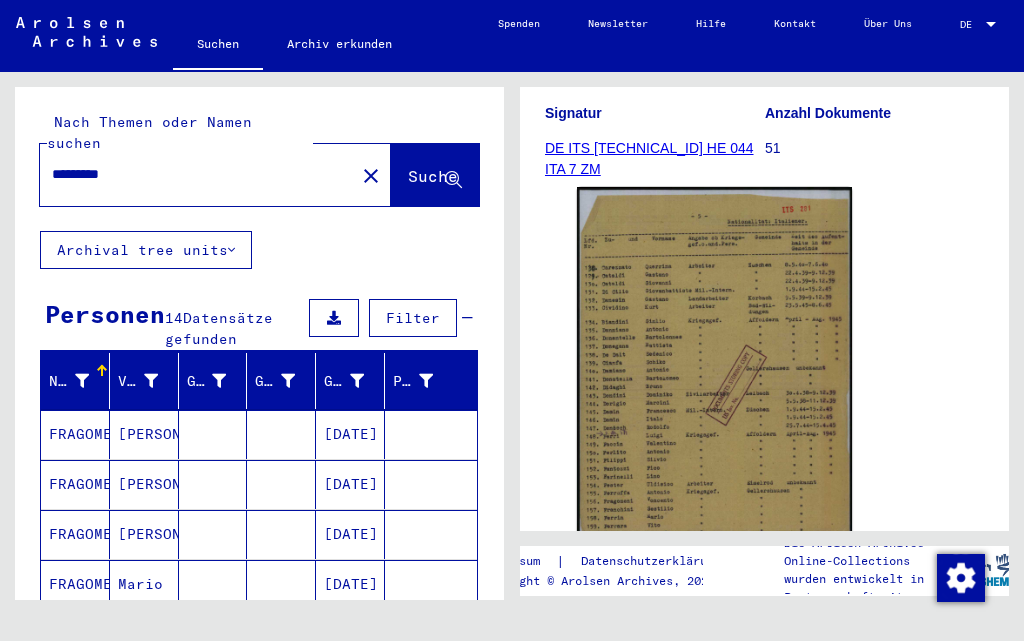 drag, startPoint x: 232, startPoint y: 152, endPoint x: 0, endPoint y: 171, distance: 232.77672 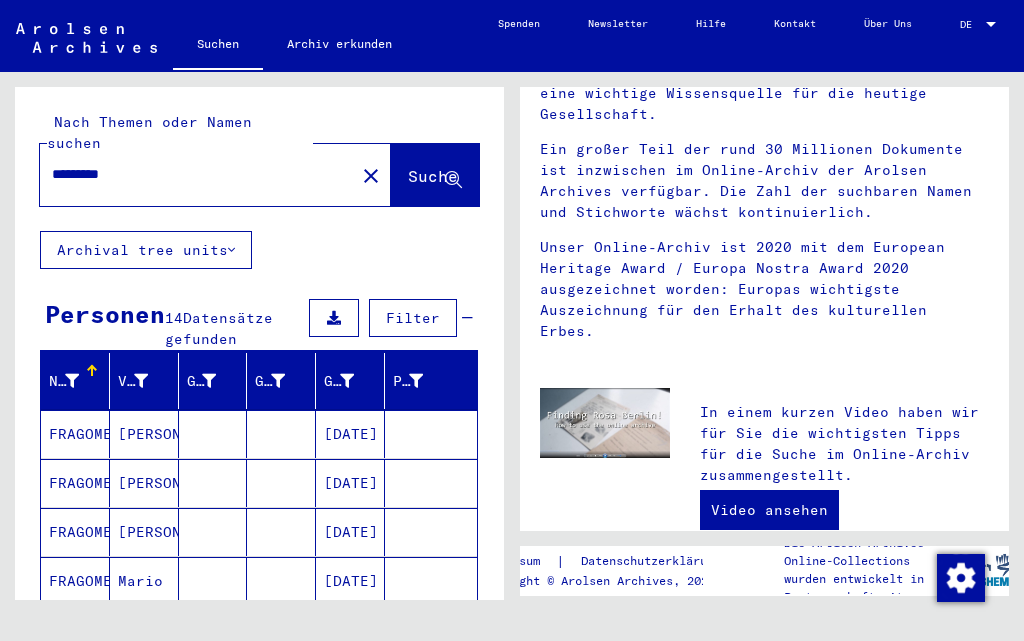 scroll, scrollTop: 0, scrollLeft: 0, axis: both 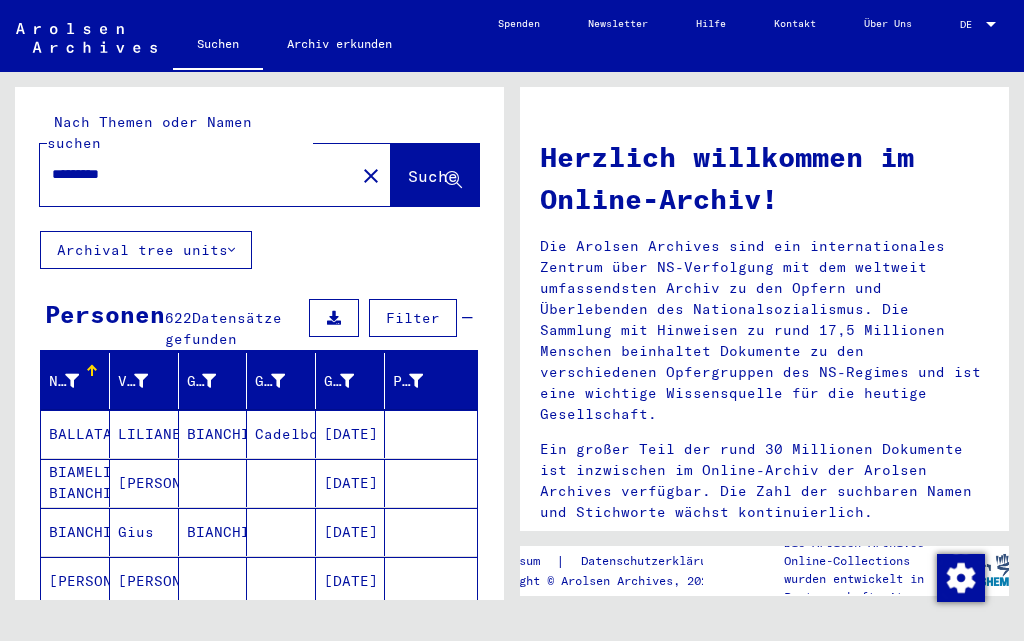click on "*********" at bounding box center (191, 174) 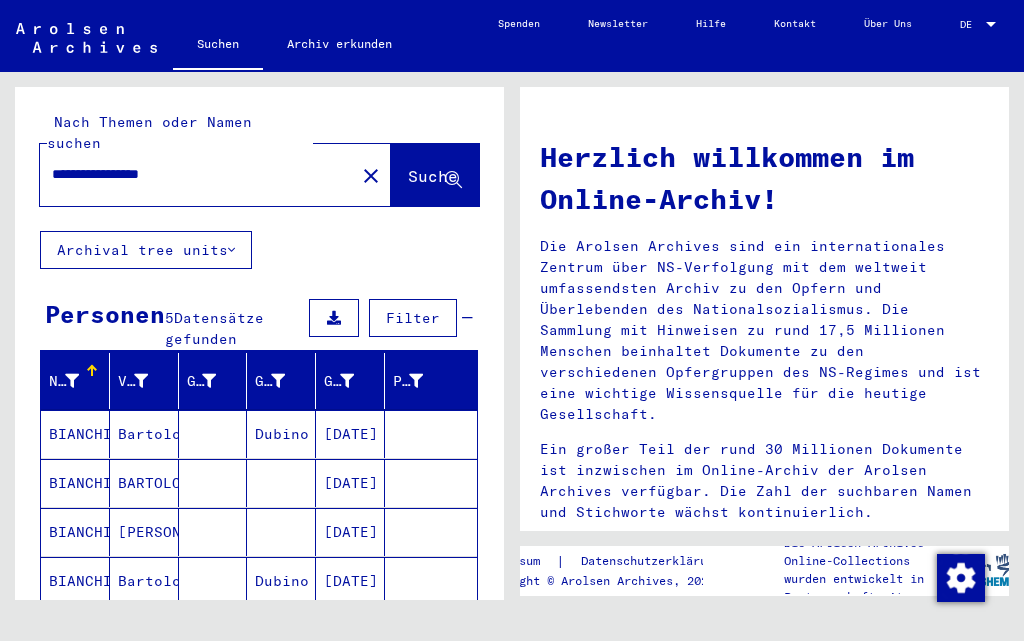scroll, scrollTop: 100, scrollLeft: 0, axis: vertical 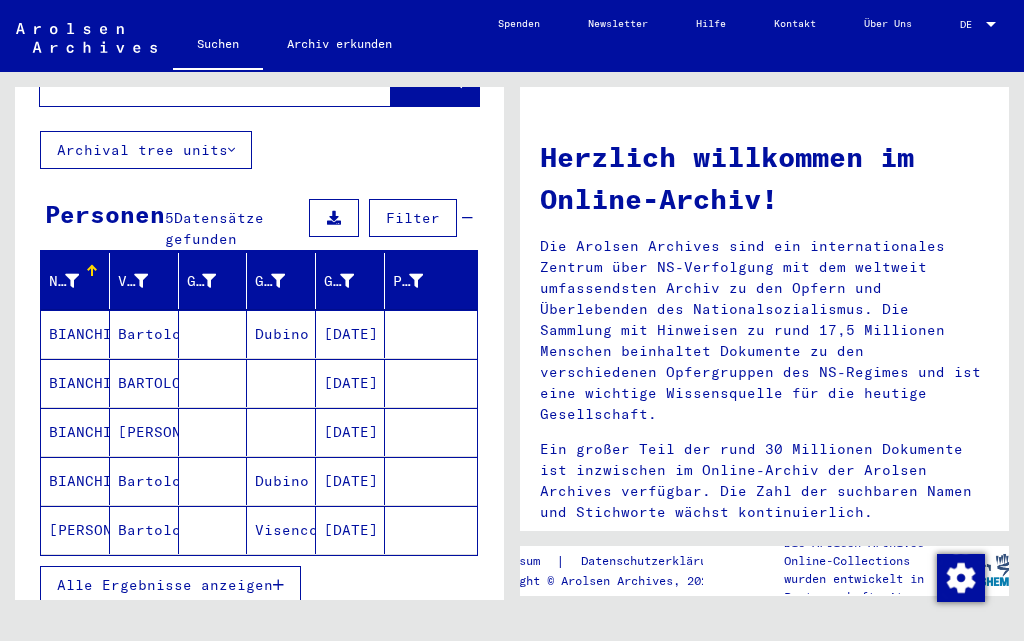 click on "BIANCHINI" at bounding box center [75, 432] 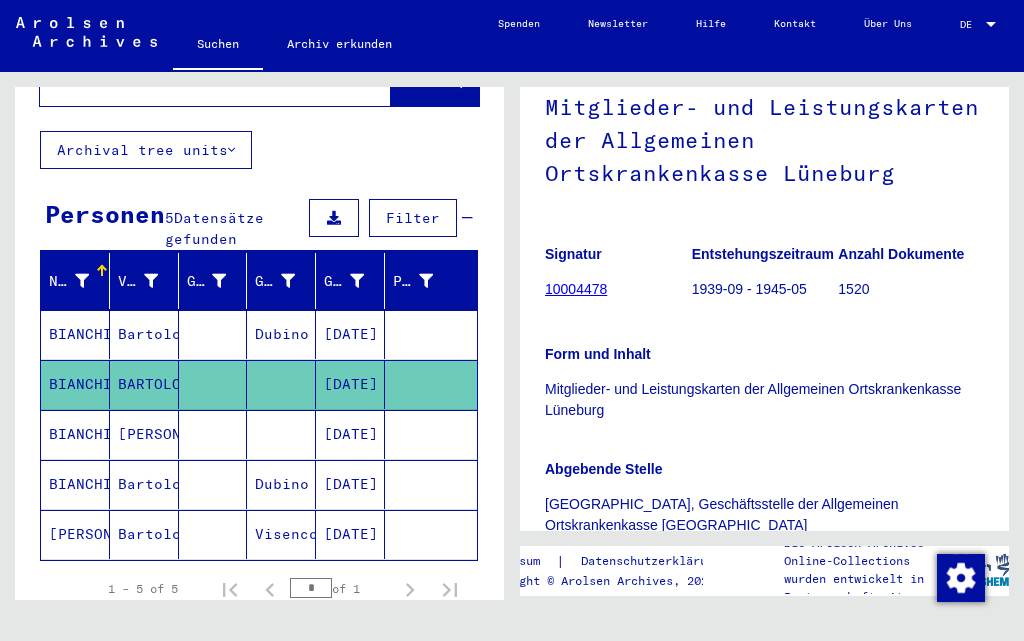 scroll, scrollTop: 0, scrollLeft: 0, axis: both 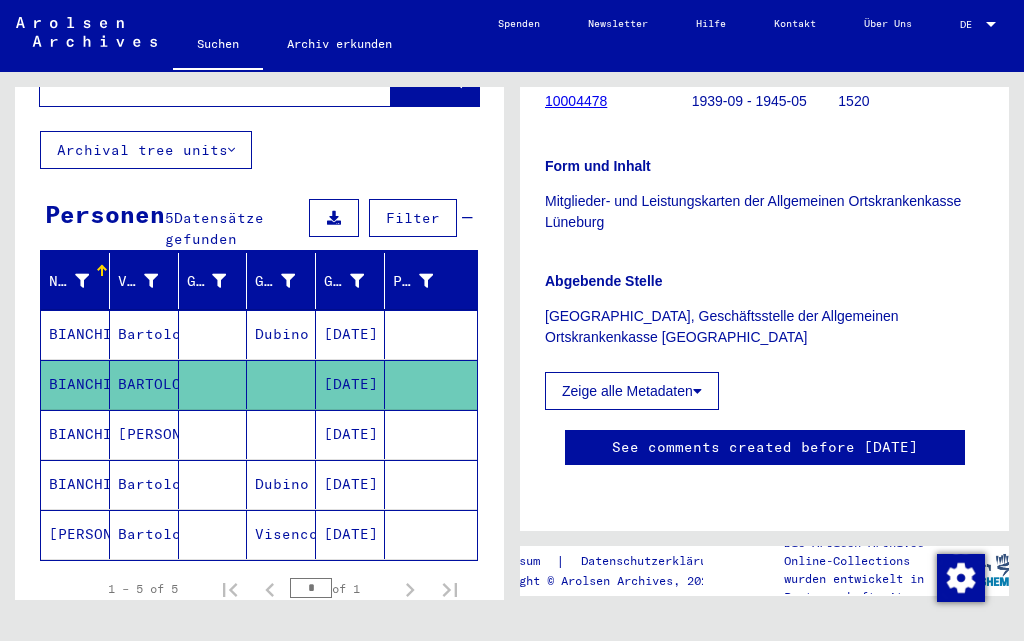 click on "BIANCHINI" at bounding box center [75, 484] 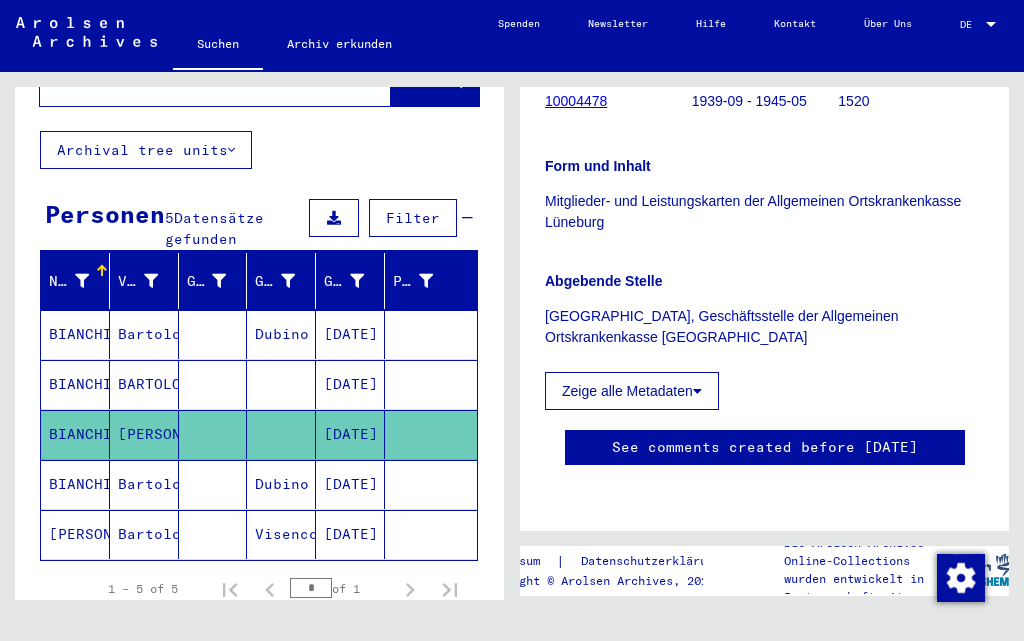 scroll, scrollTop: 300, scrollLeft: 0, axis: vertical 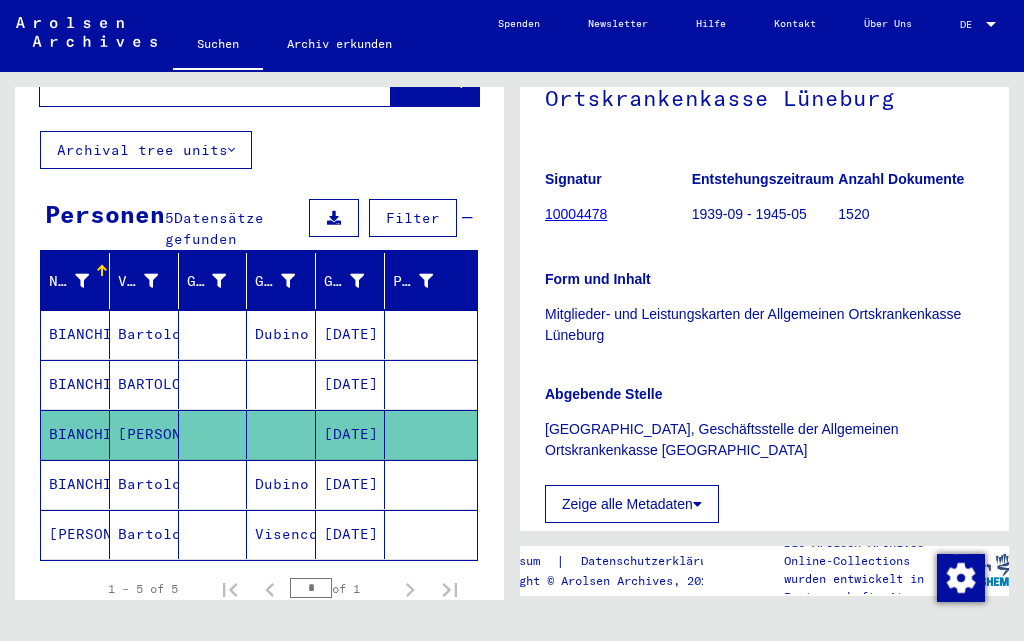click on "BIANCHINI" at bounding box center [75, 434] 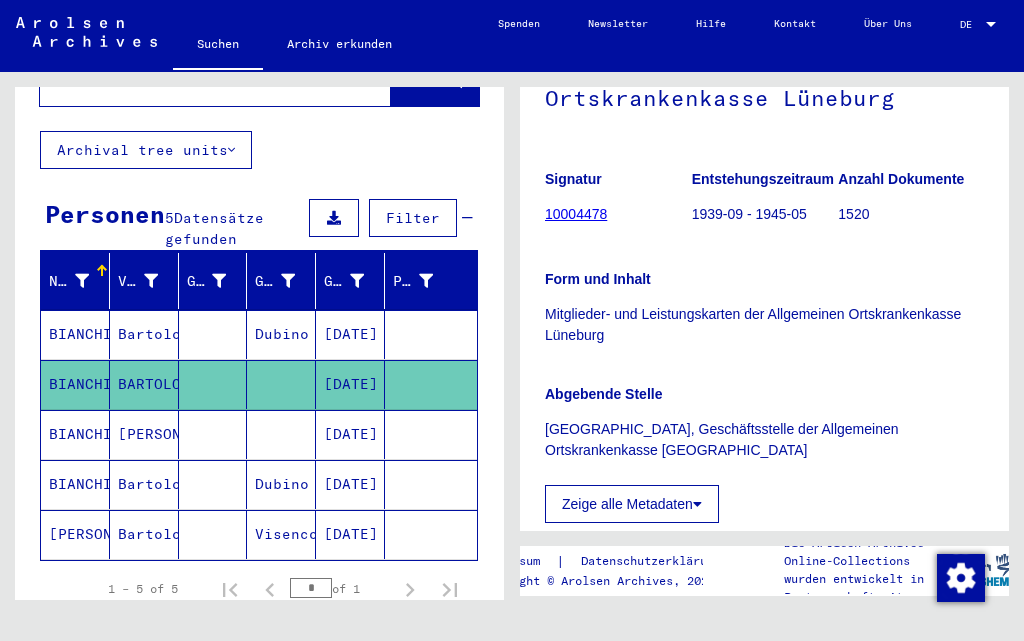 click on "BIANCHINI" at bounding box center [75, 484] 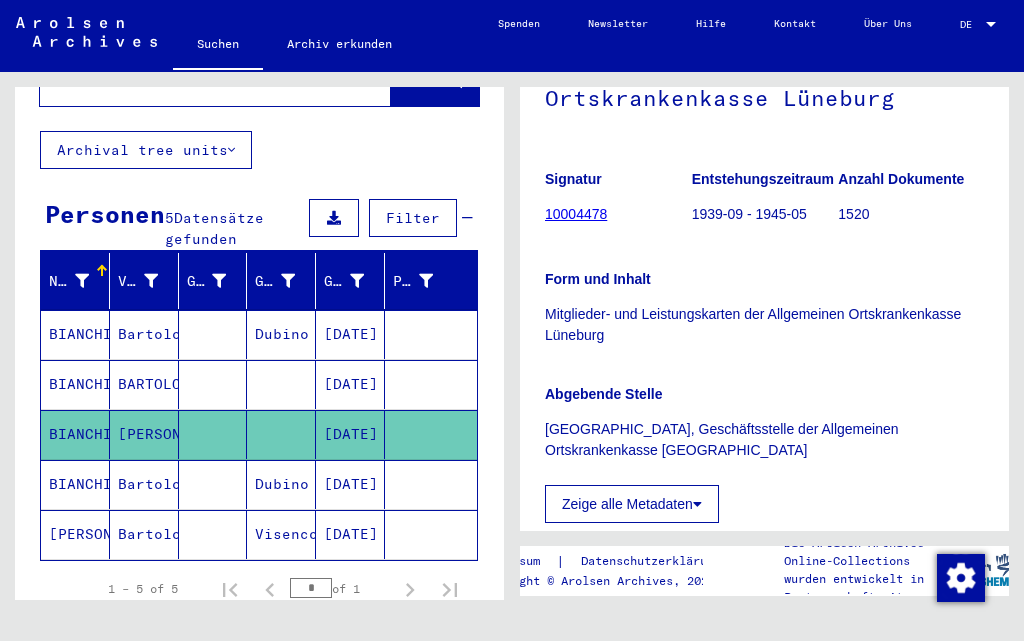 click on "[PERSON_NAME]" 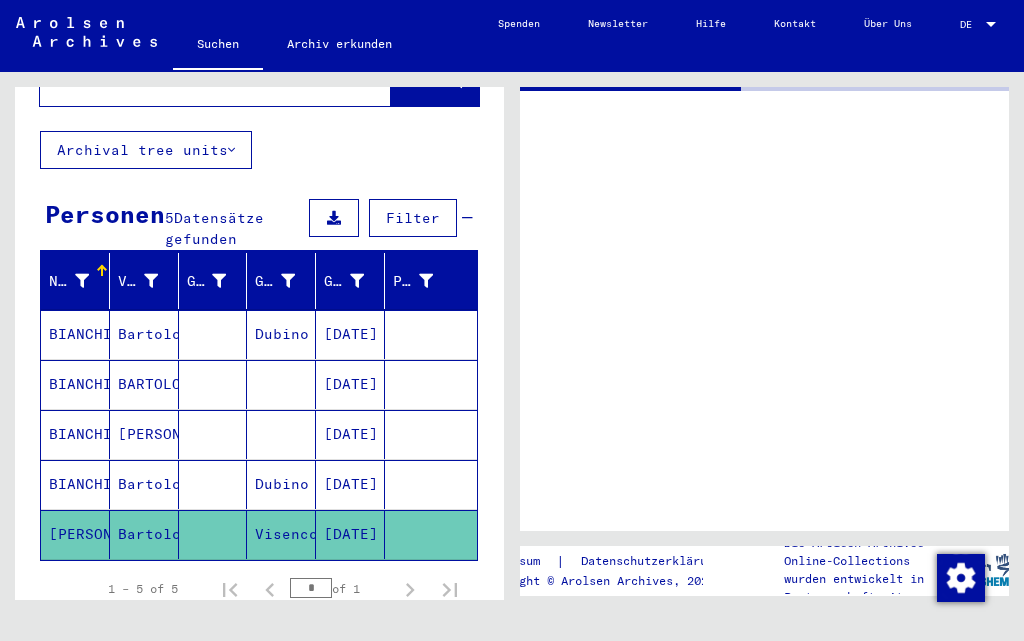 scroll, scrollTop: 0, scrollLeft: 0, axis: both 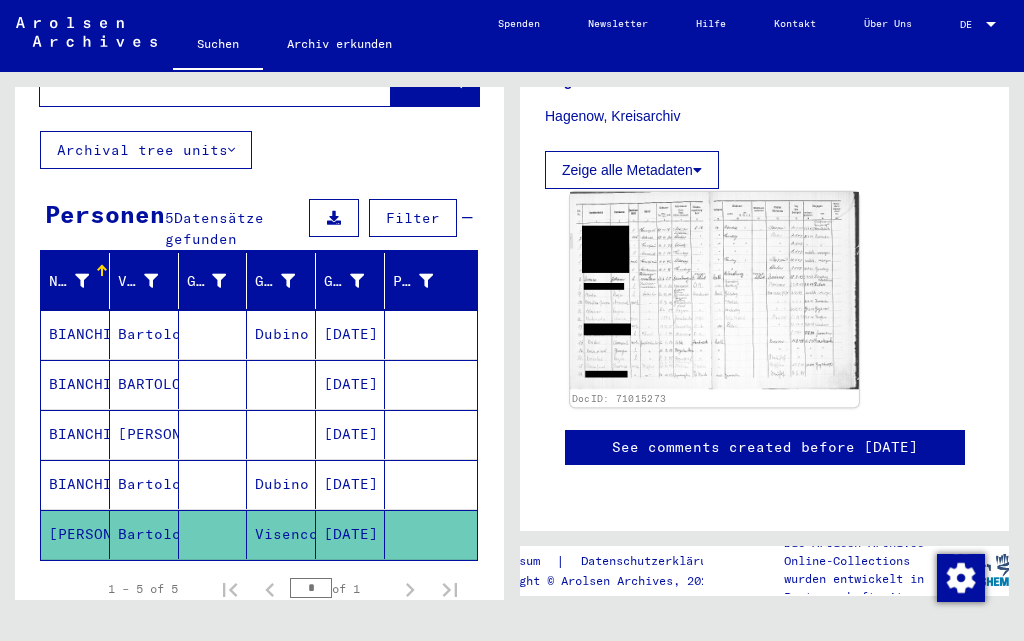 click 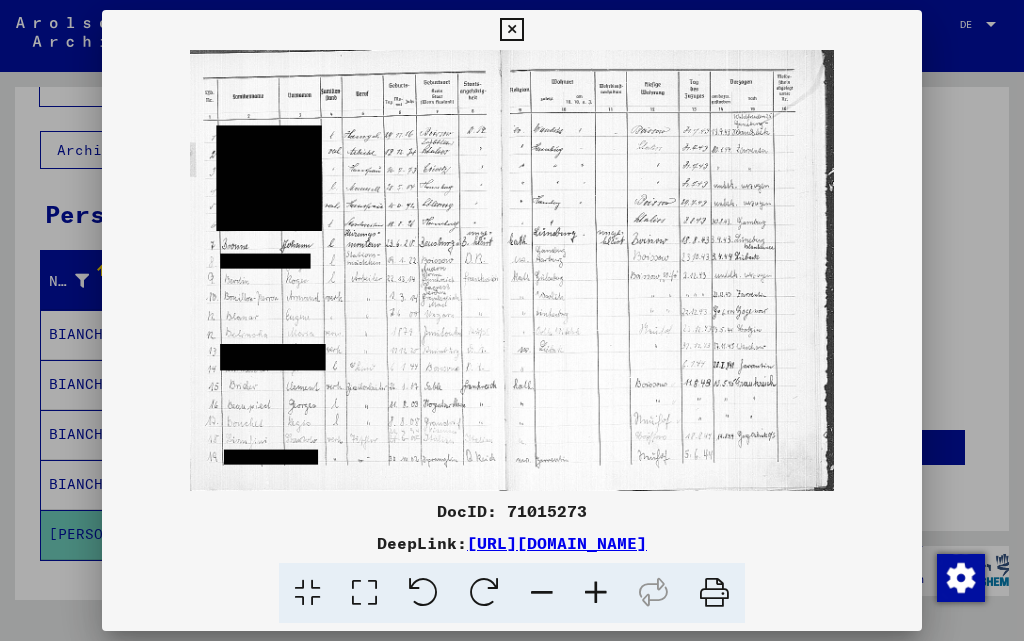 click at bounding box center (596, 593) 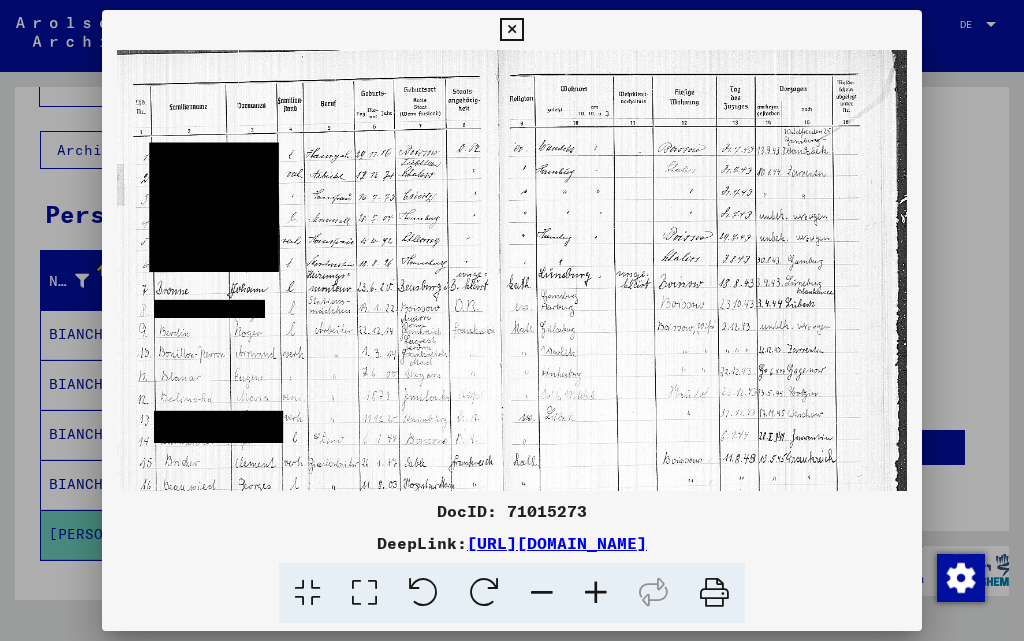 click at bounding box center [596, 593] 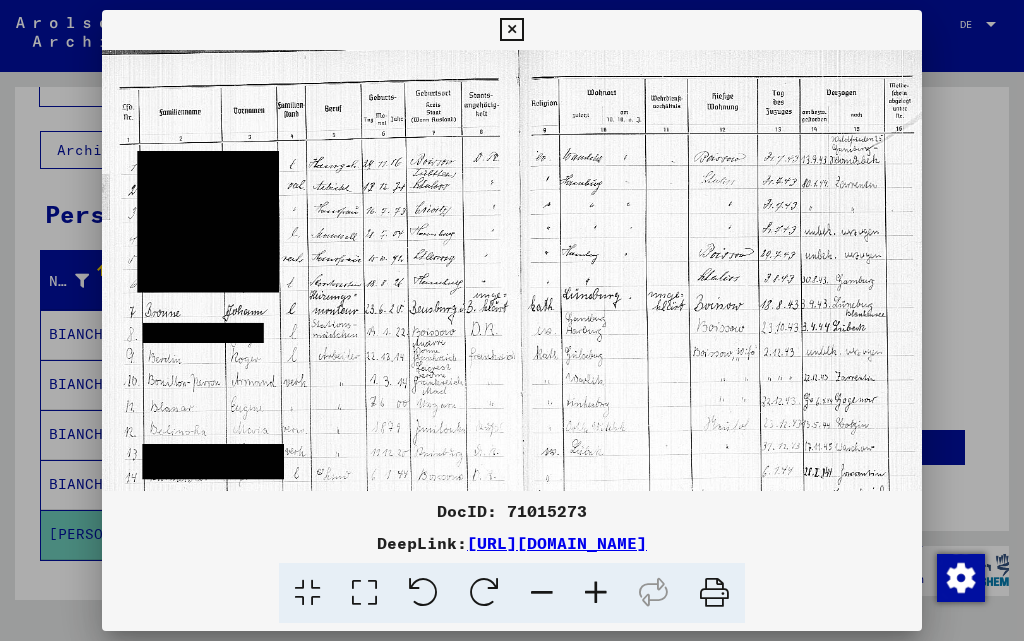 click at bounding box center (596, 593) 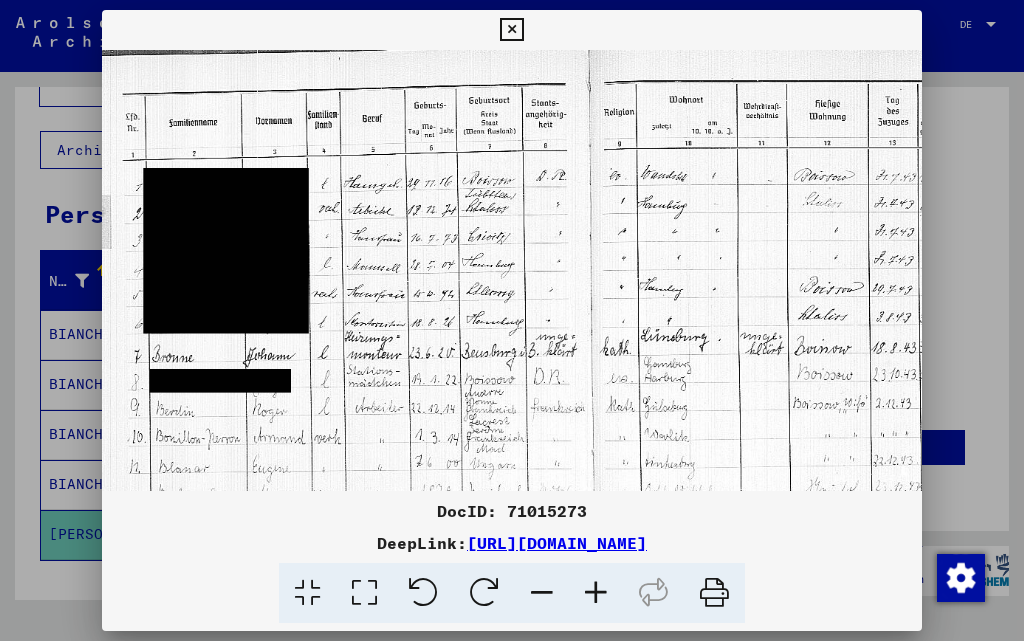 click at bounding box center [596, 593] 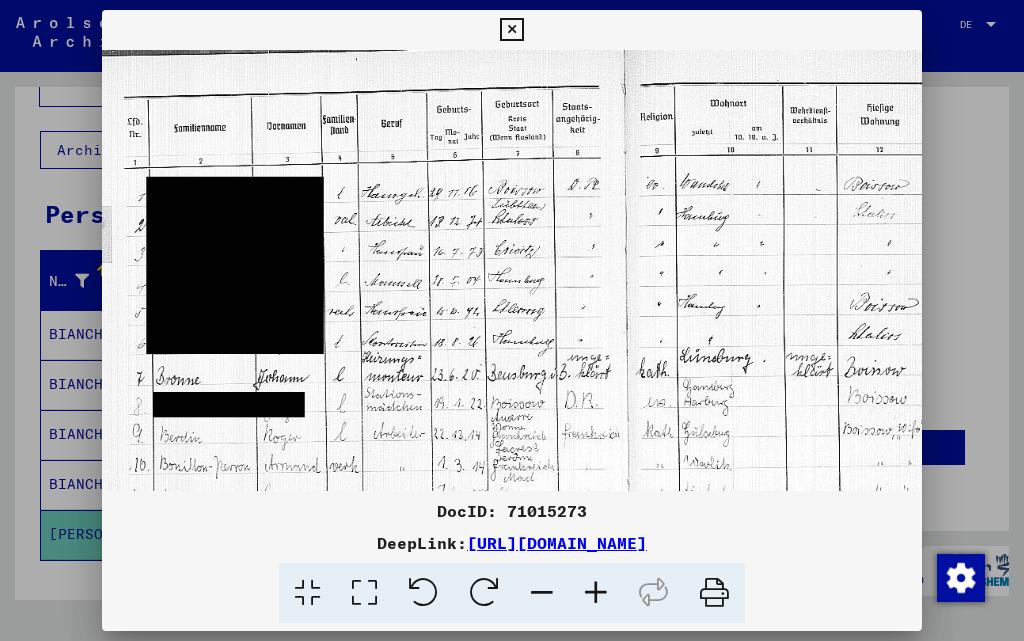 click at bounding box center [596, 593] 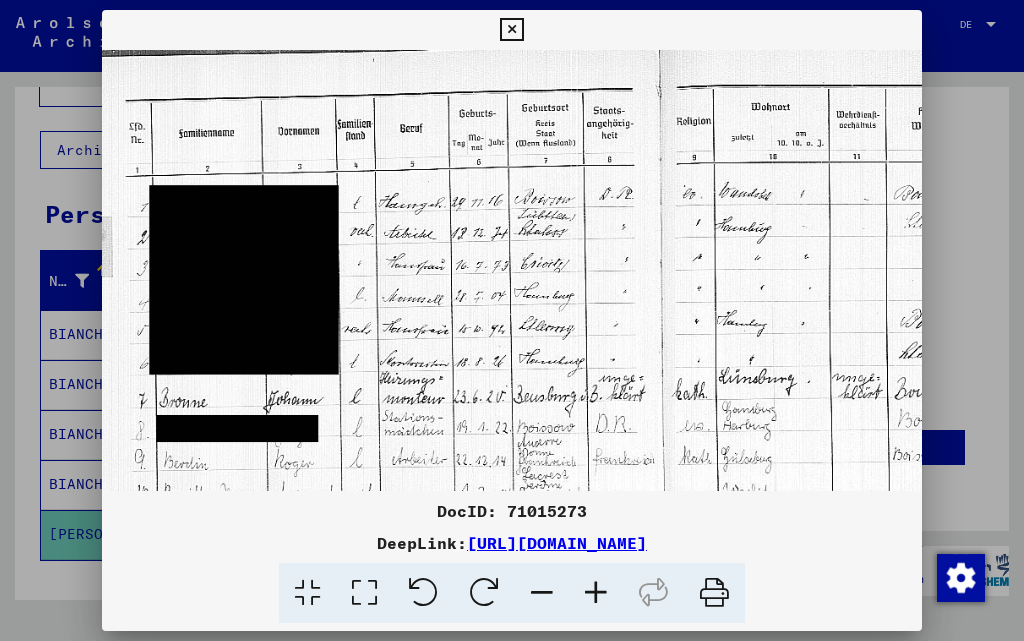 click at bounding box center [511, 30] 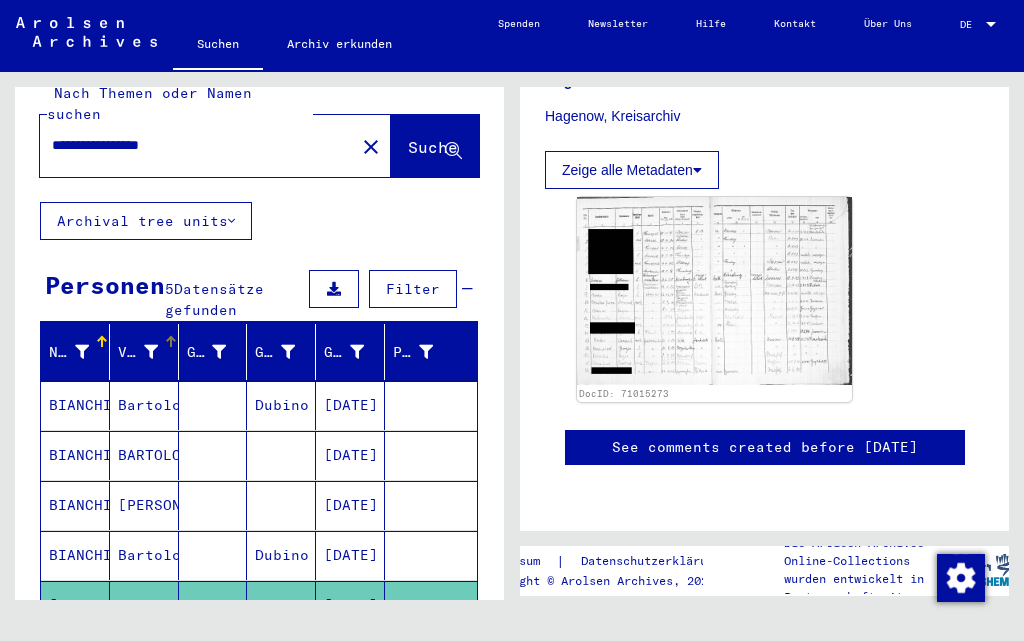 scroll, scrollTop: 0, scrollLeft: 0, axis: both 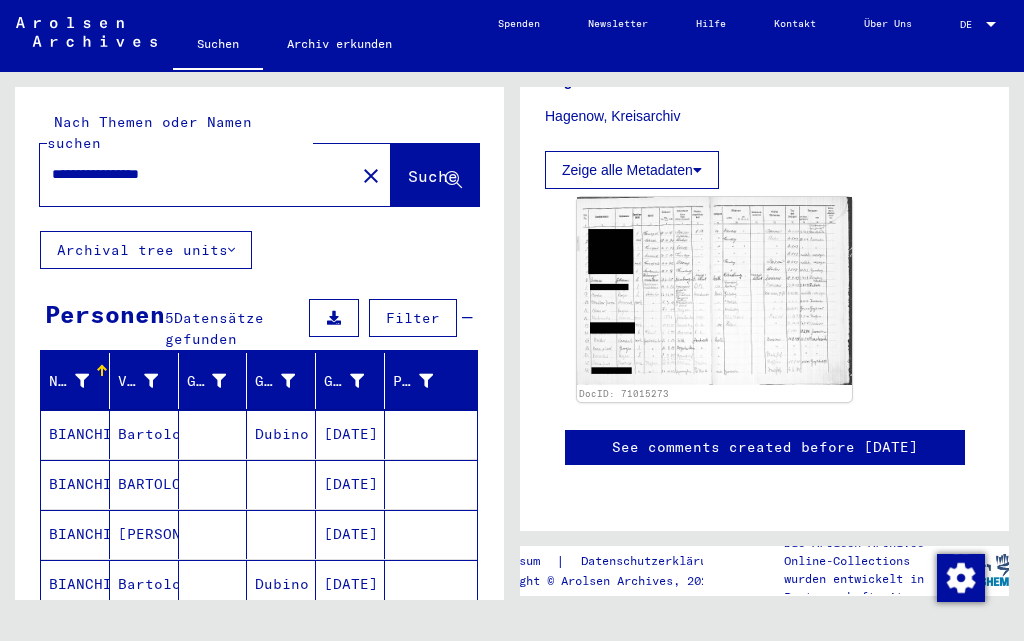 drag, startPoint x: 254, startPoint y: 149, endPoint x: 0, endPoint y: 156, distance: 254.09644 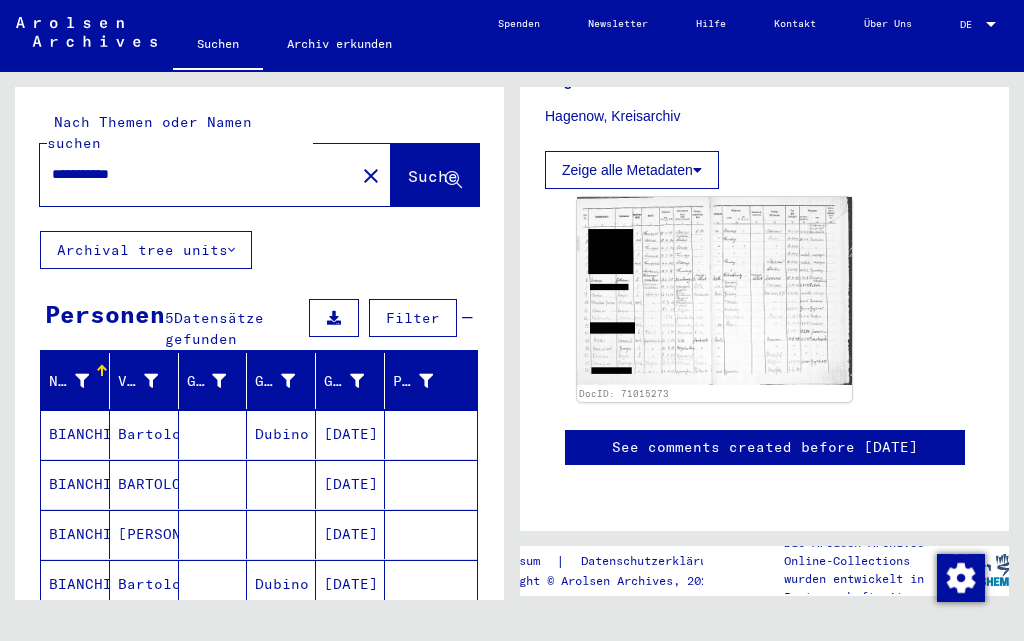 scroll, scrollTop: 0, scrollLeft: 0, axis: both 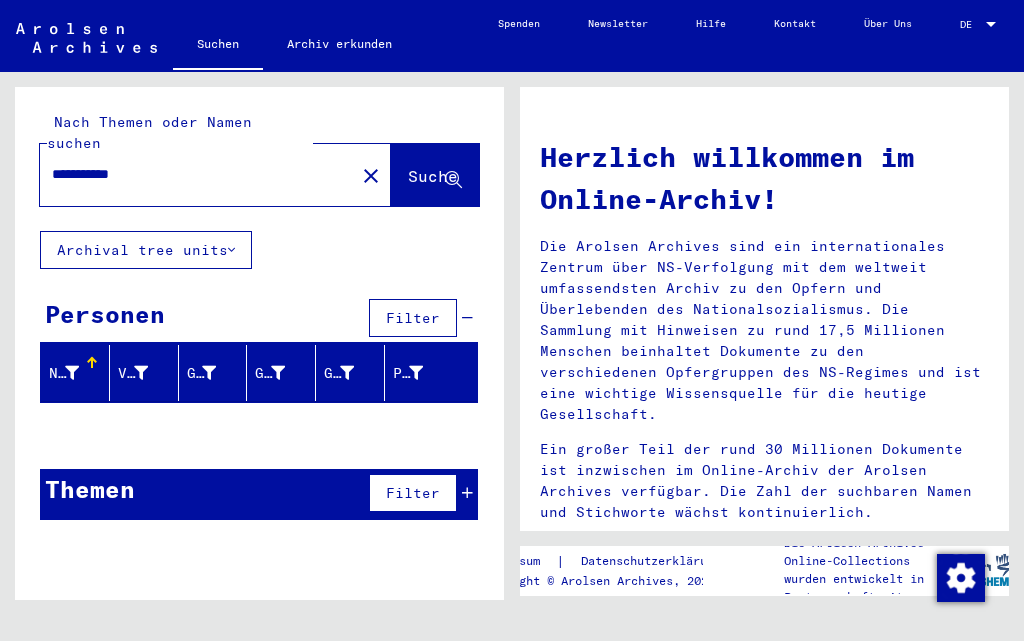drag, startPoint x: 195, startPoint y: 170, endPoint x: 129, endPoint y: 168, distance: 66.0303 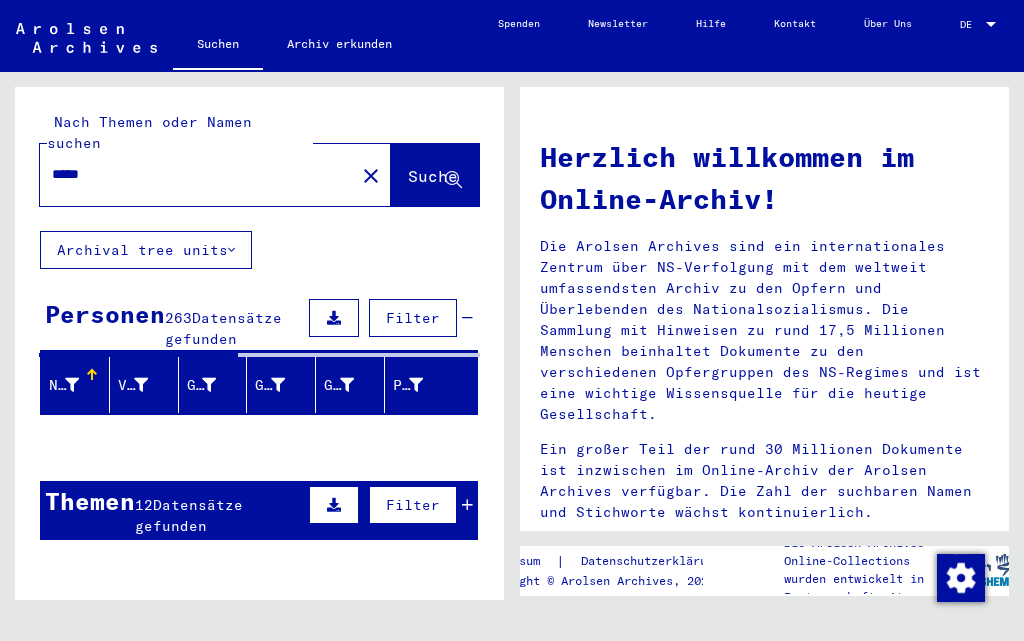 click on "*****" 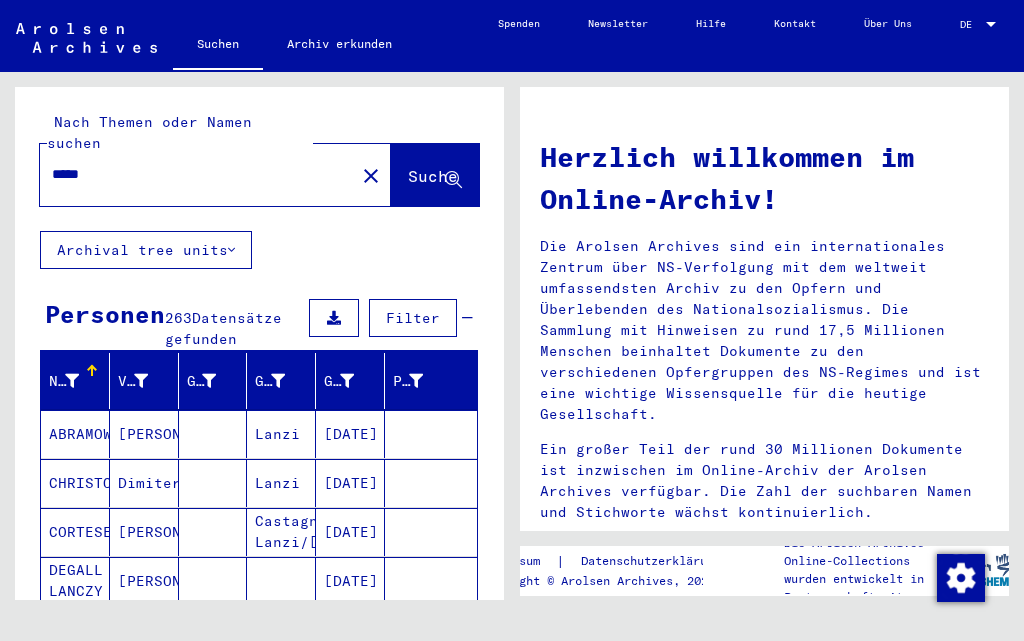 click on "*****" at bounding box center [191, 174] 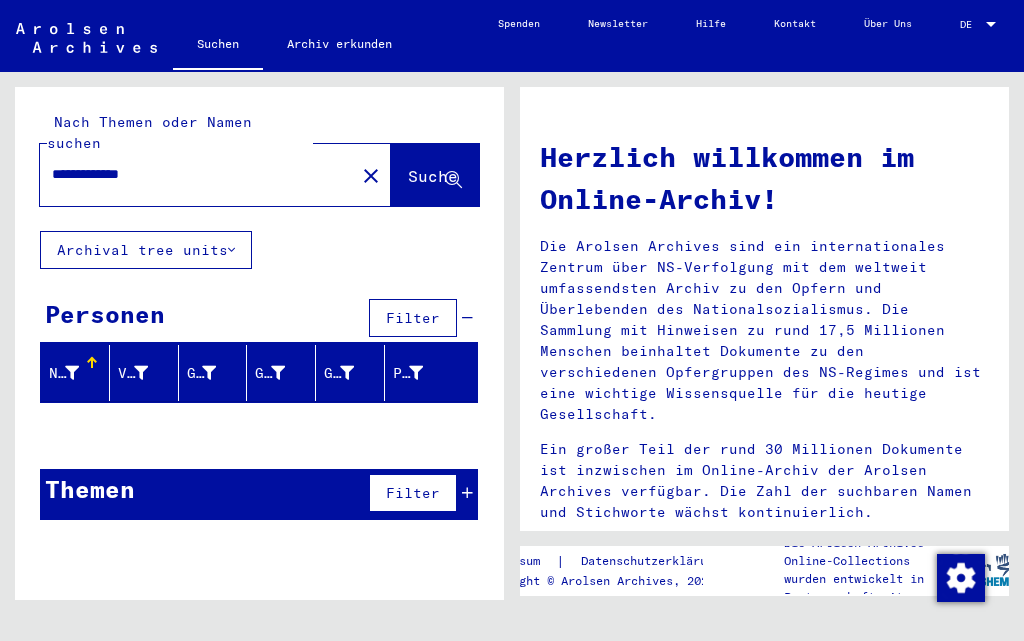 drag, startPoint x: 230, startPoint y: 147, endPoint x: 0, endPoint y: 178, distance: 232.07973 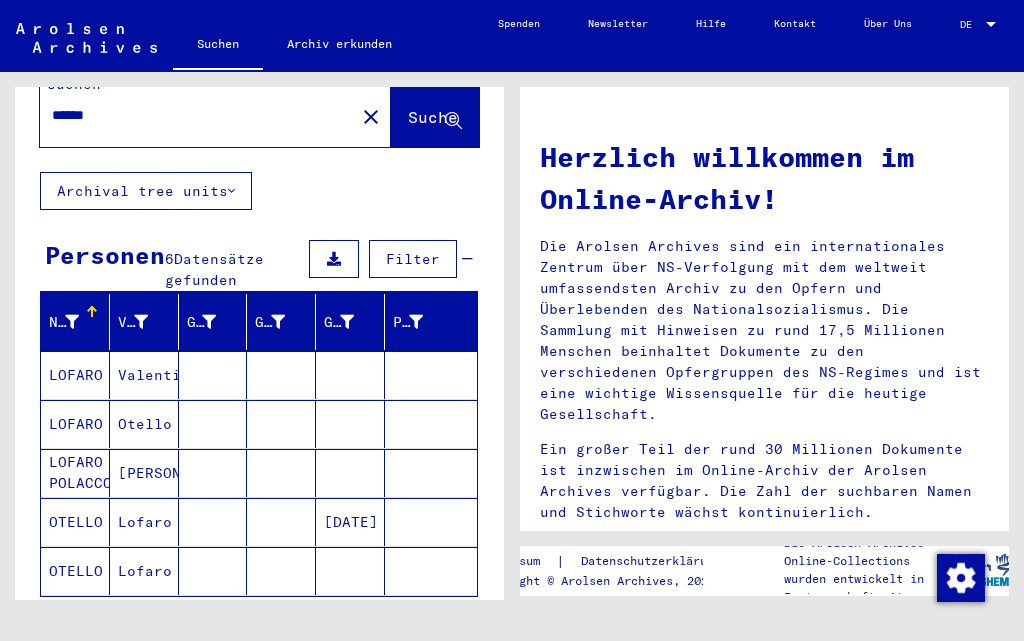 scroll, scrollTop: 100, scrollLeft: 0, axis: vertical 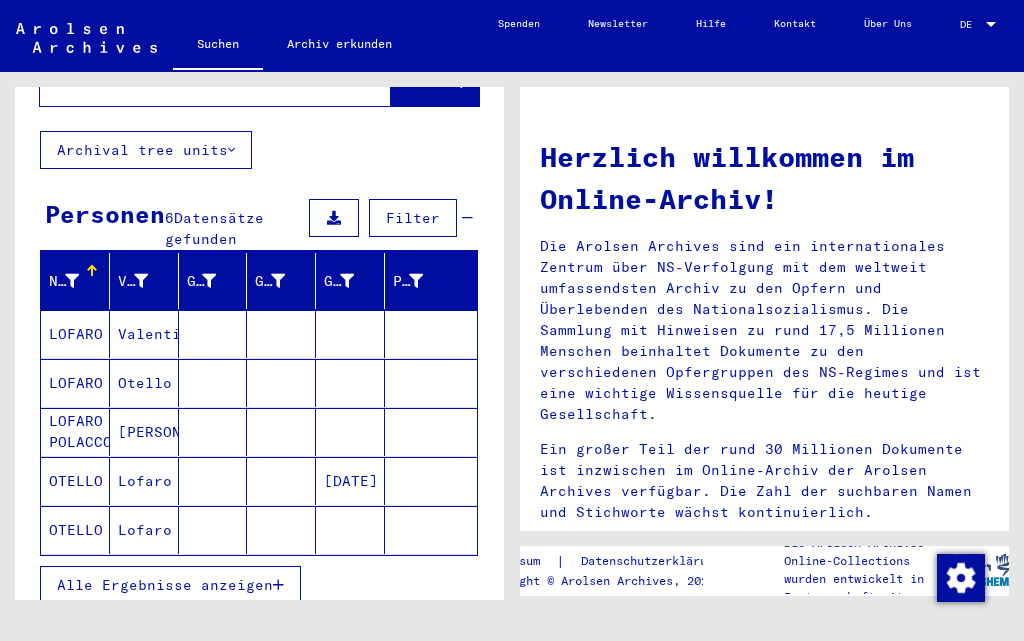 click on "Alle Ergebnisse anzeigen" at bounding box center (165, 585) 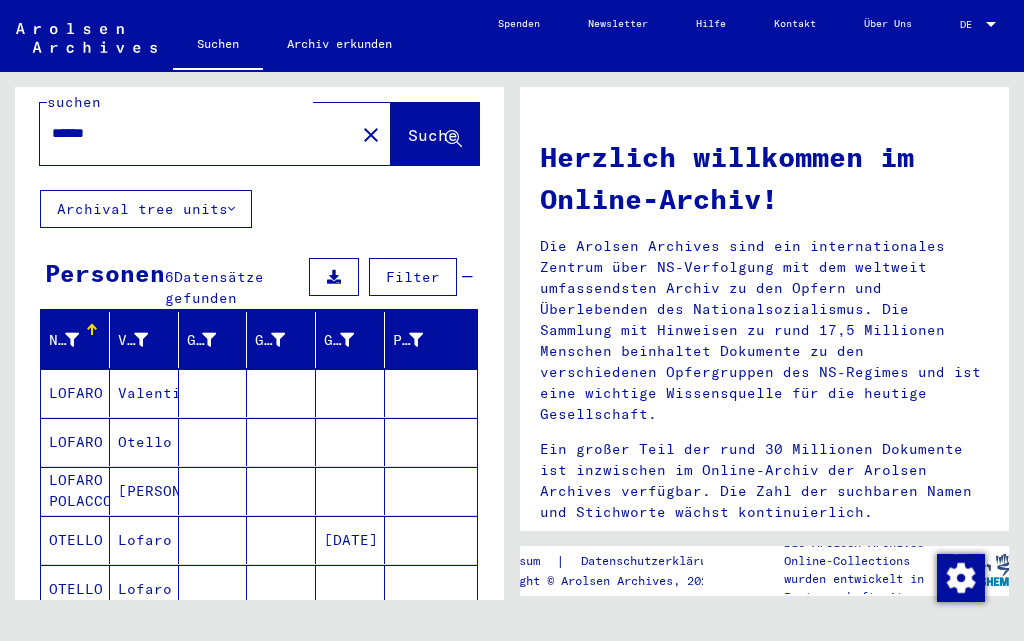 scroll, scrollTop: 0, scrollLeft: 0, axis: both 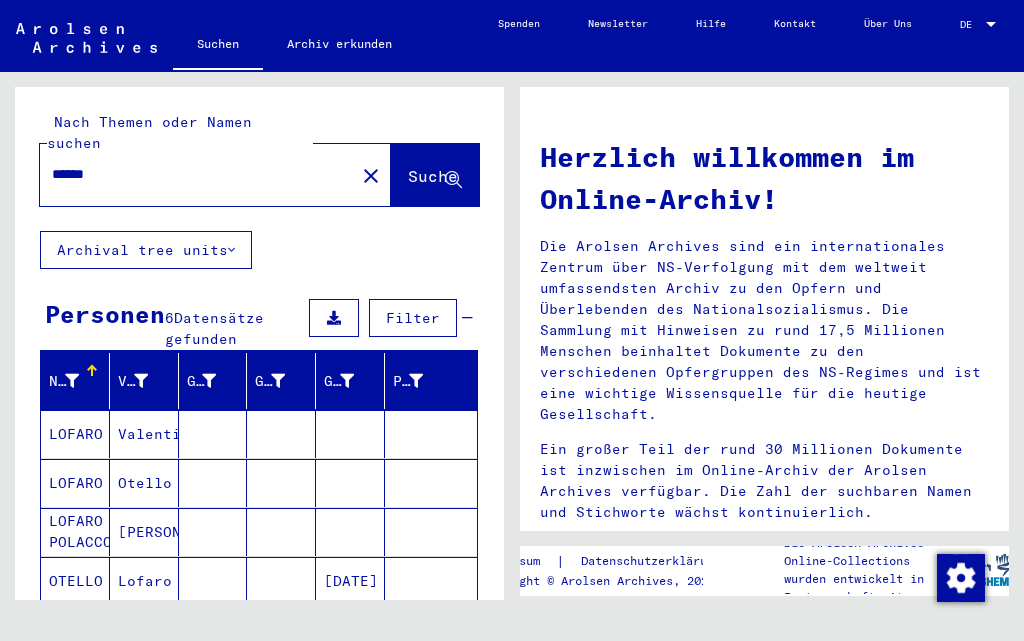 drag, startPoint x: 238, startPoint y: 152, endPoint x: 0, endPoint y: 149, distance: 238.0189 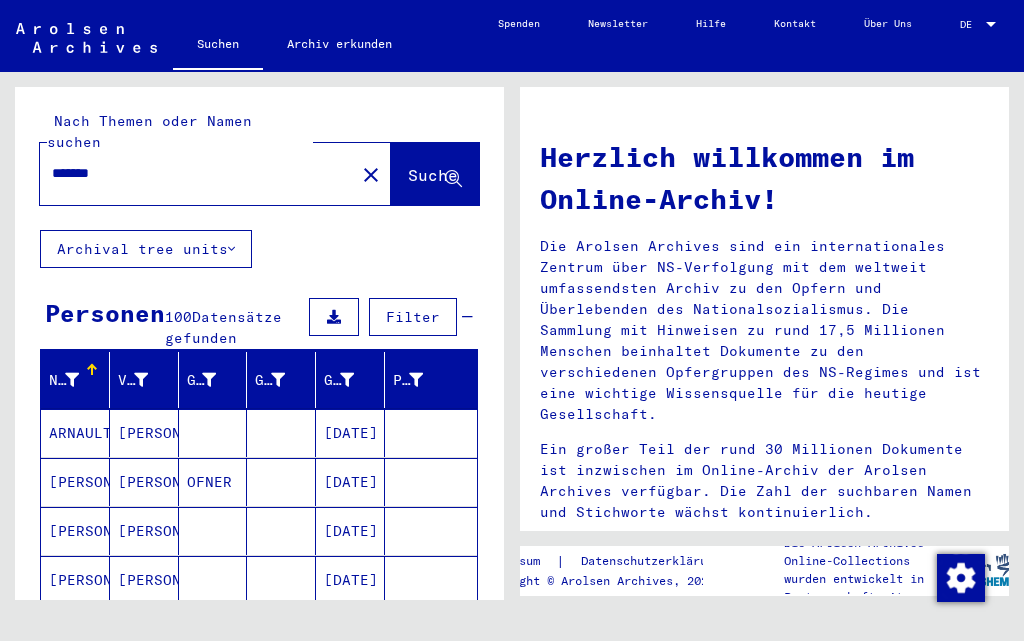 scroll, scrollTop: 0, scrollLeft: 0, axis: both 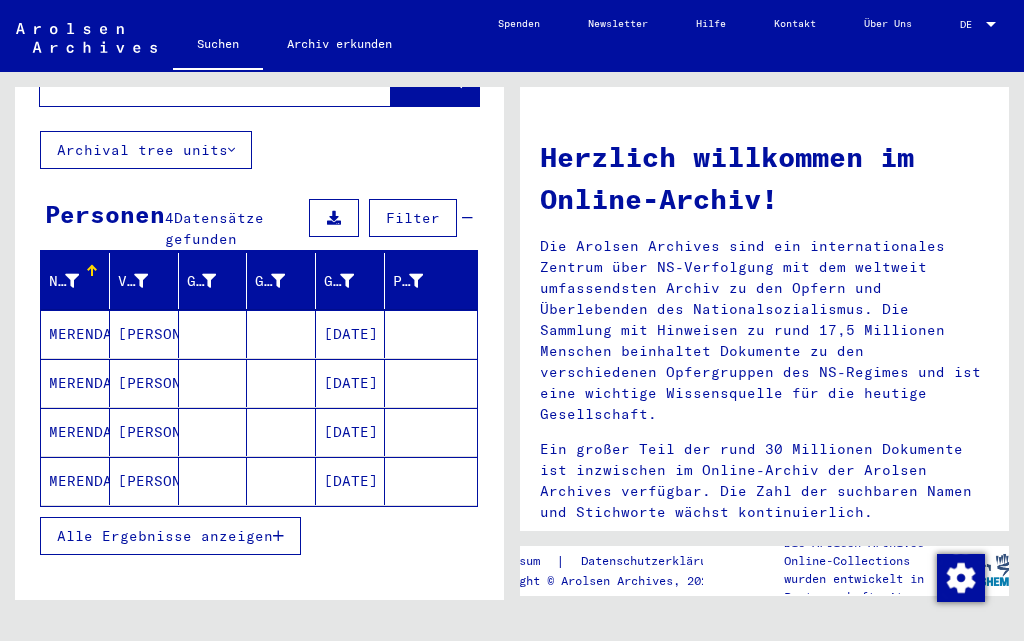 click on "MERENDA" at bounding box center (75, 383) 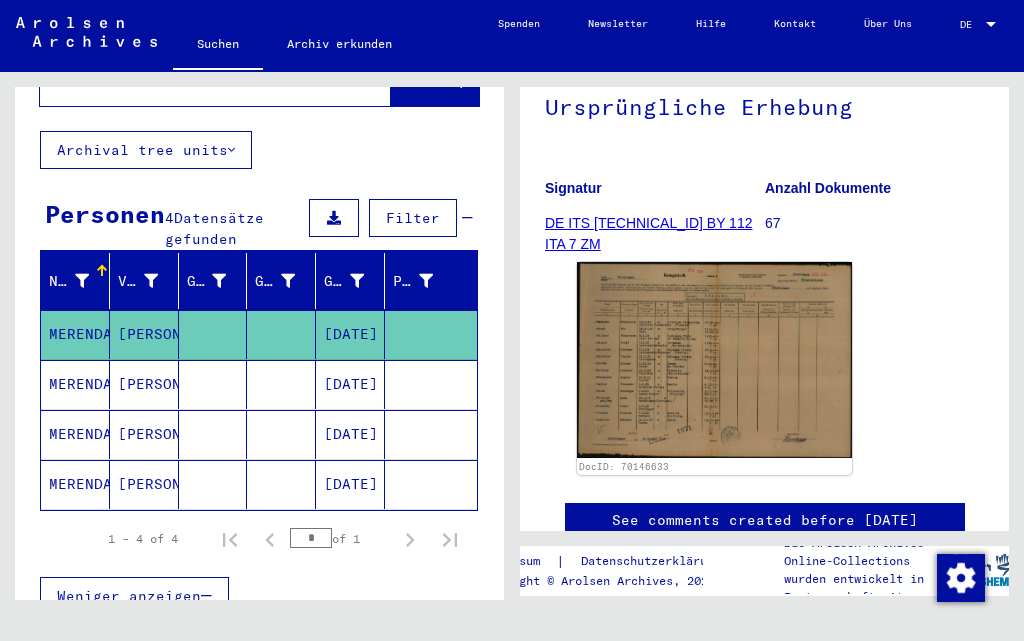 scroll, scrollTop: 256, scrollLeft: 0, axis: vertical 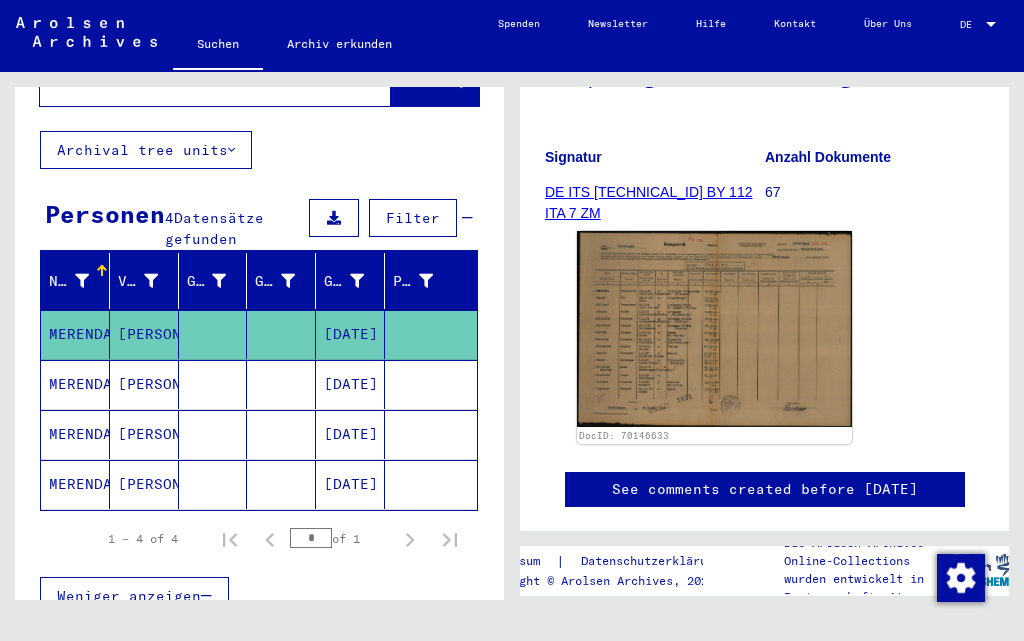 click 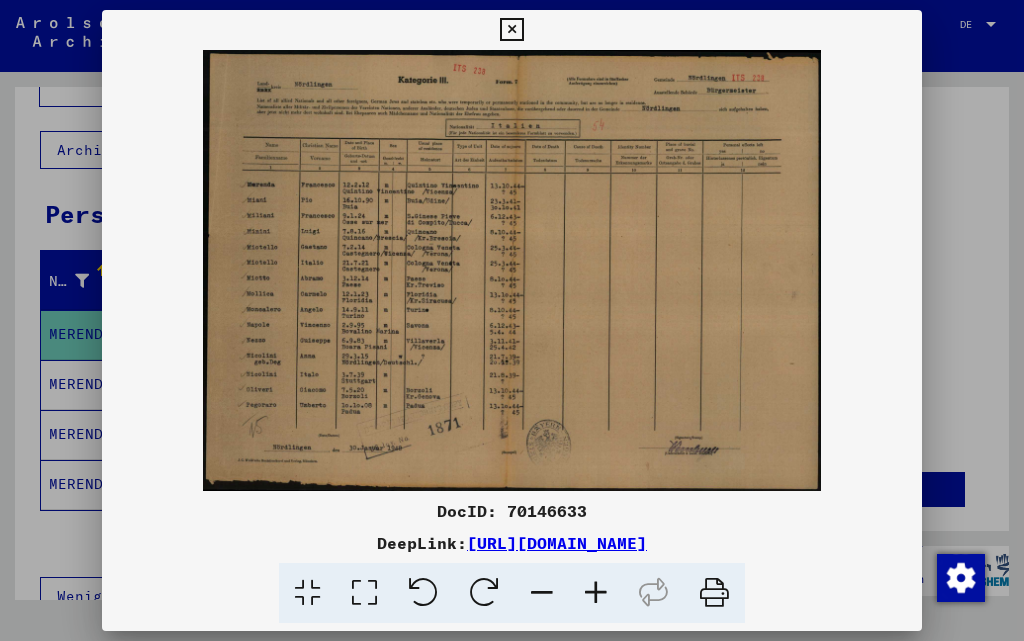scroll, scrollTop: 0, scrollLeft: 0, axis: both 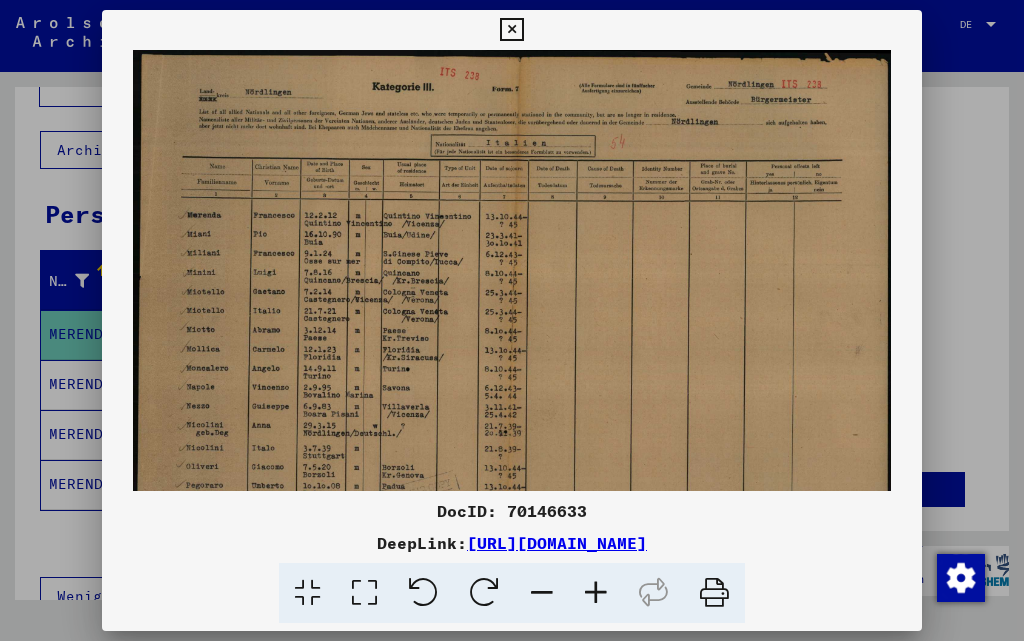 click at bounding box center [596, 593] 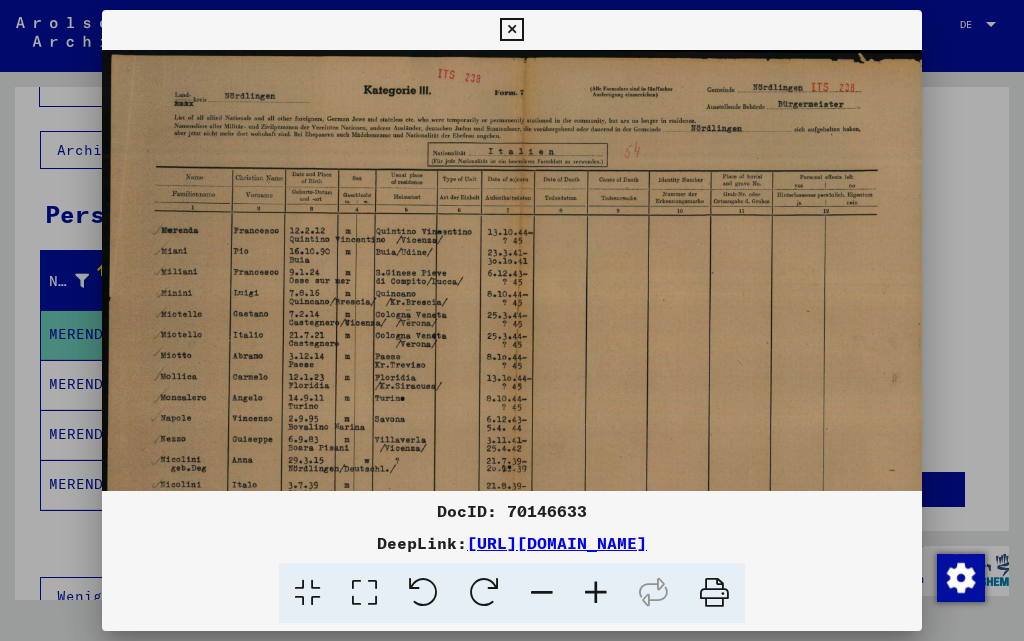 click at bounding box center (596, 593) 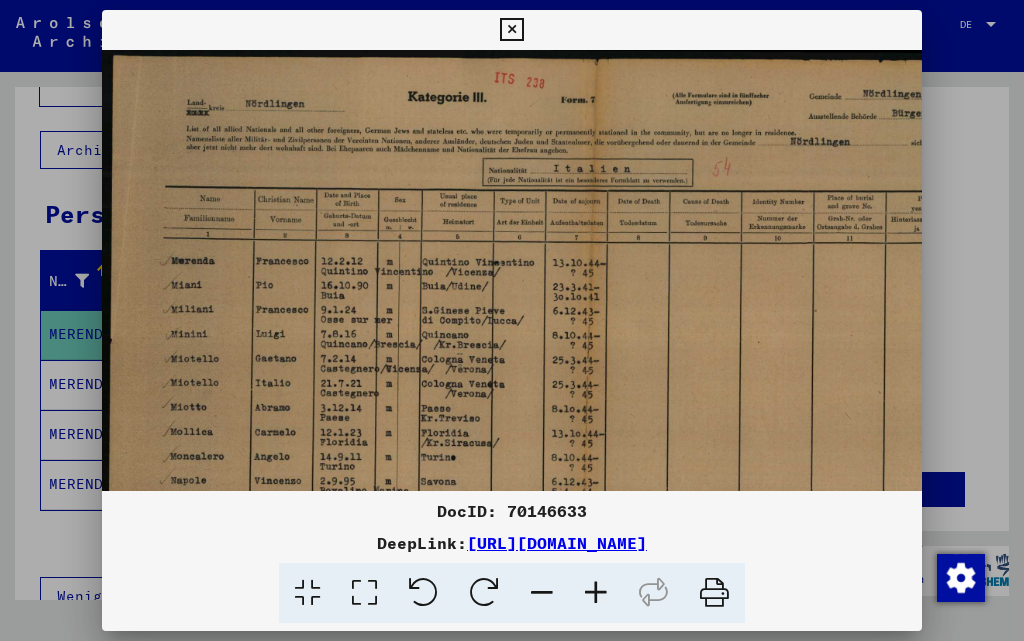click at bounding box center [596, 593] 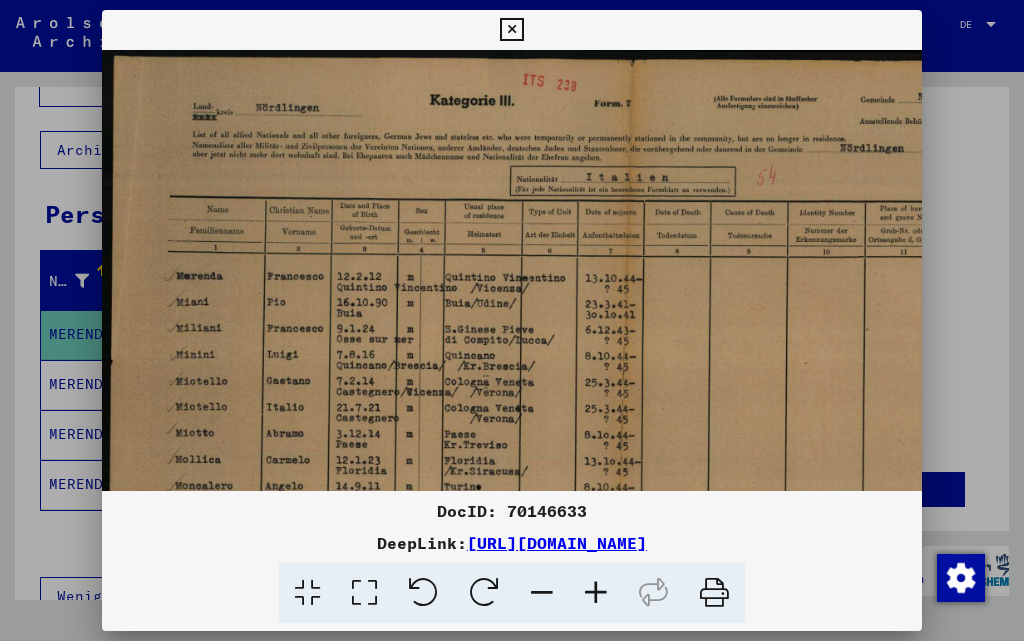 click at bounding box center [596, 593] 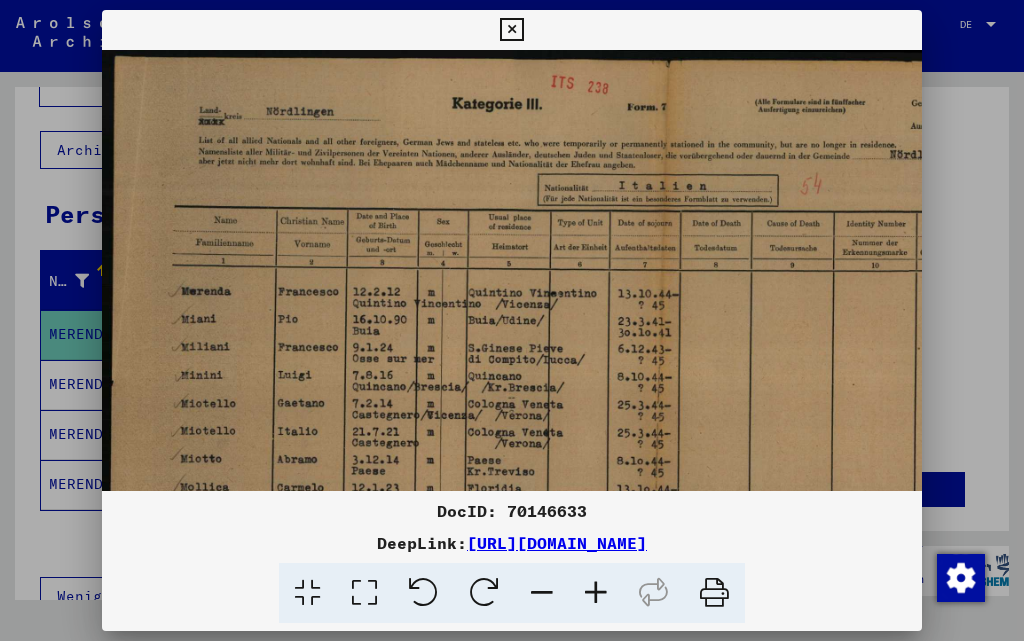 click at bounding box center [511, 30] 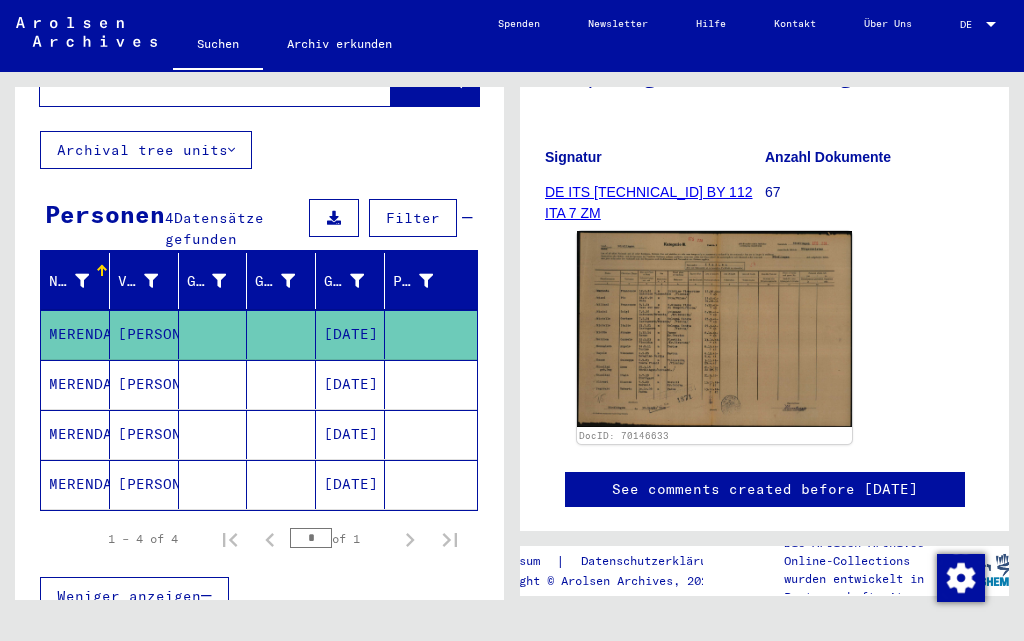 click on "MERENDA" 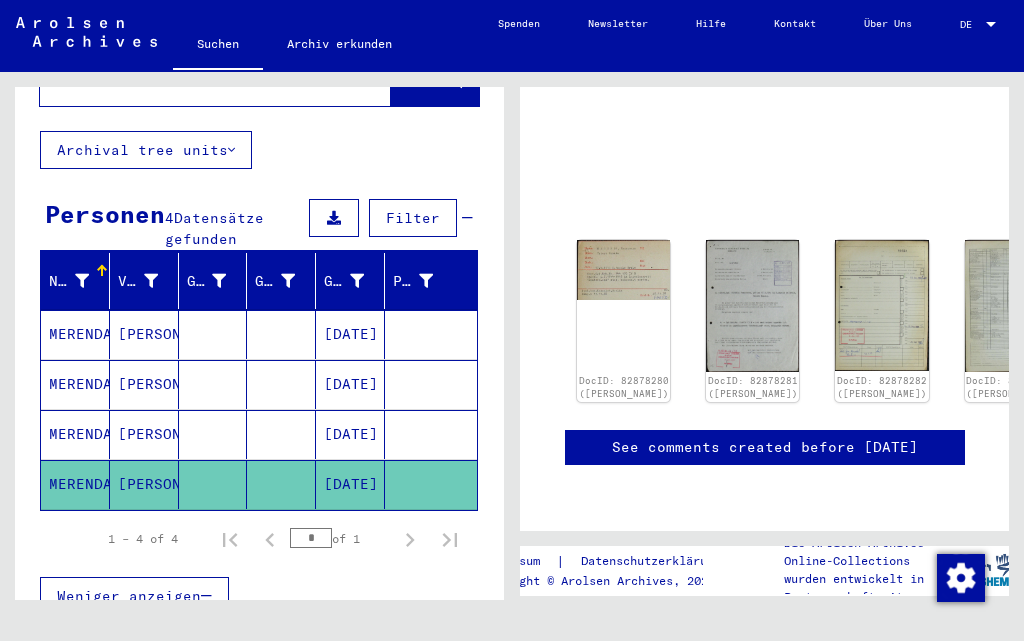 scroll, scrollTop: 153, scrollLeft: 0, axis: vertical 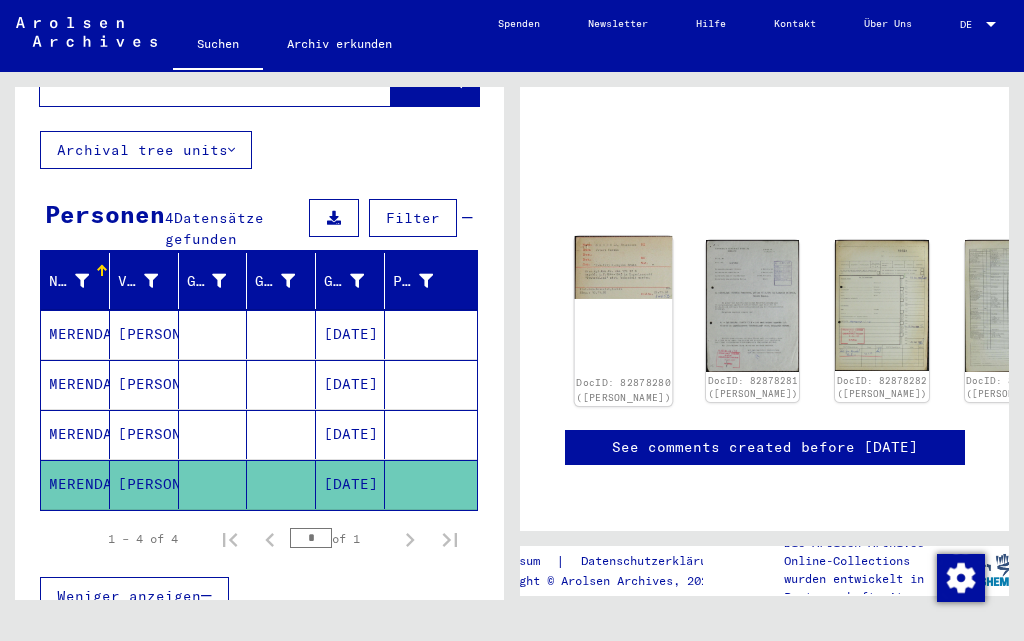 click 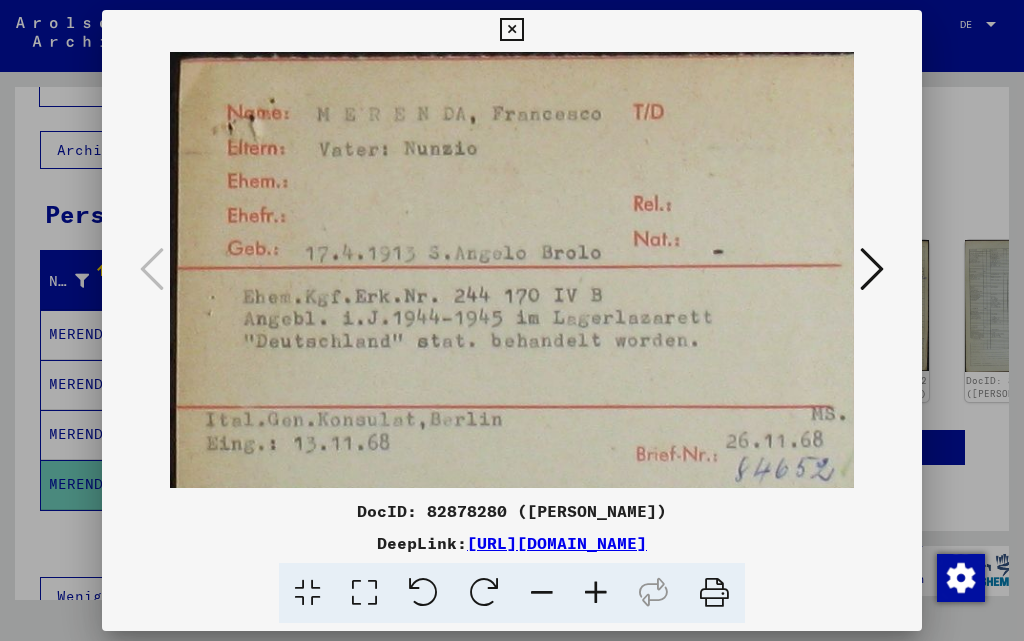 click at bounding box center (872, 269) 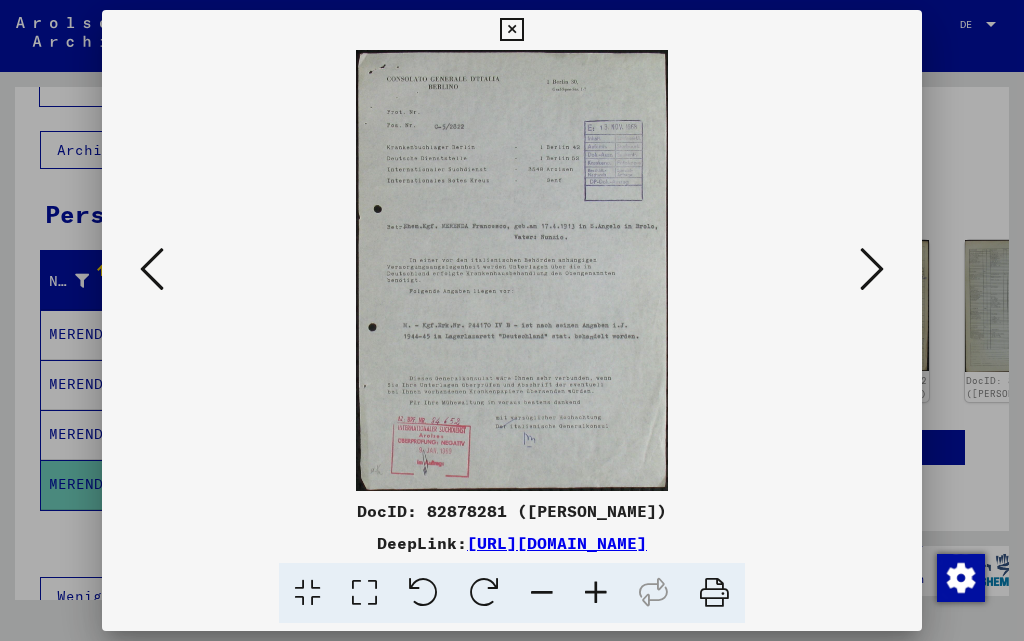 click at bounding box center (596, 593) 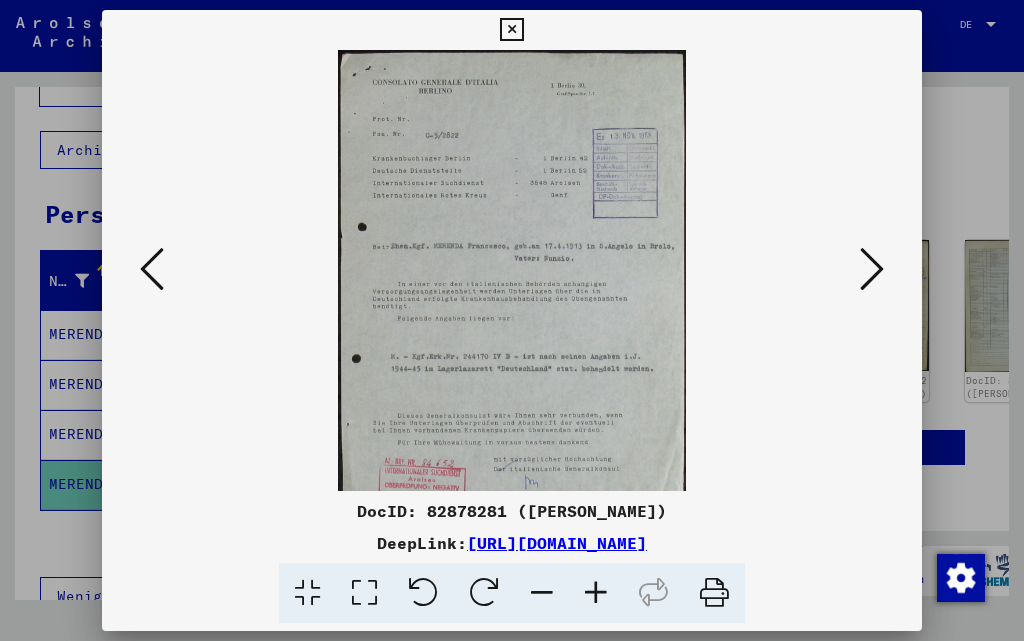 click at bounding box center [596, 593] 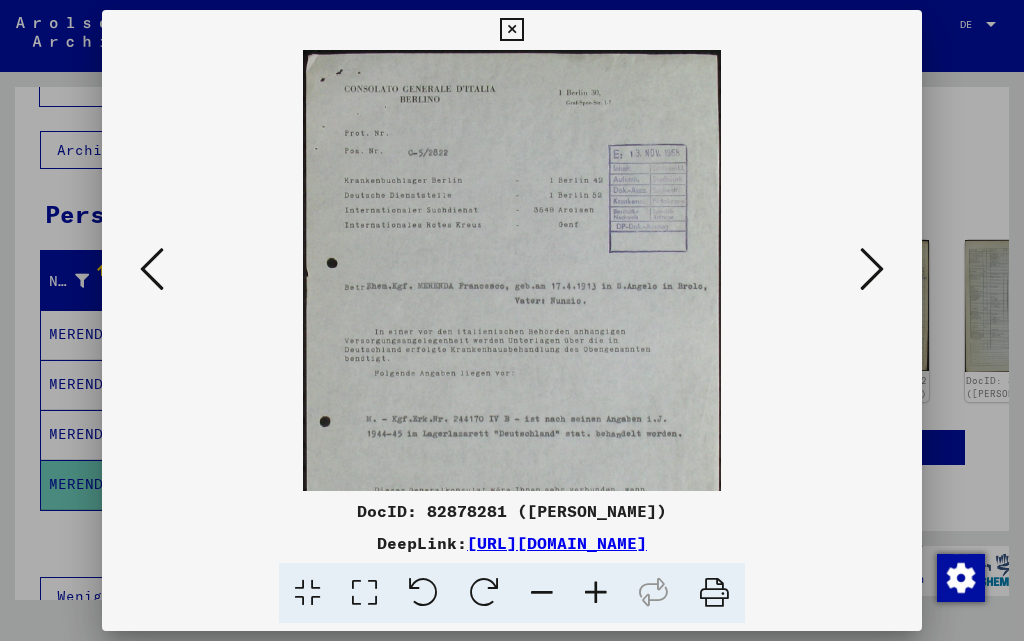 click at bounding box center (596, 593) 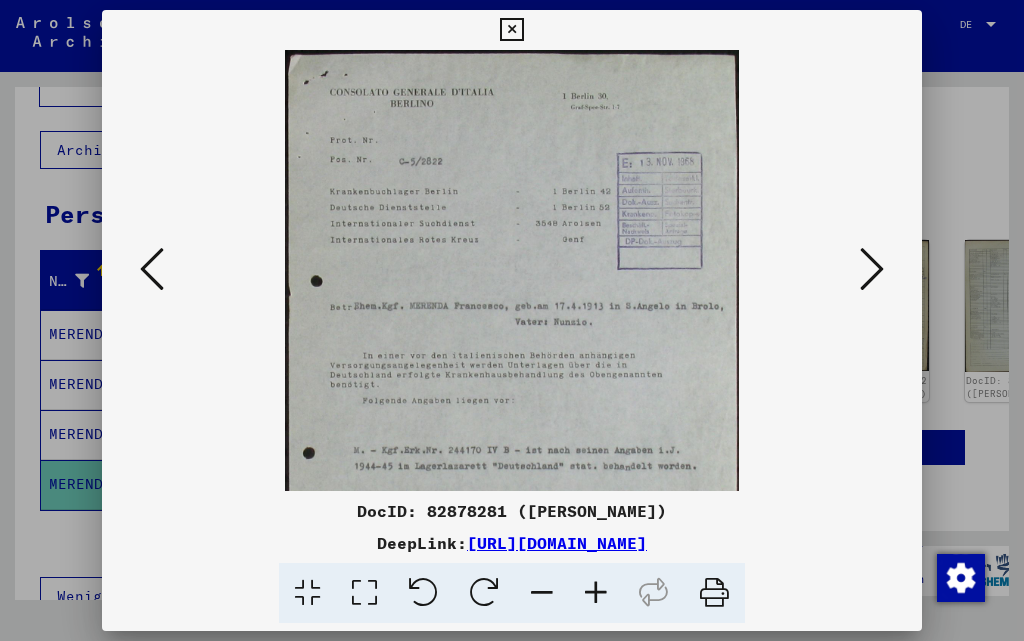 click at bounding box center (596, 593) 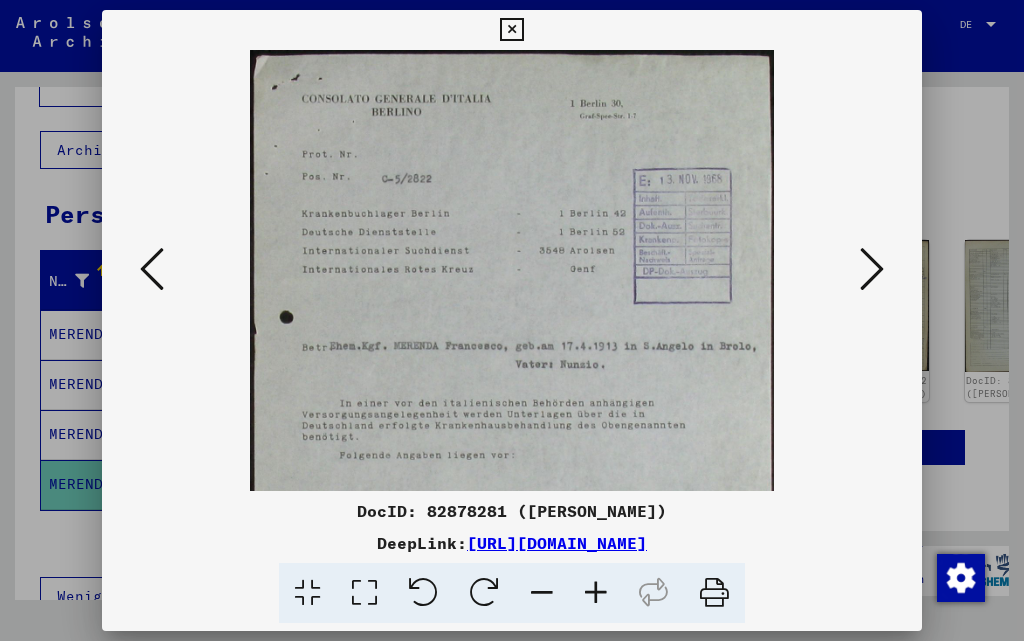 click at bounding box center (596, 593) 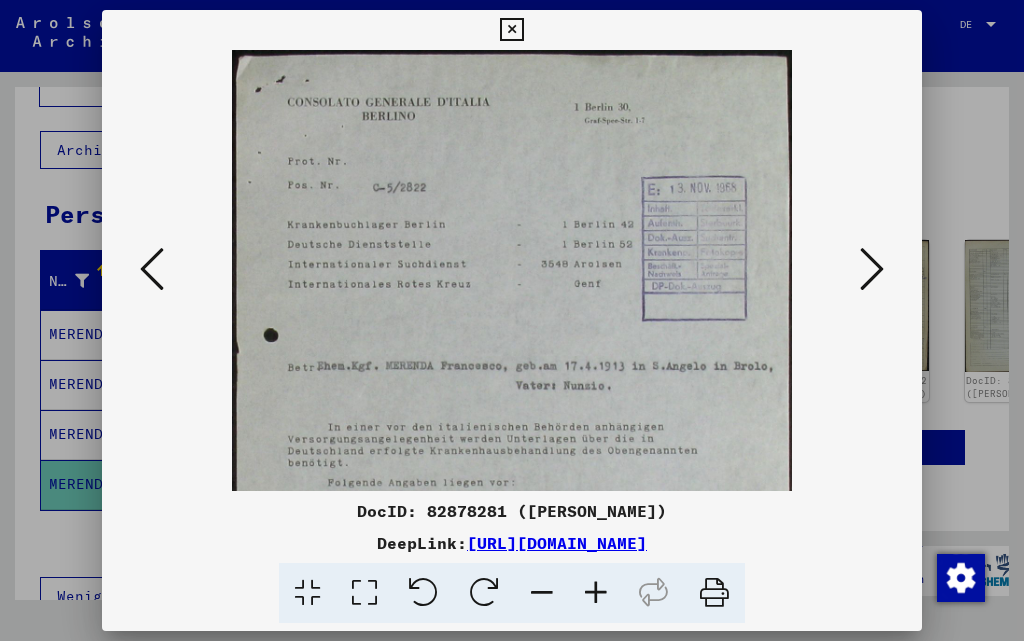 click at bounding box center [596, 593] 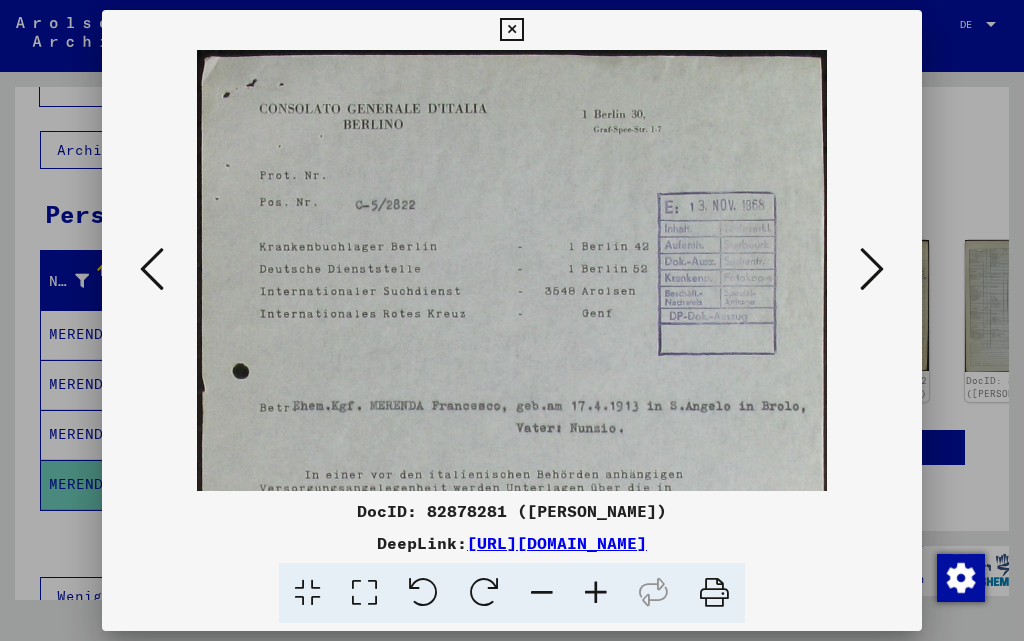 click at bounding box center [596, 593] 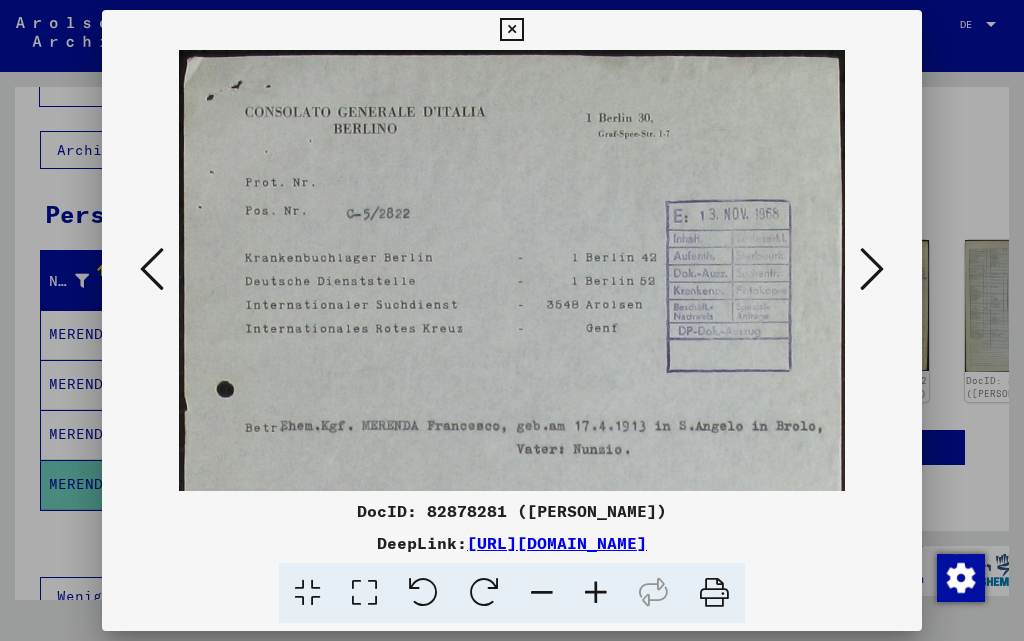 click at bounding box center (511, 30) 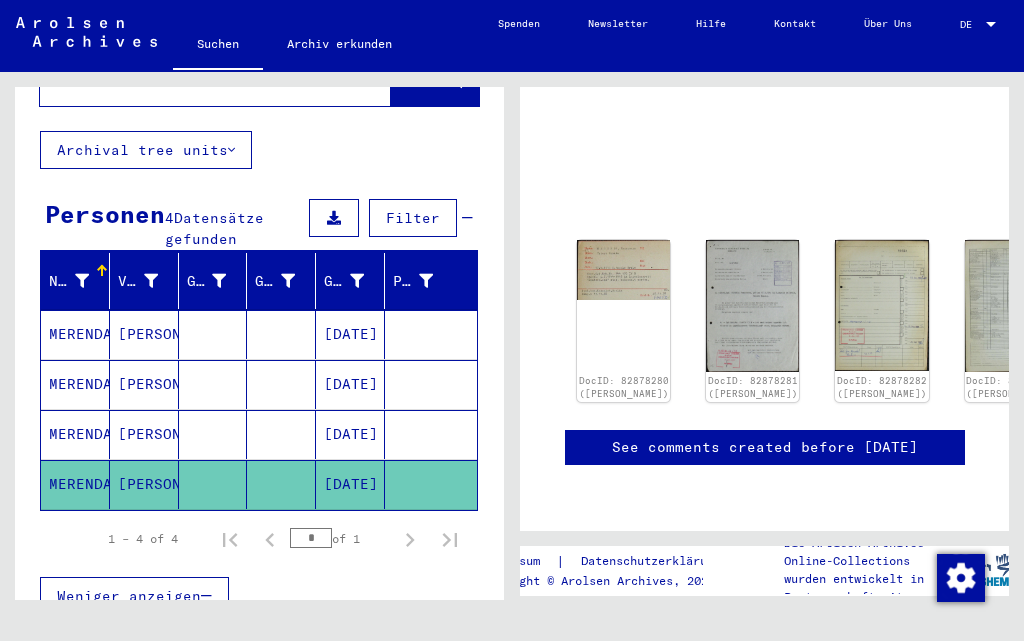 scroll, scrollTop: 0, scrollLeft: 0, axis: both 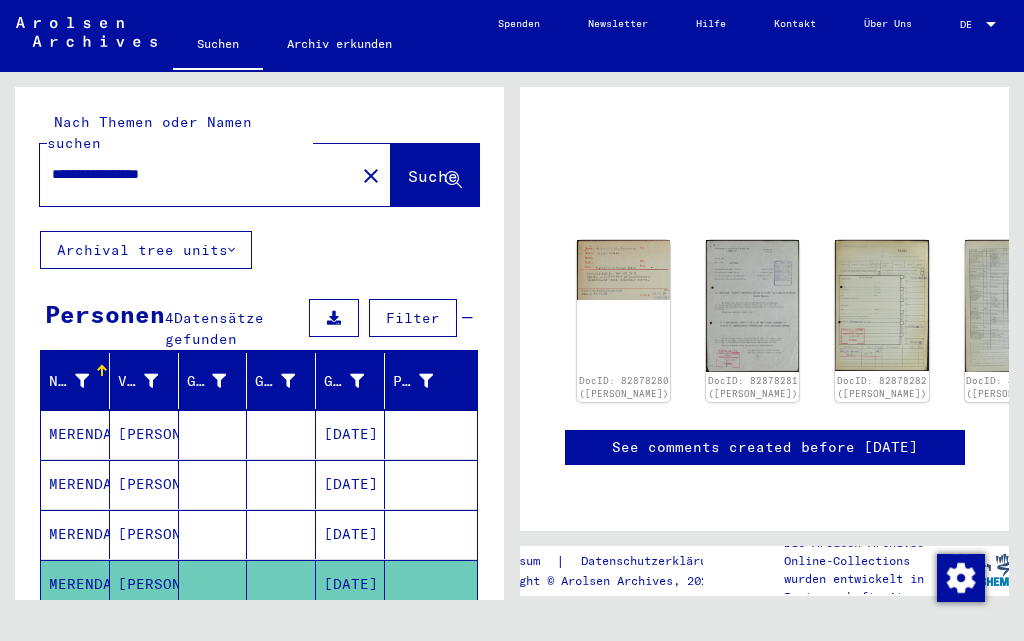 drag, startPoint x: 237, startPoint y: 163, endPoint x: 0, endPoint y: 162, distance: 237.0021 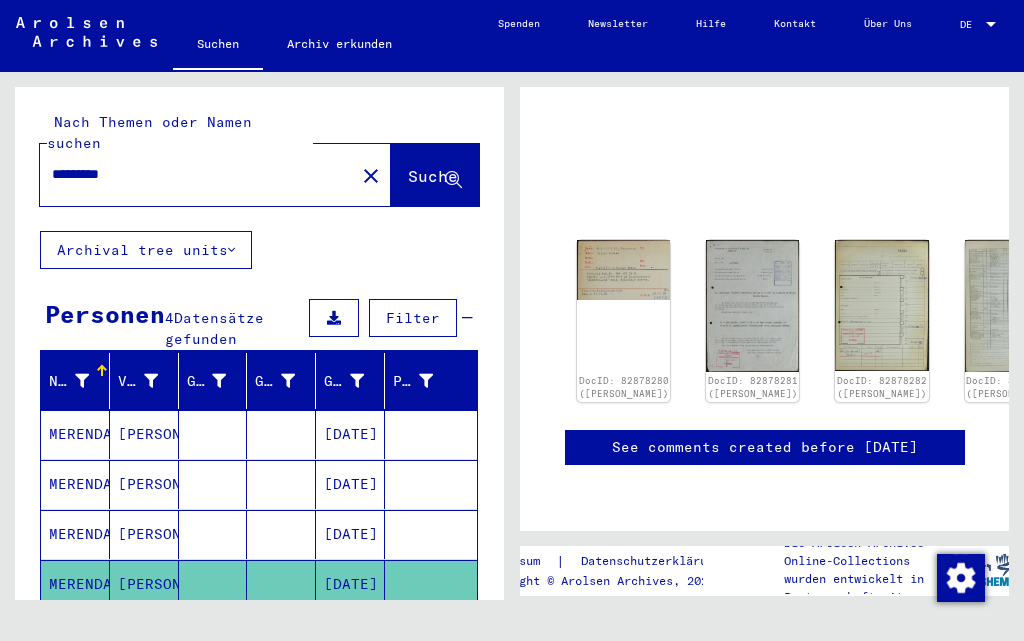 type on "*********" 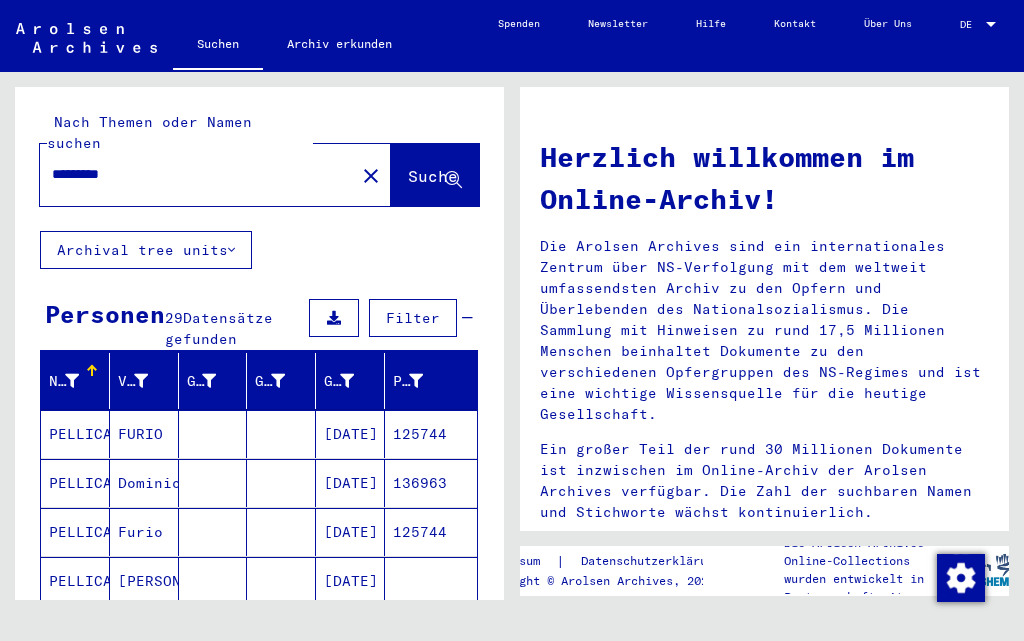 scroll, scrollTop: 200, scrollLeft: 0, axis: vertical 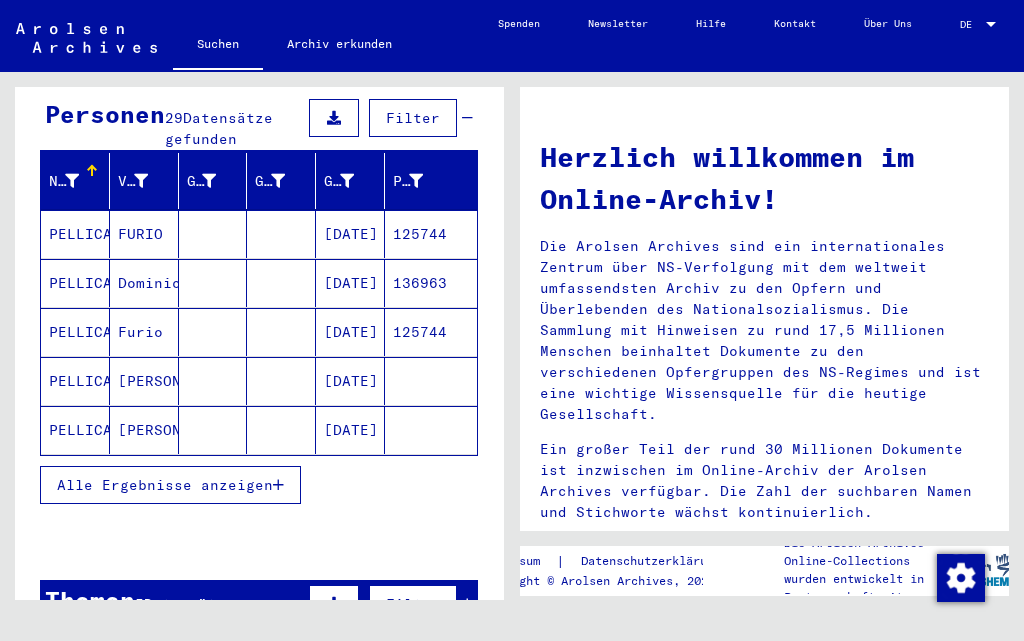 click on "Alle Ergebnisse anzeigen" at bounding box center (165, 485) 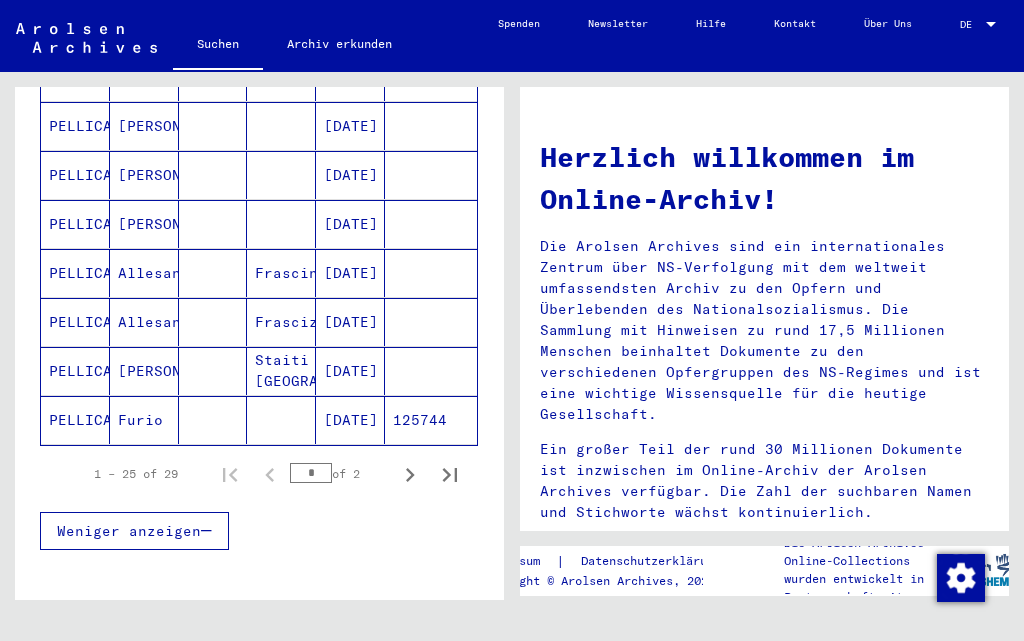 scroll, scrollTop: 1200, scrollLeft: 0, axis: vertical 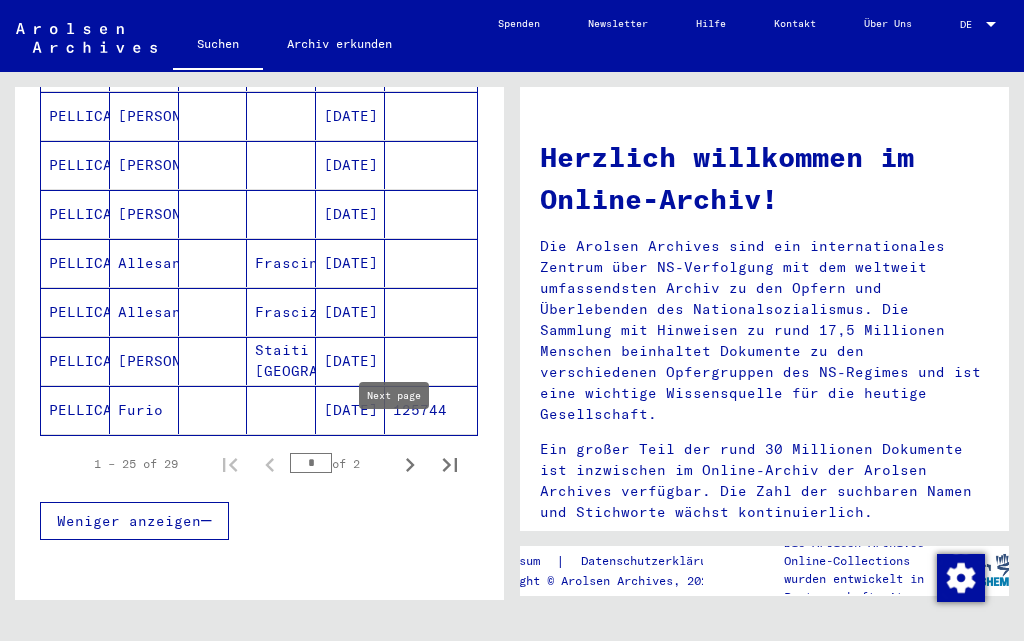 click 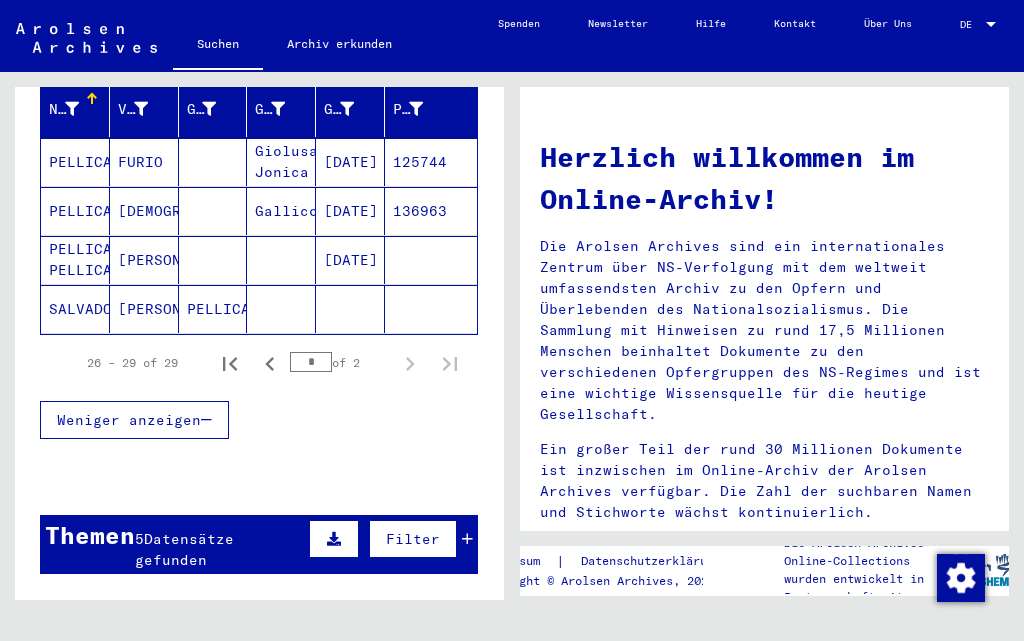 scroll, scrollTop: 165, scrollLeft: 0, axis: vertical 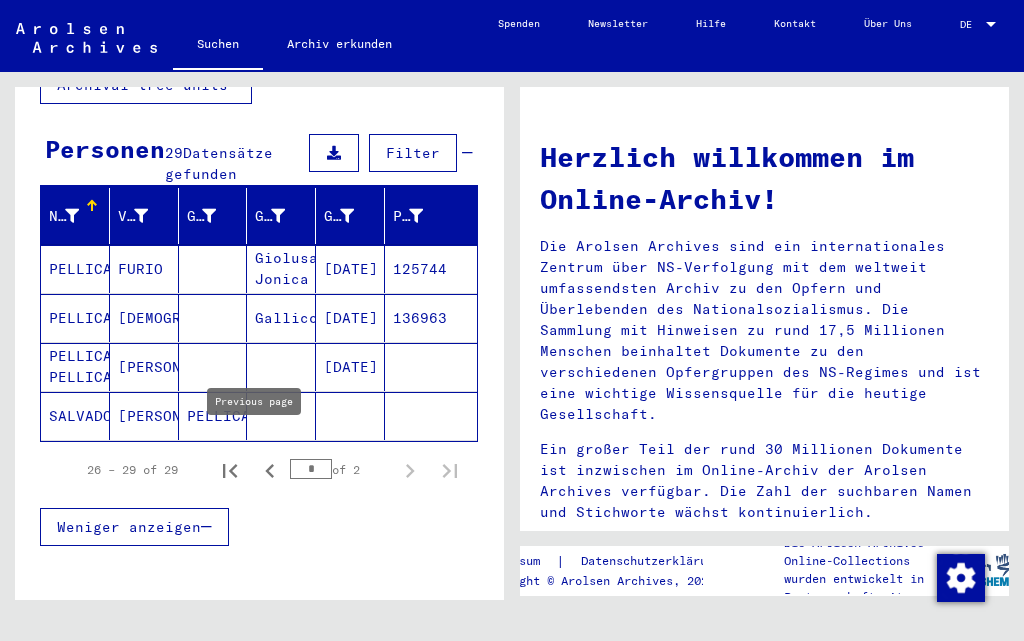 click 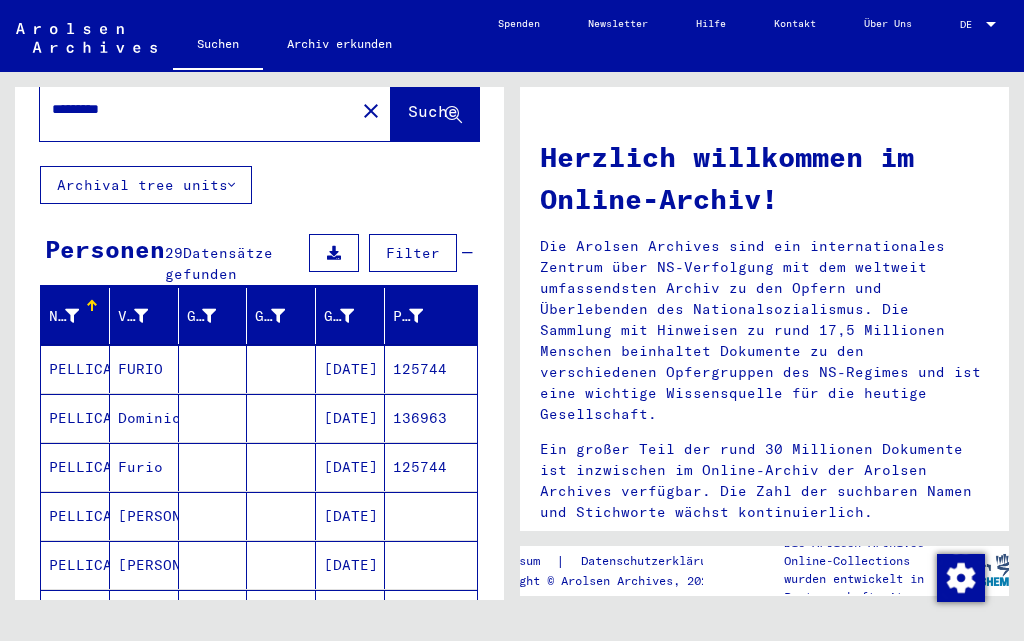 scroll, scrollTop: 0, scrollLeft: 0, axis: both 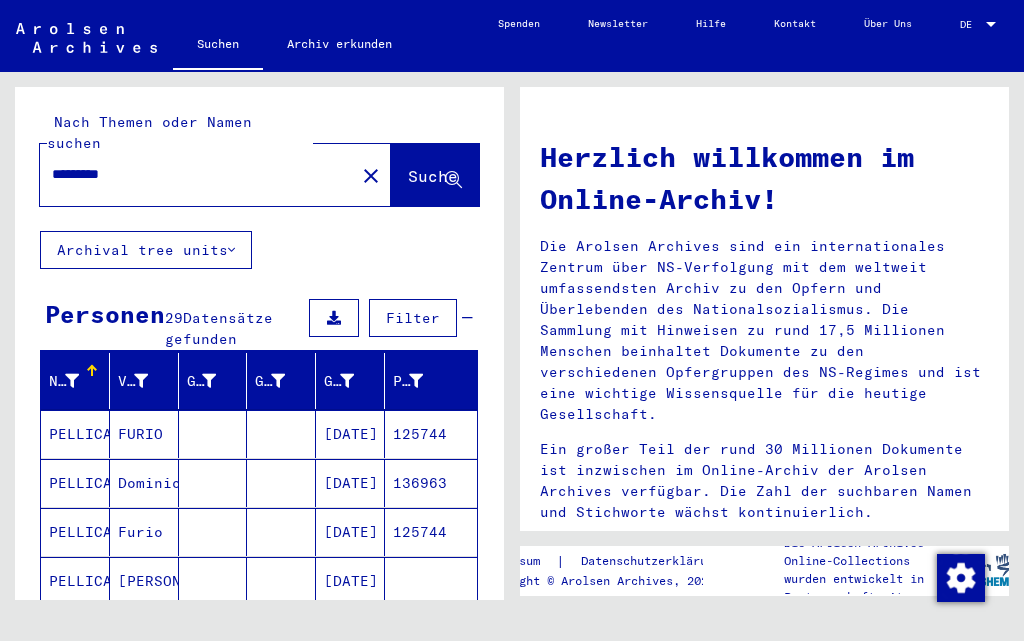 click on "*********" at bounding box center [191, 174] 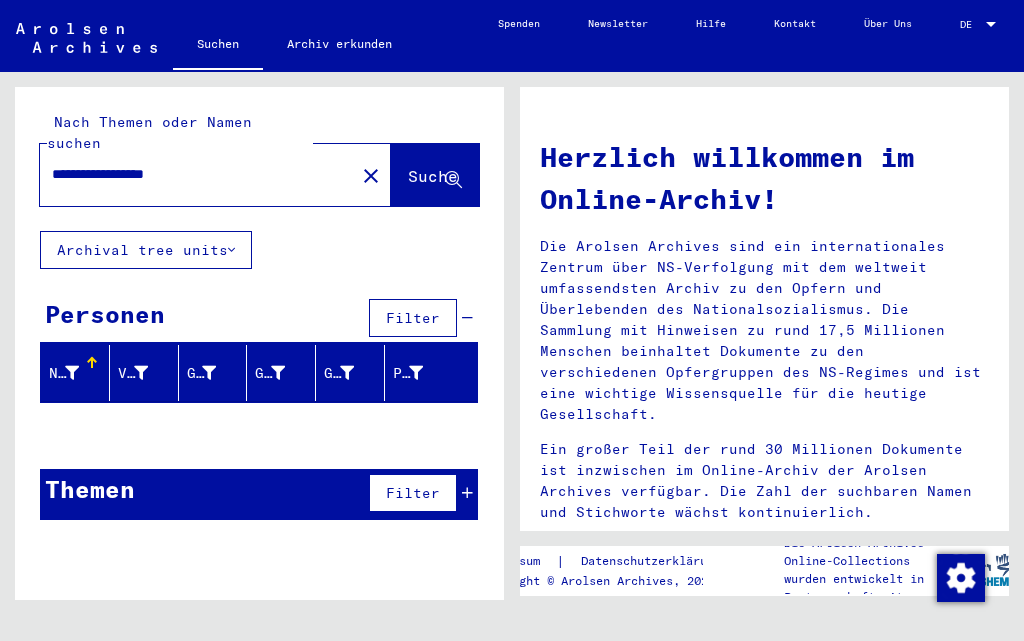 drag, startPoint x: 228, startPoint y: 147, endPoint x: 0, endPoint y: 180, distance: 230.37578 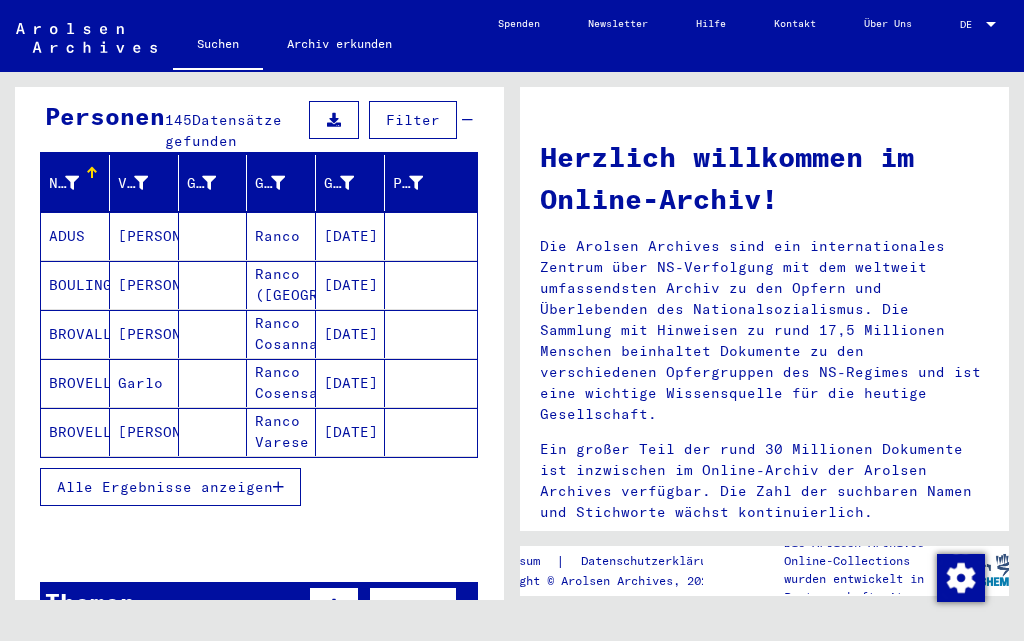 scroll, scrollTop: 200, scrollLeft: 0, axis: vertical 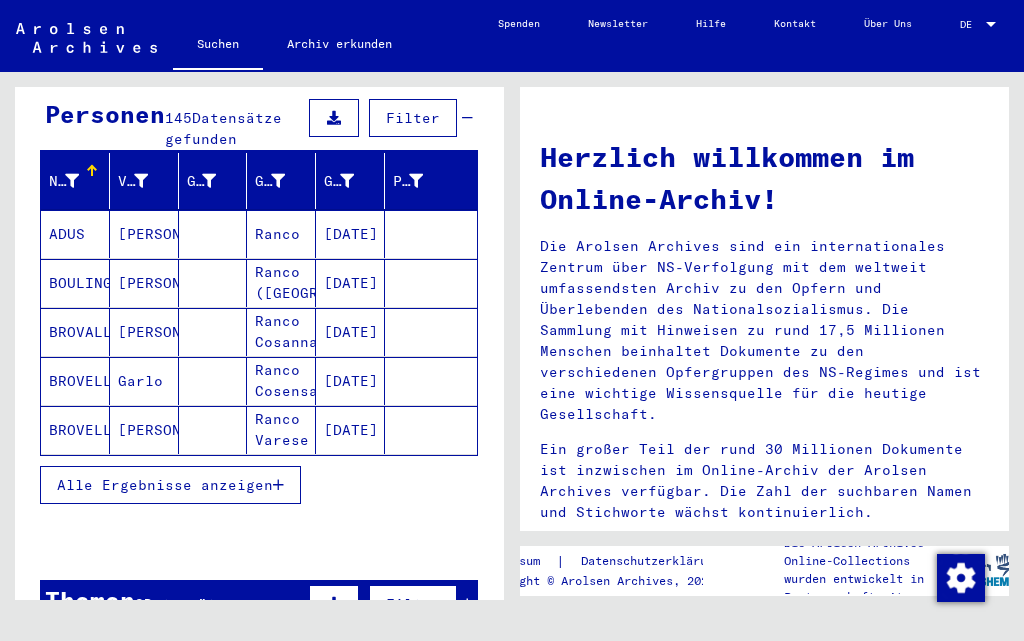click on "Alle Ergebnisse anzeigen" at bounding box center [165, 485] 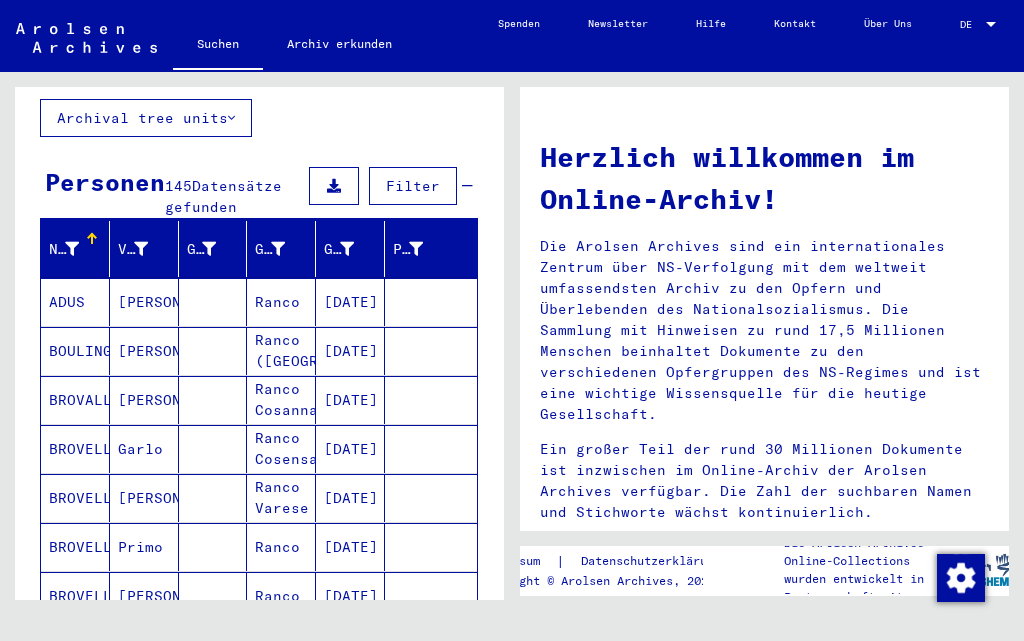 scroll, scrollTop: 0, scrollLeft: 0, axis: both 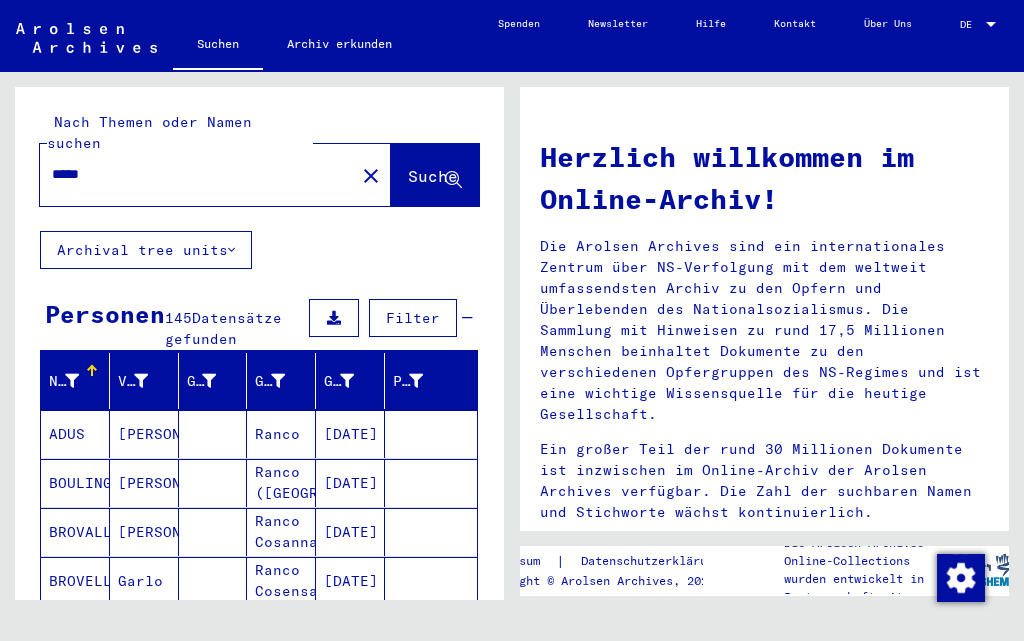 drag, startPoint x: 170, startPoint y: 158, endPoint x: 0, endPoint y: 161, distance: 170.02647 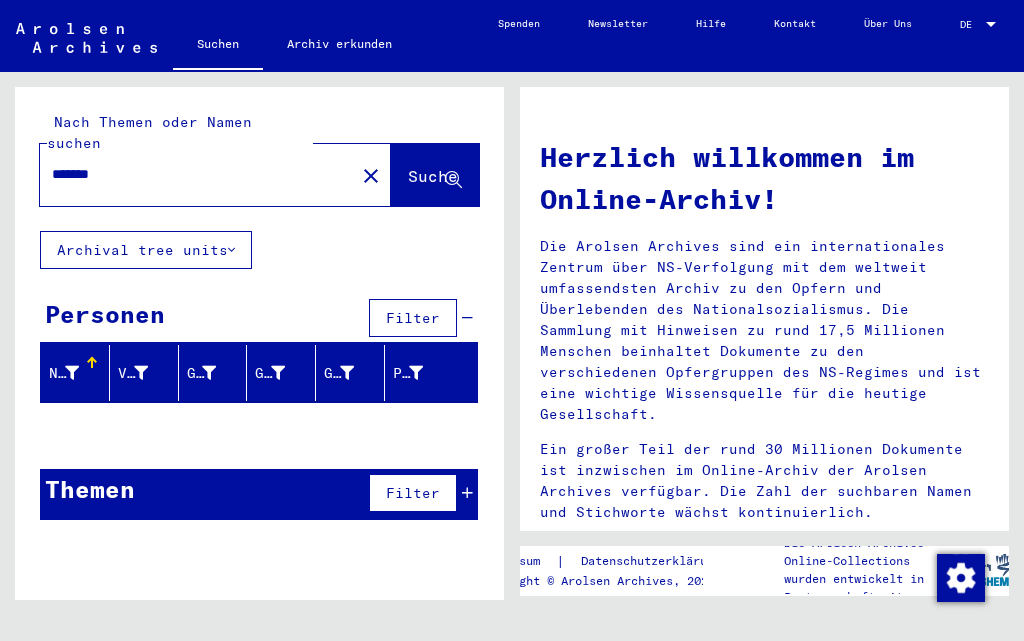 click on "*******" at bounding box center [191, 174] 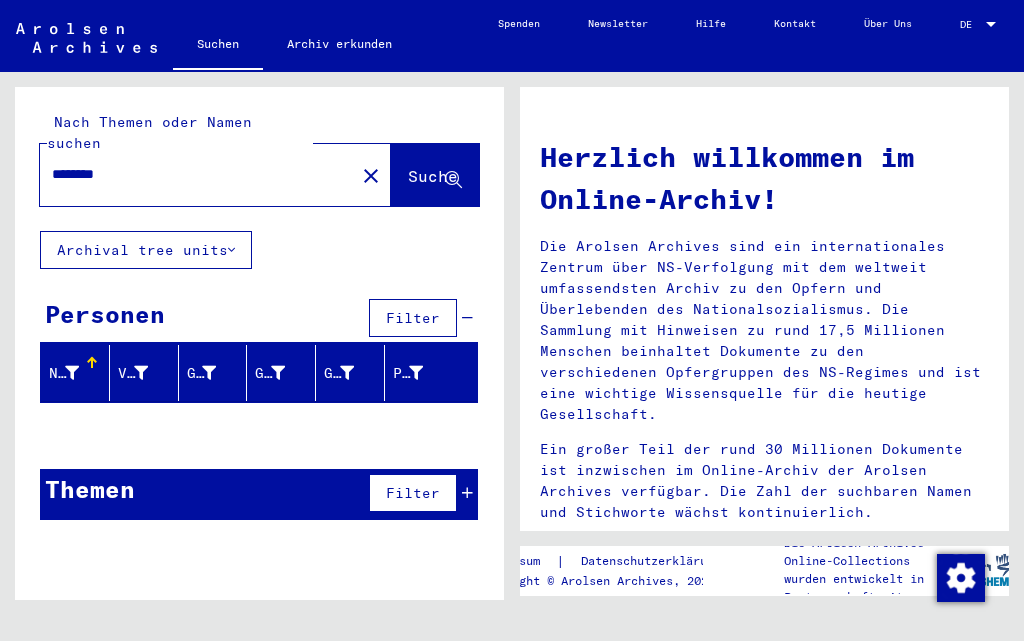 drag, startPoint x: 240, startPoint y: 137, endPoint x: 190, endPoint y: 152, distance: 52.201534 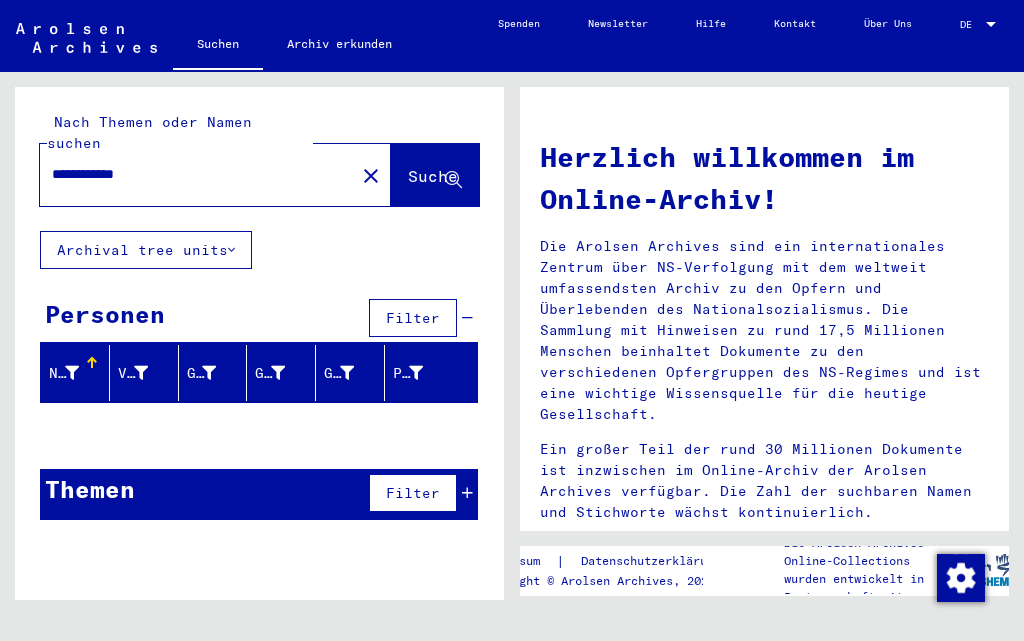 drag, startPoint x: 241, startPoint y: 160, endPoint x: 0, endPoint y: 161, distance: 241.00208 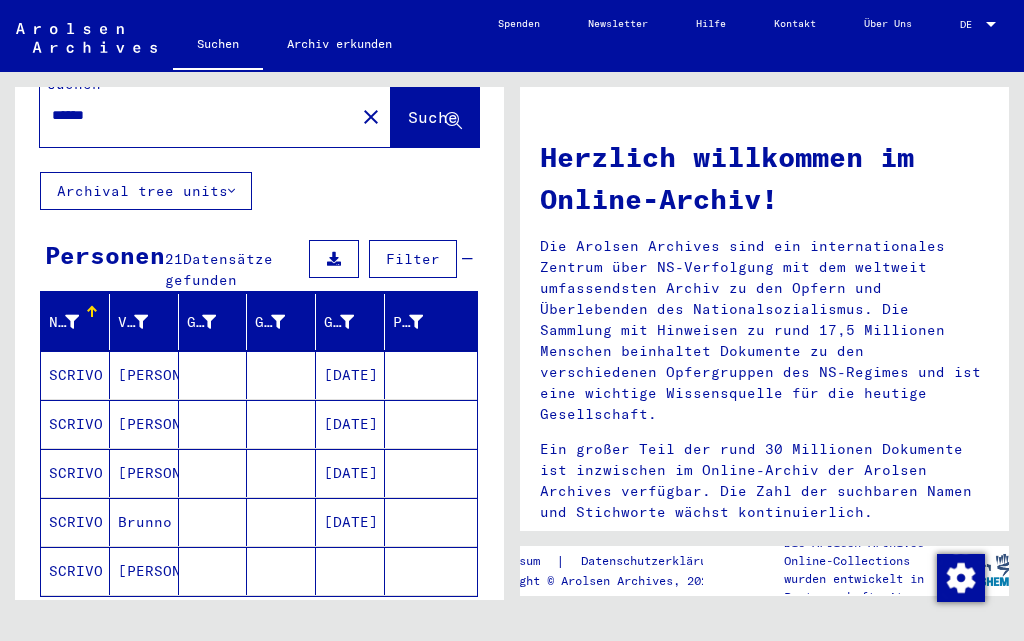 scroll, scrollTop: 100, scrollLeft: 0, axis: vertical 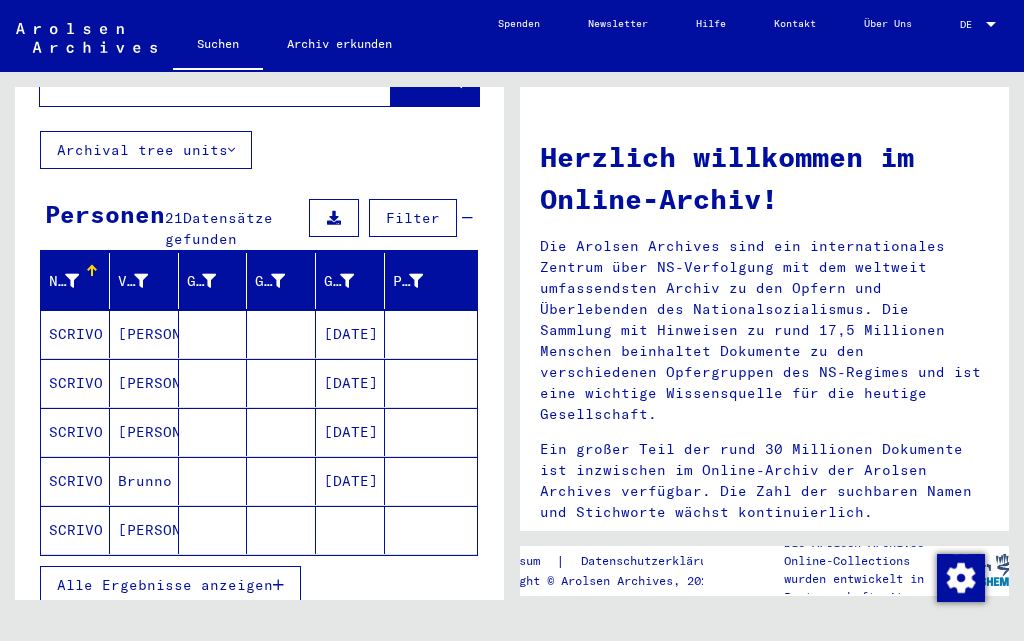click on "Alle Ergebnisse anzeigen" at bounding box center [170, 585] 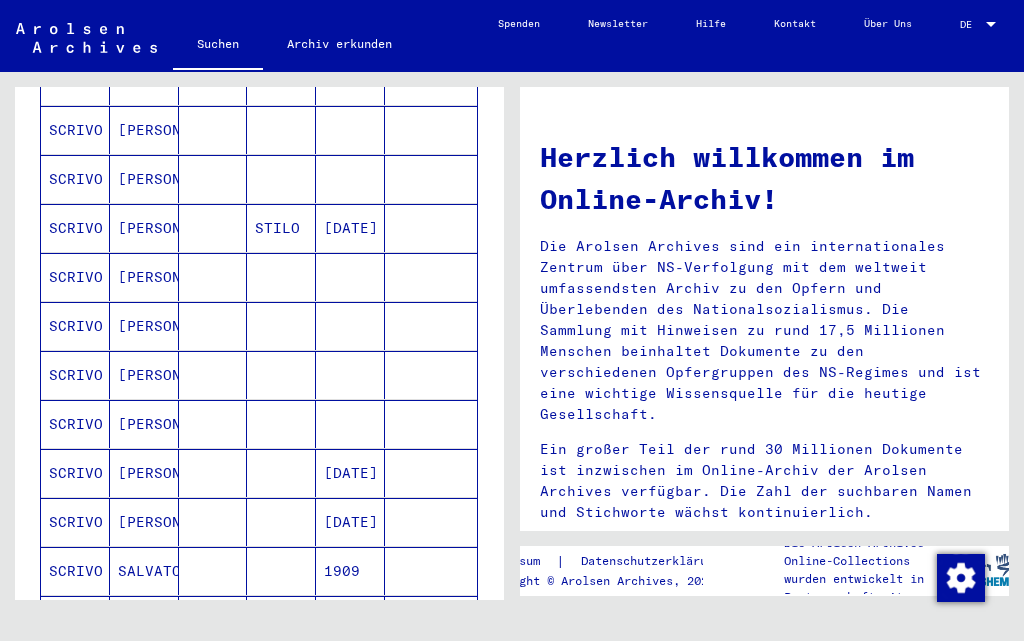 scroll, scrollTop: 600, scrollLeft: 0, axis: vertical 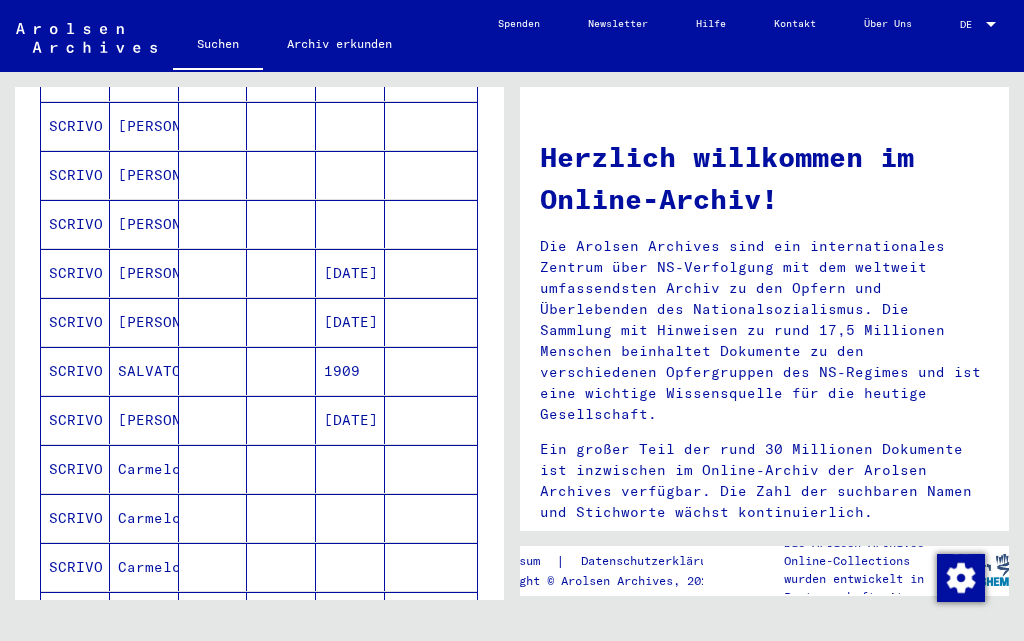 click on "SCRIVO" at bounding box center [75, 518] 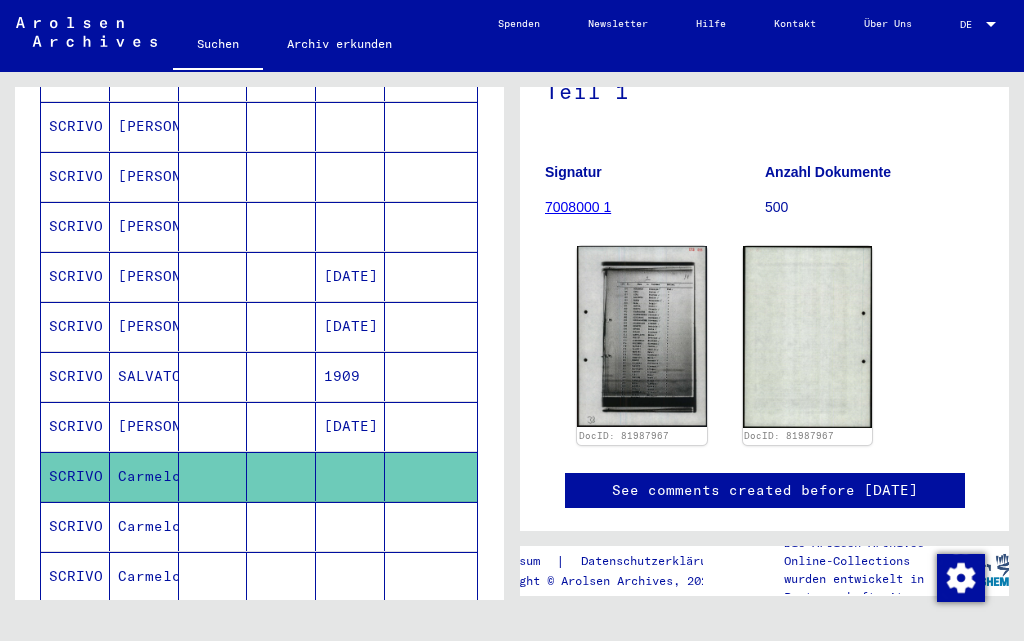 scroll, scrollTop: 200, scrollLeft: 0, axis: vertical 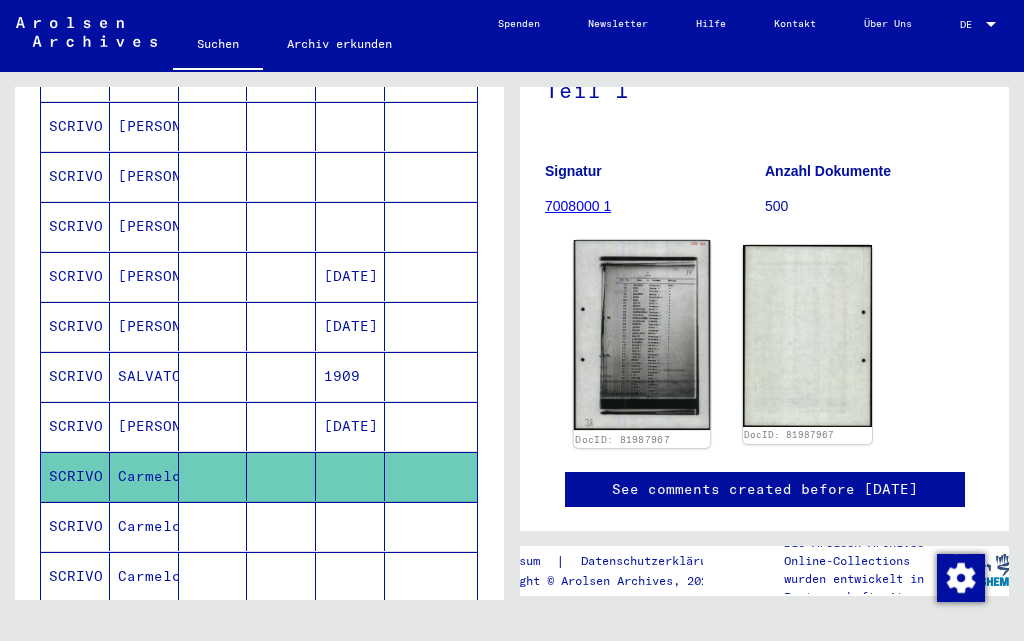 click 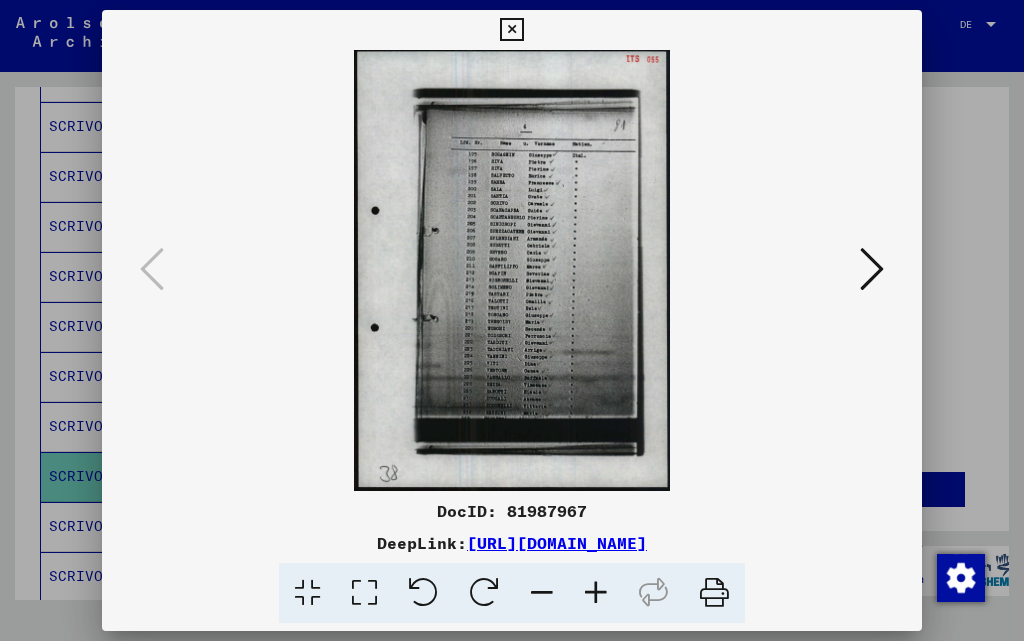 scroll, scrollTop: 0, scrollLeft: 0, axis: both 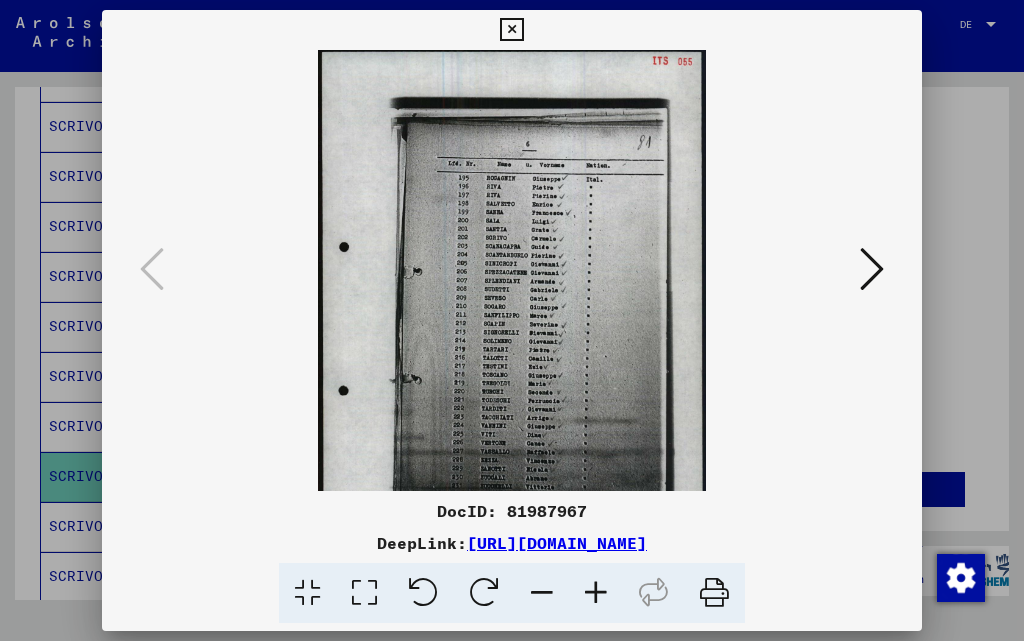 click at bounding box center [596, 593] 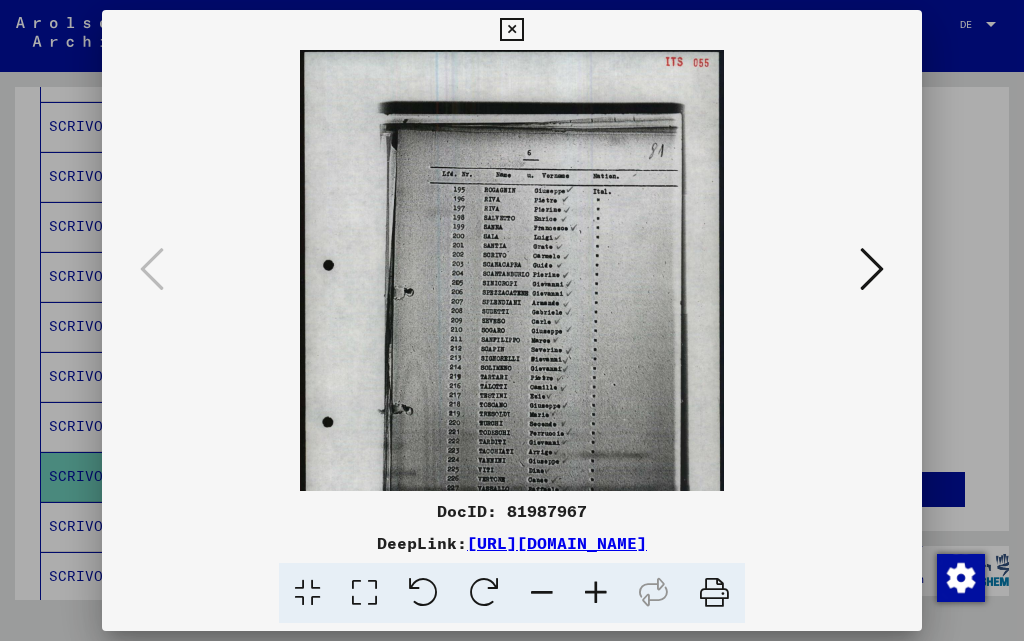 click at bounding box center (596, 593) 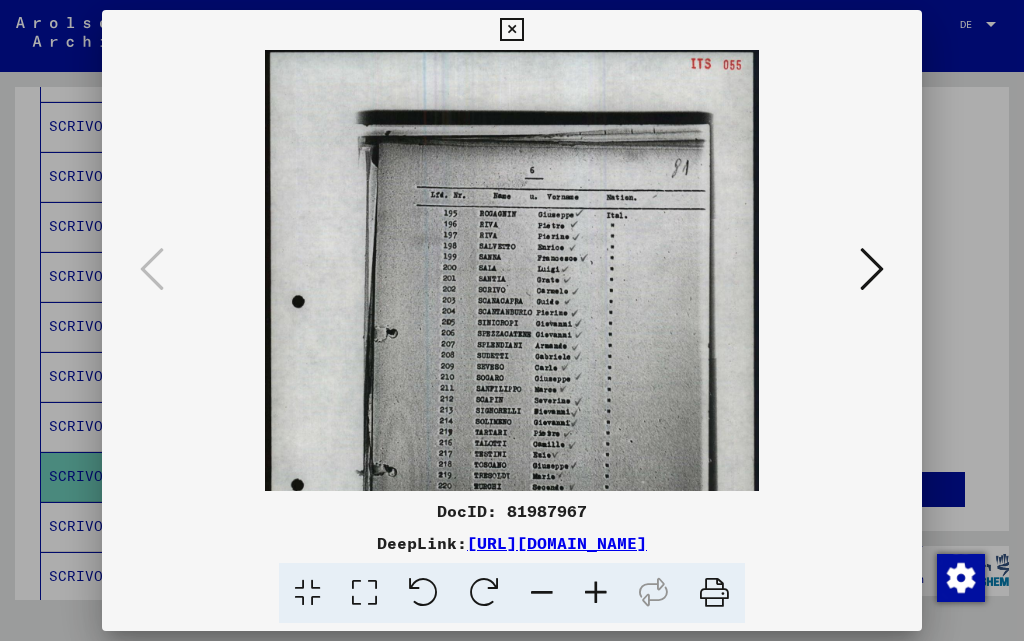 click at bounding box center (596, 593) 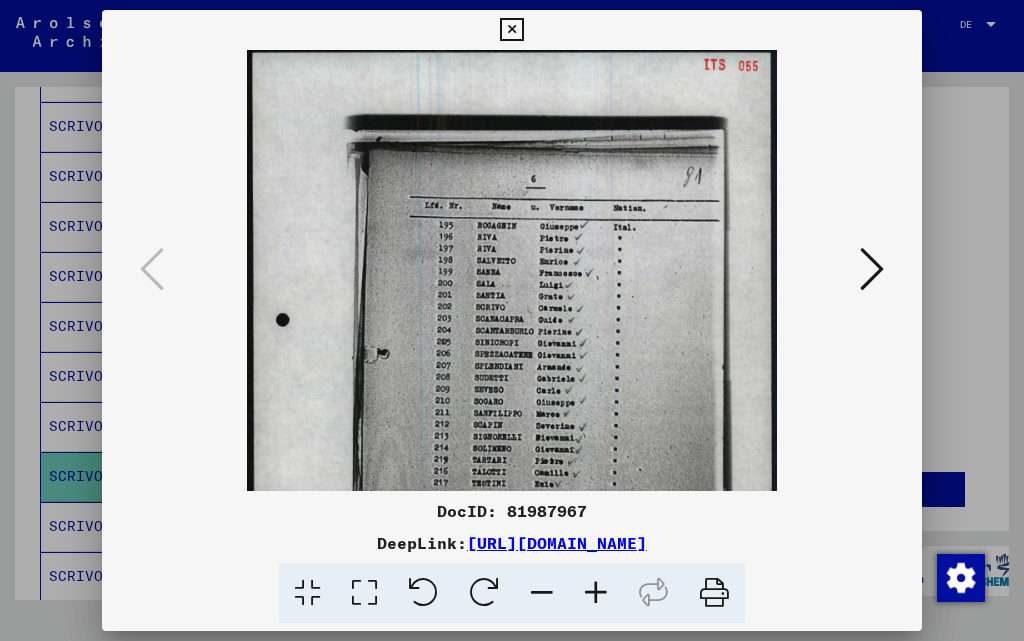 click at bounding box center [596, 593] 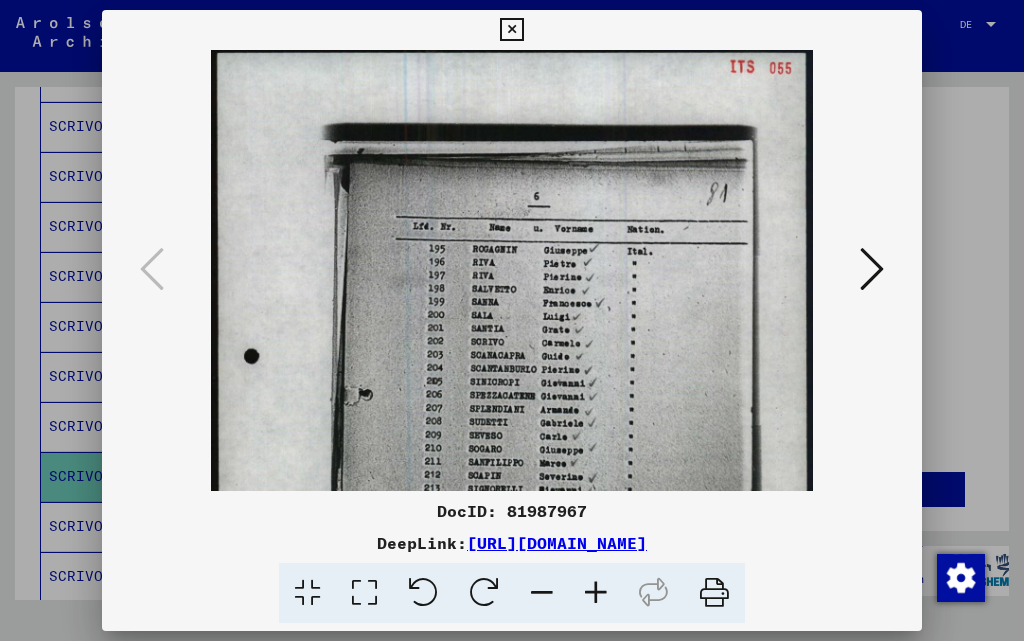 click at bounding box center [596, 593] 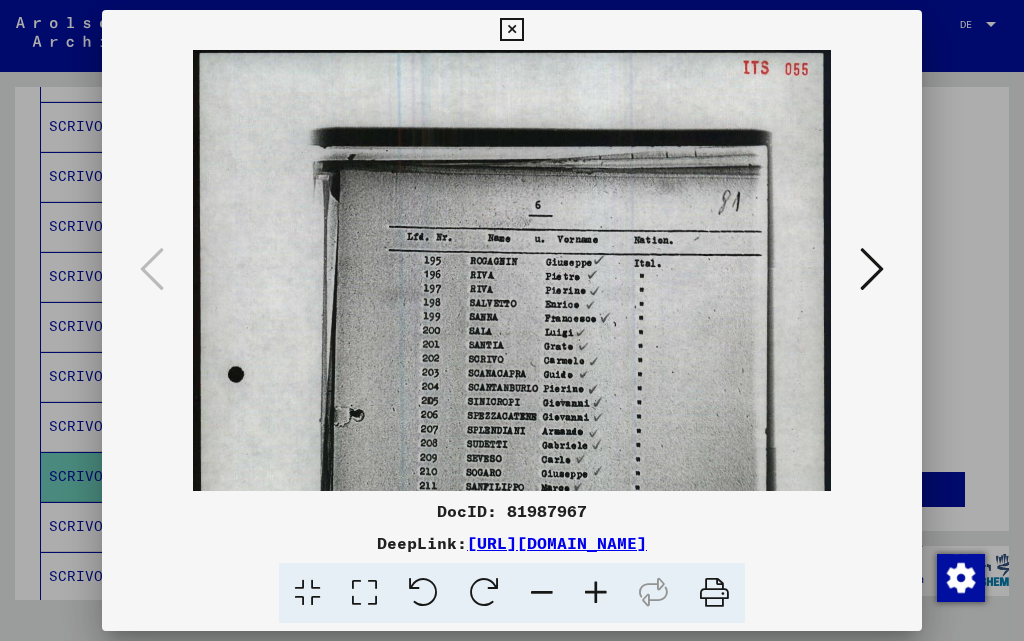 click at bounding box center [511, 30] 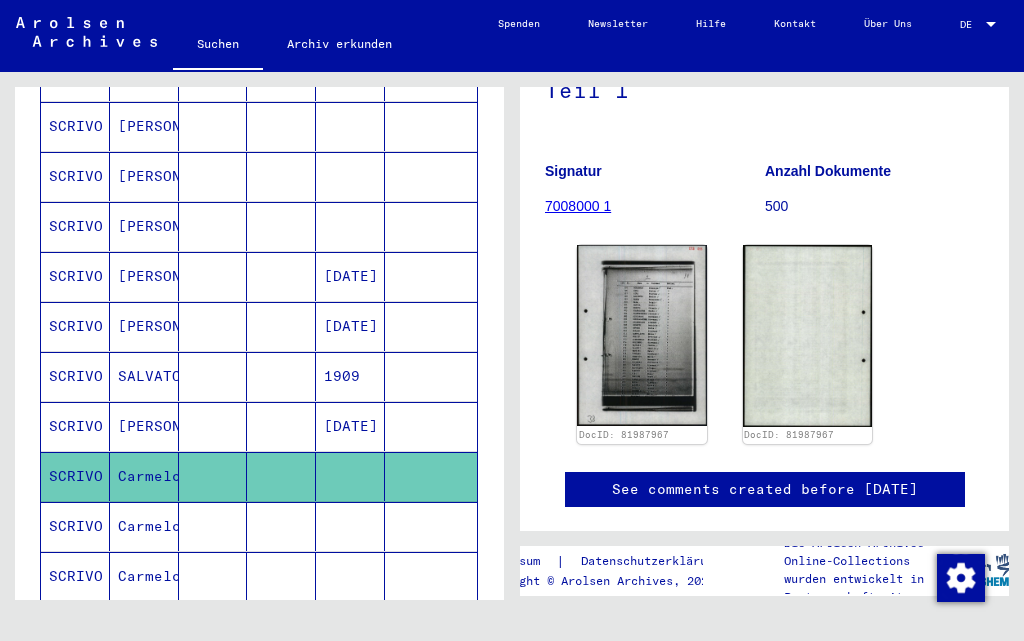 click on "SCRIVO" at bounding box center (75, 576) 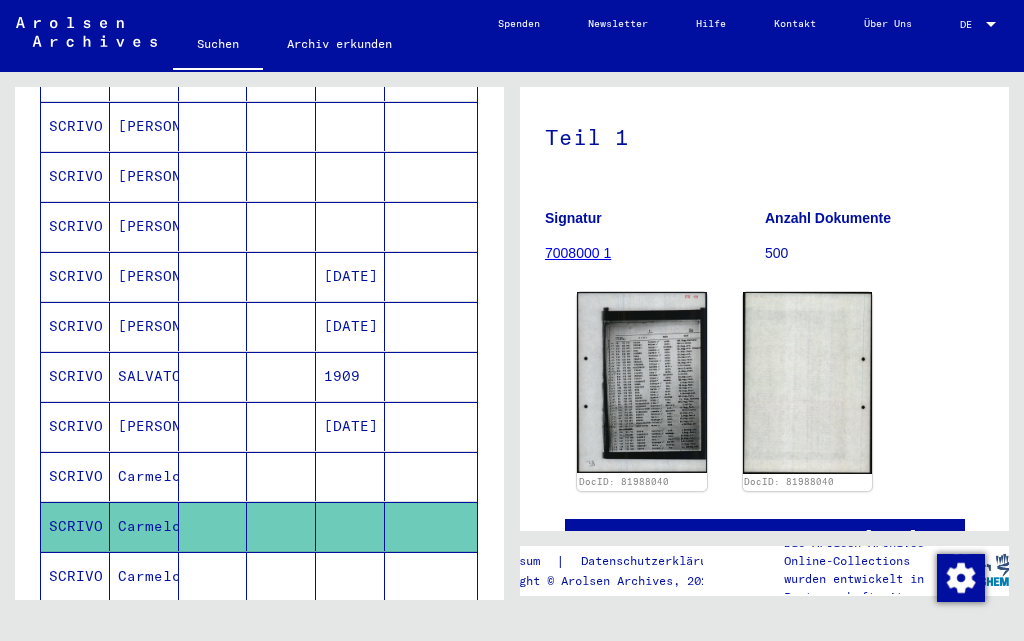 scroll, scrollTop: 200, scrollLeft: 0, axis: vertical 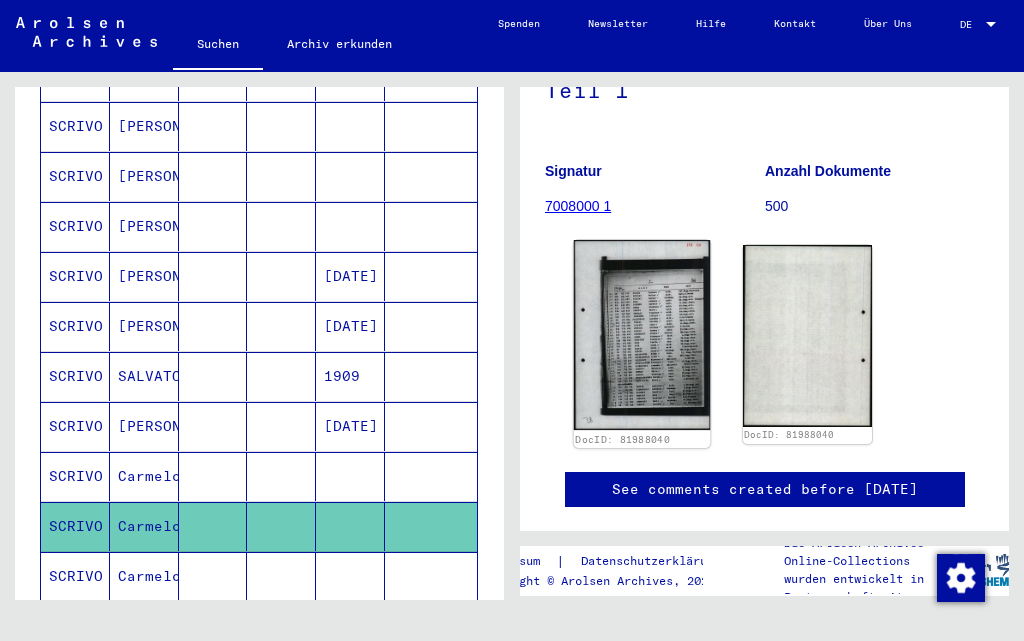 click 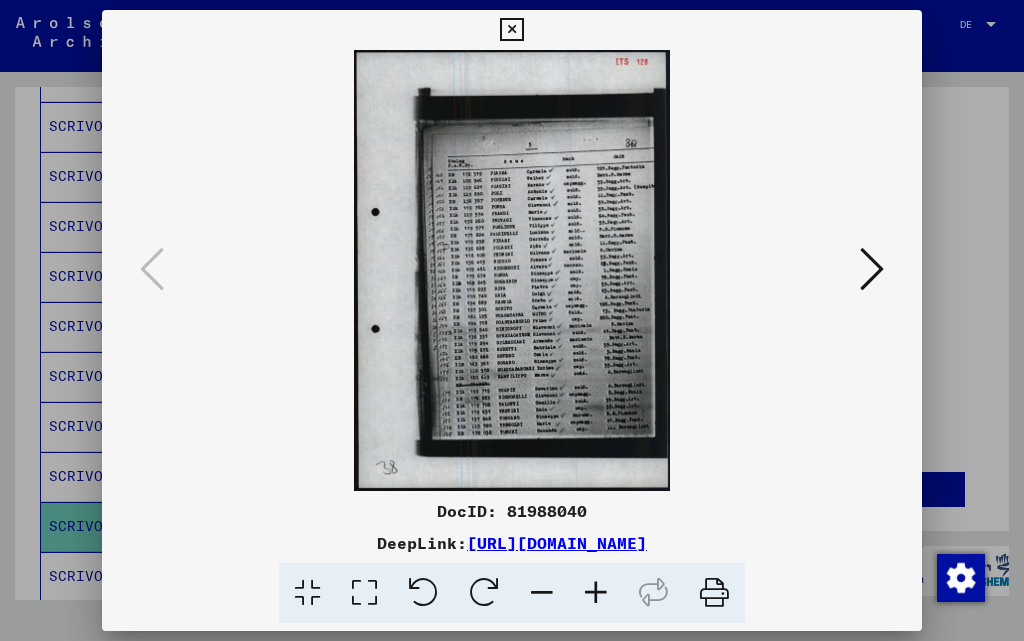 click at bounding box center [596, 593] 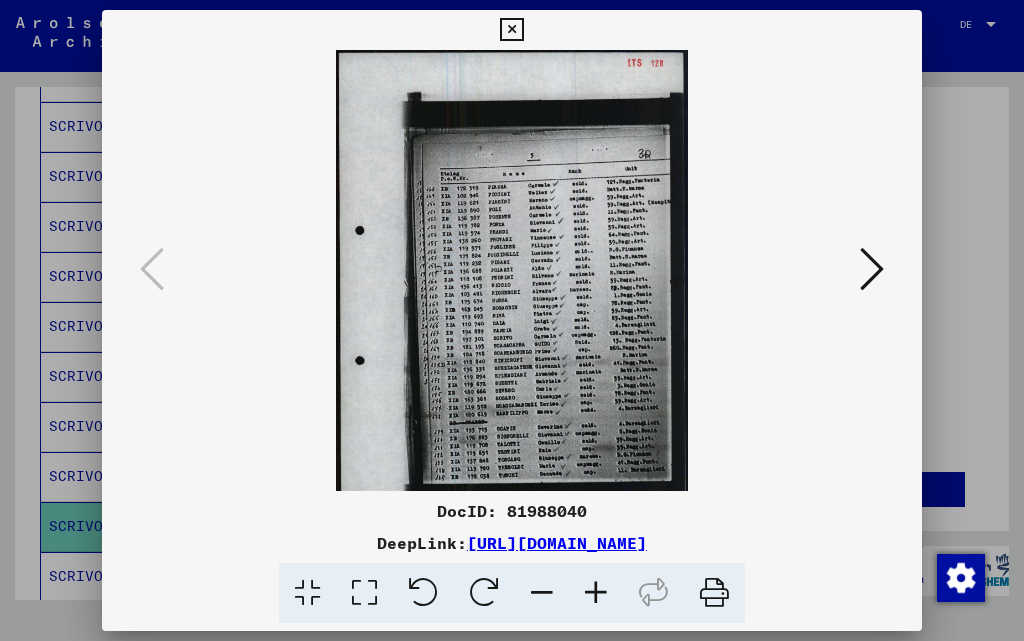 click at bounding box center [596, 593] 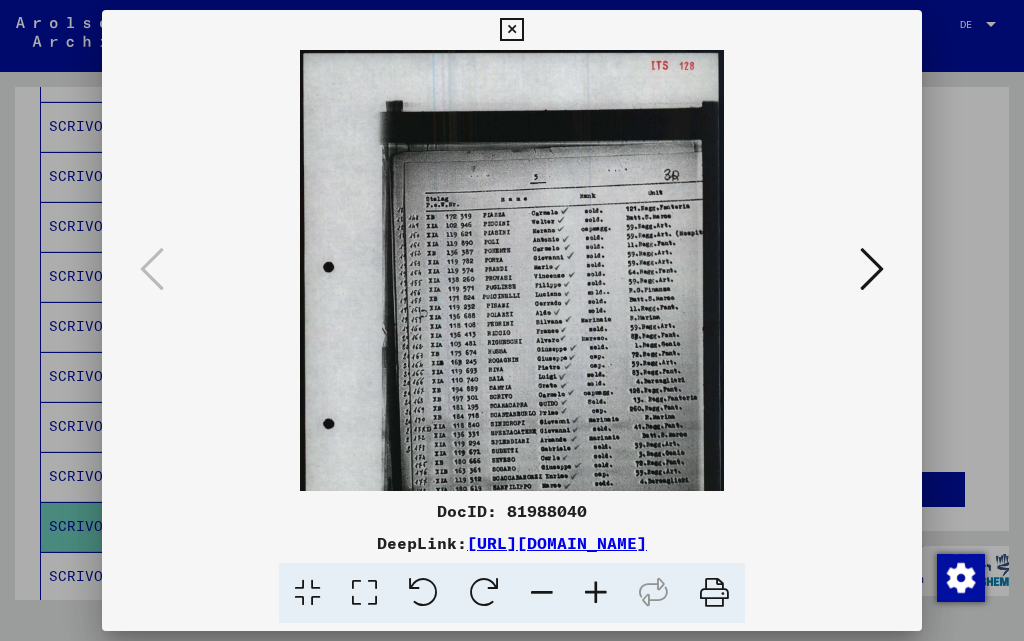 click at bounding box center (596, 593) 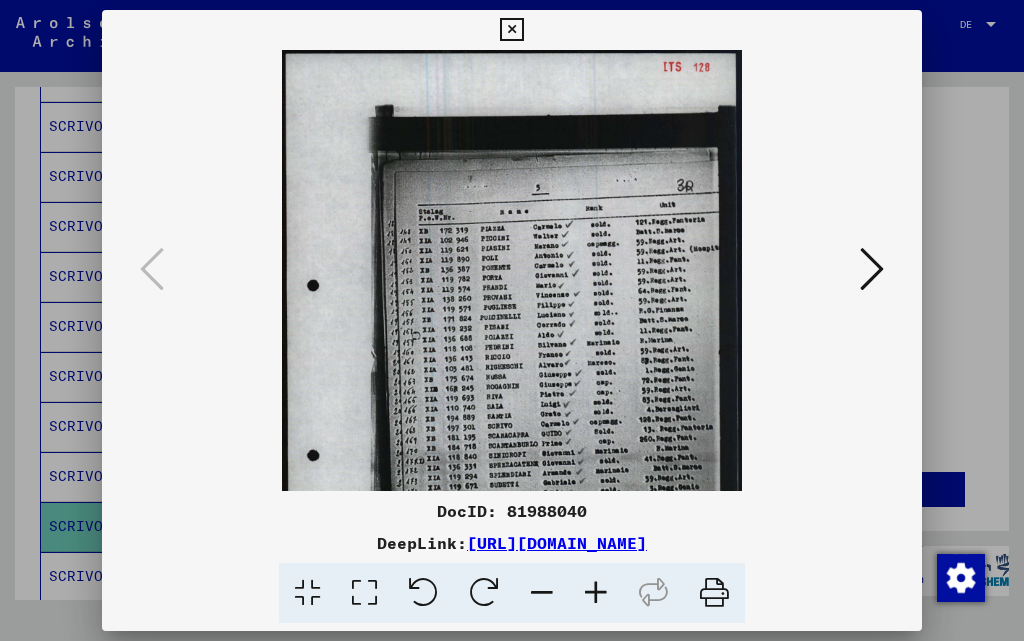 click at bounding box center [596, 593] 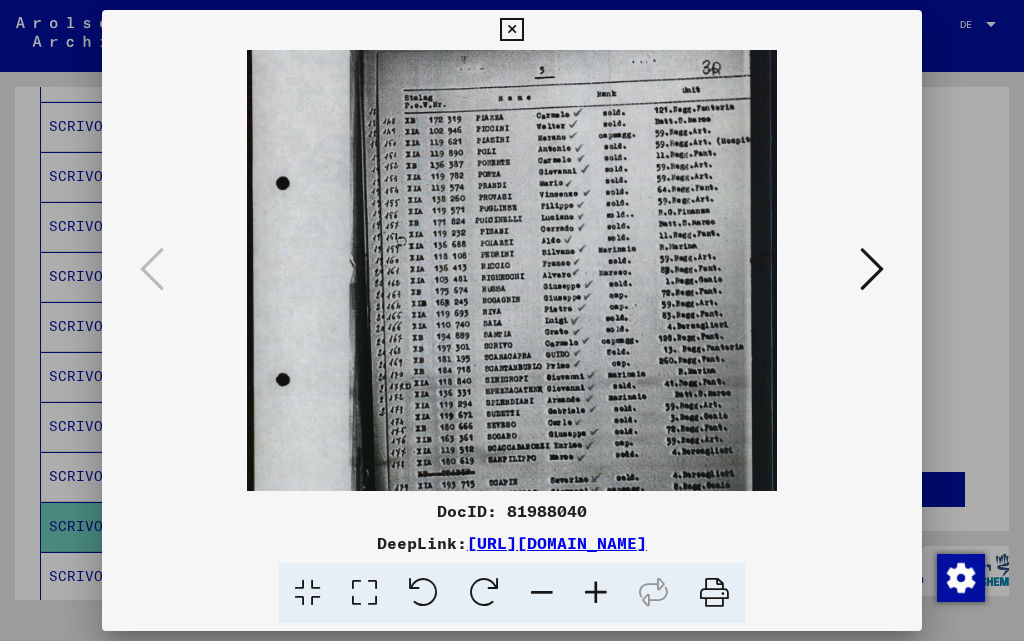 scroll, scrollTop: 144, scrollLeft: 0, axis: vertical 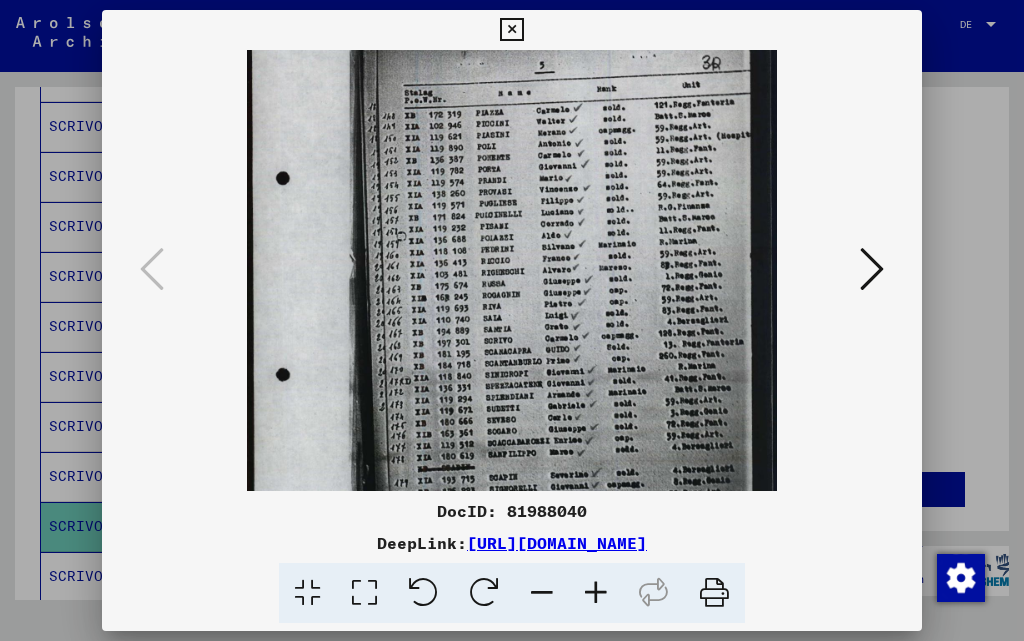 drag, startPoint x: 581, startPoint y: 427, endPoint x: 581, endPoint y: 283, distance: 144 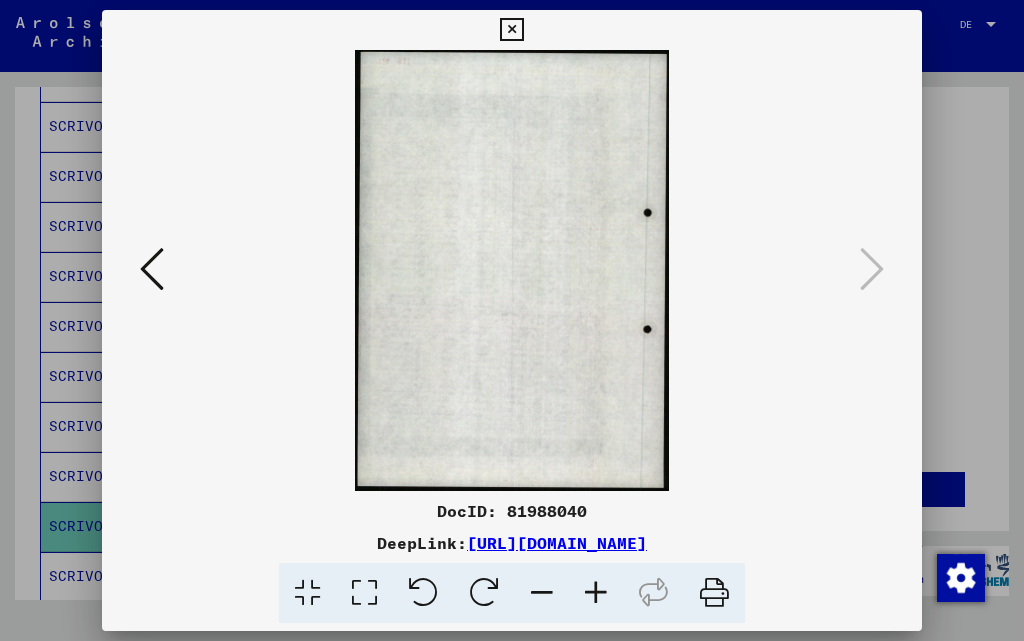 scroll, scrollTop: 0, scrollLeft: 0, axis: both 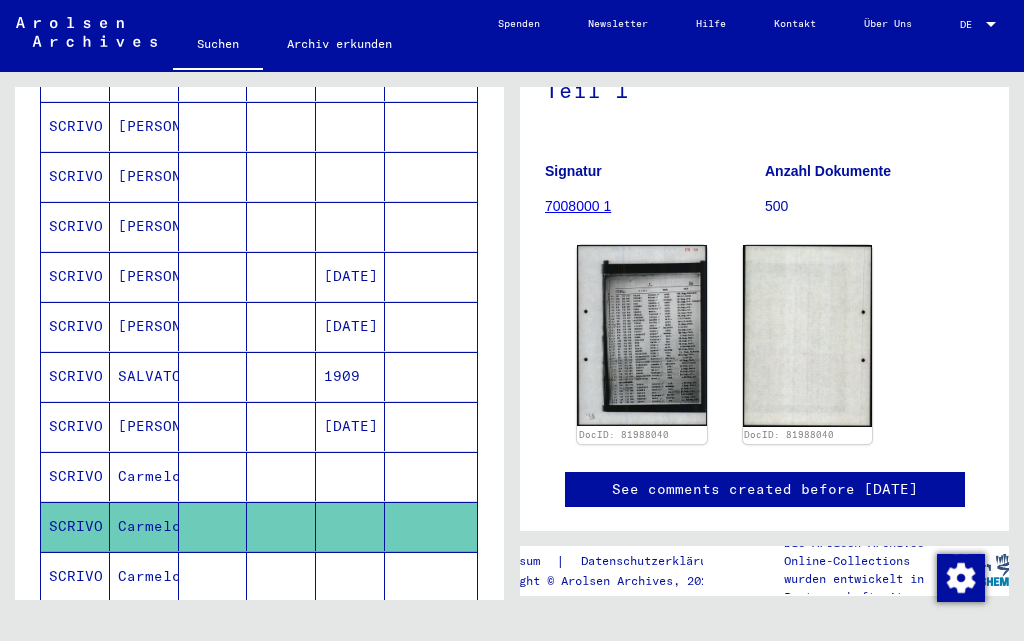 click 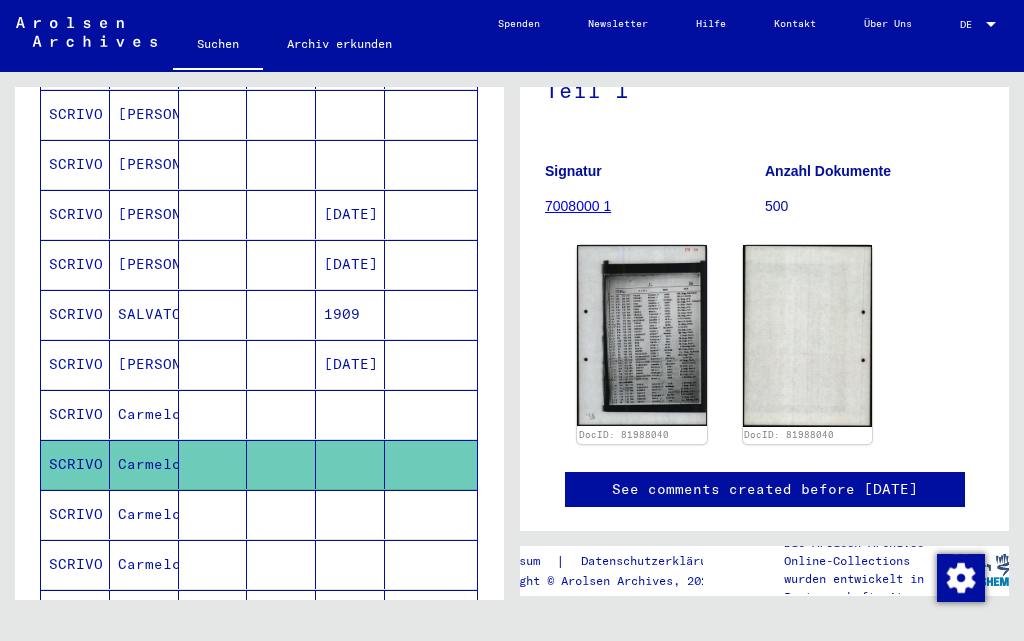 scroll, scrollTop: 808, scrollLeft: 0, axis: vertical 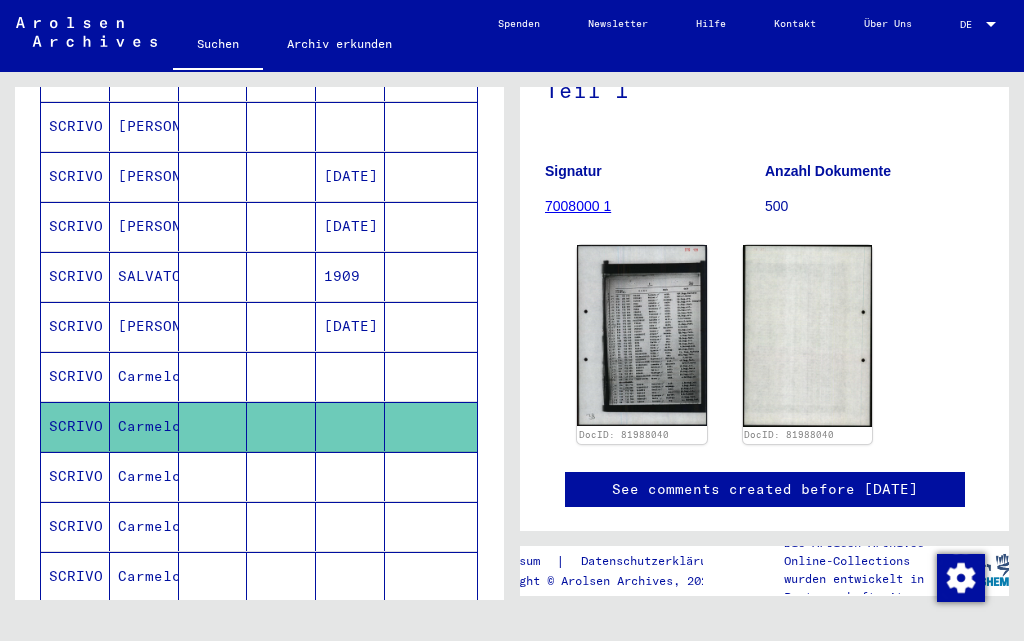click on "SCRIVO" at bounding box center (75, 526) 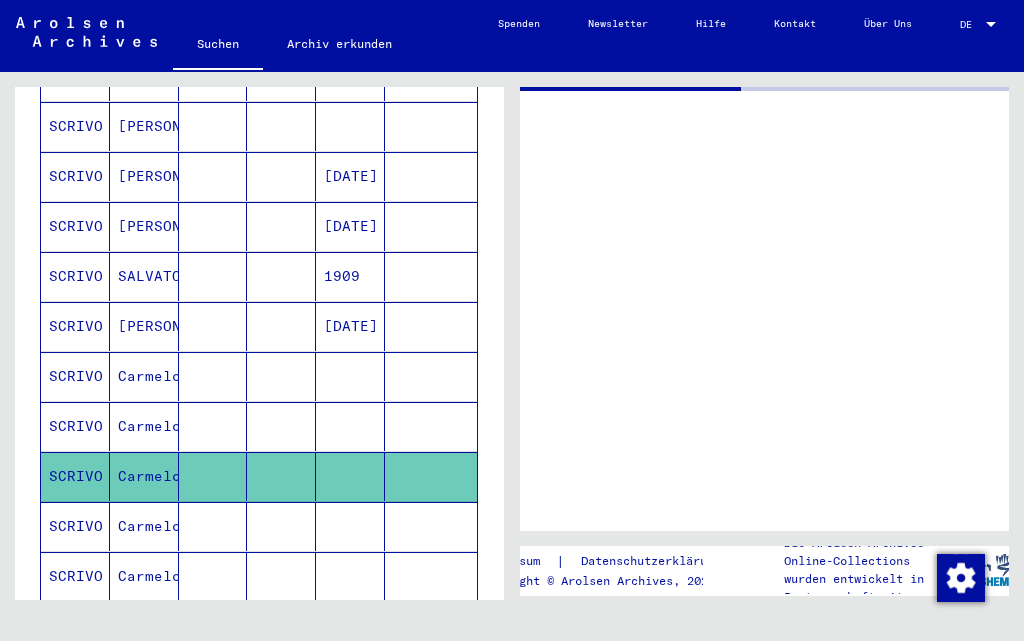 scroll, scrollTop: 0, scrollLeft: 0, axis: both 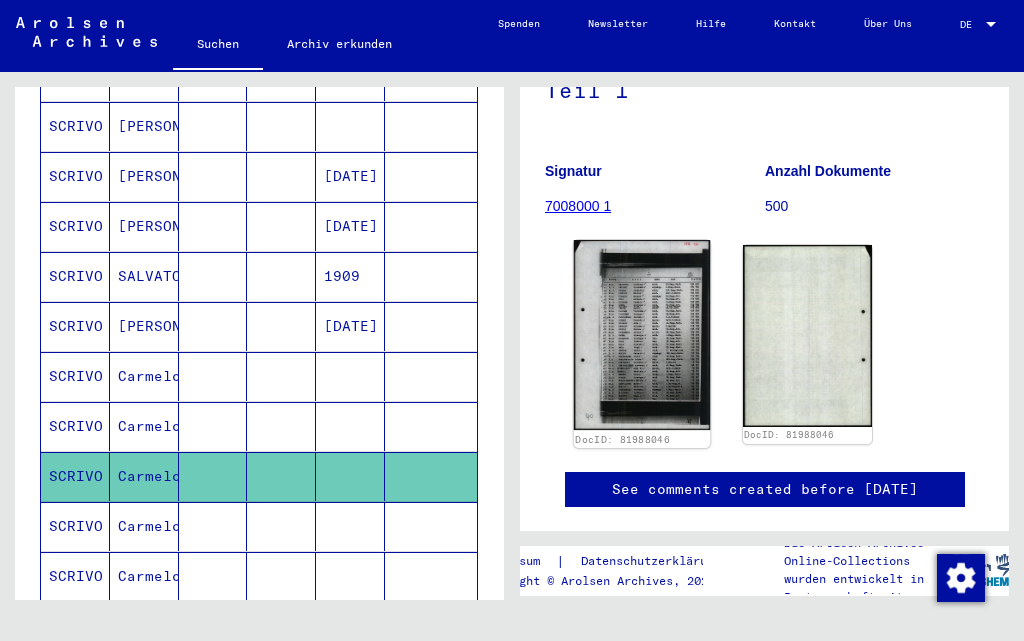 click 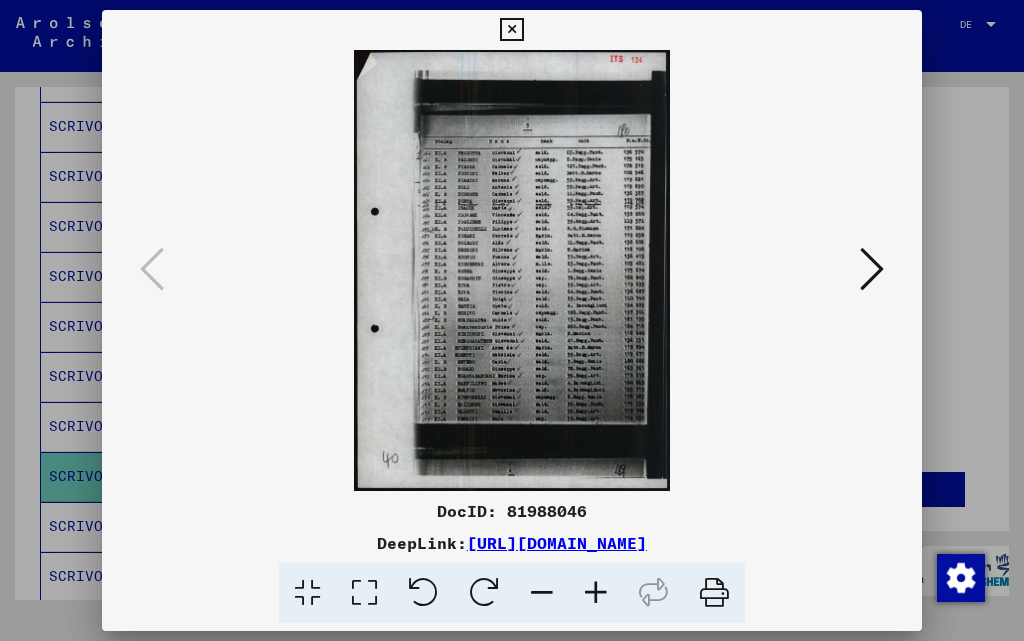 click at bounding box center (596, 593) 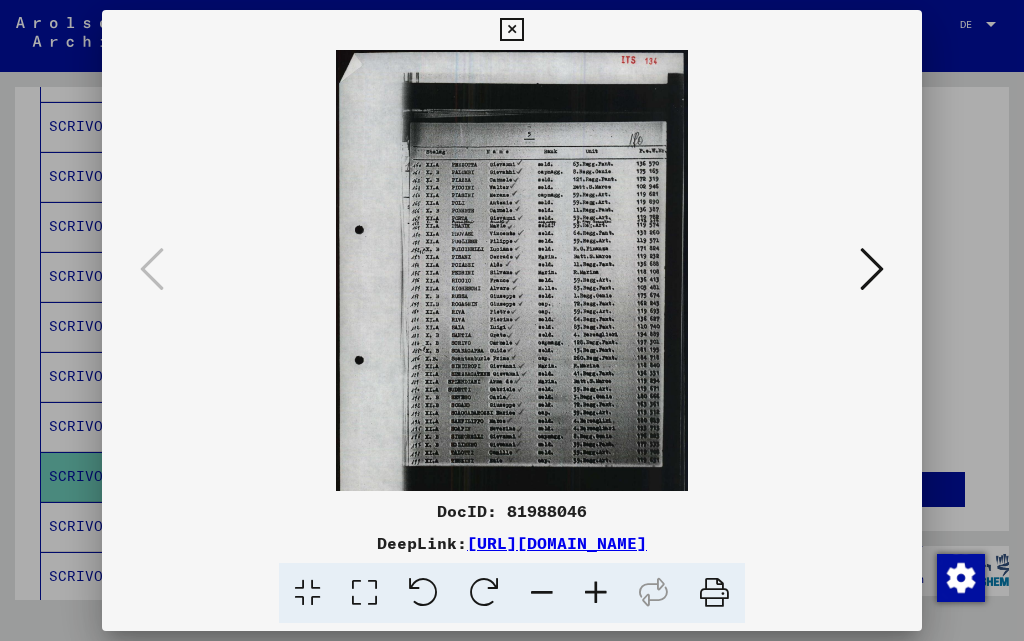 click at bounding box center (596, 593) 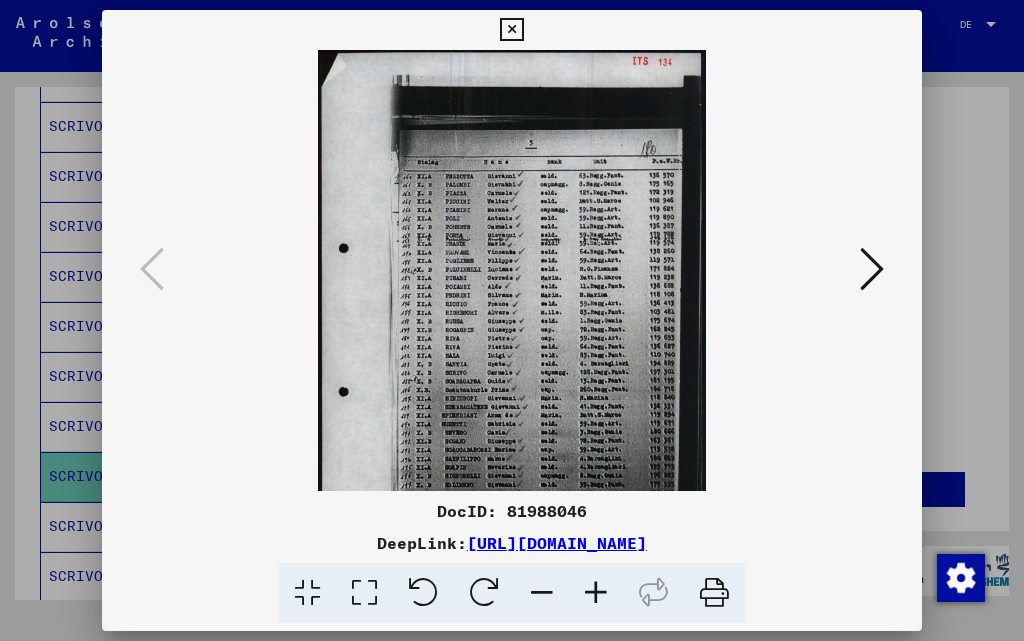 click at bounding box center [596, 593] 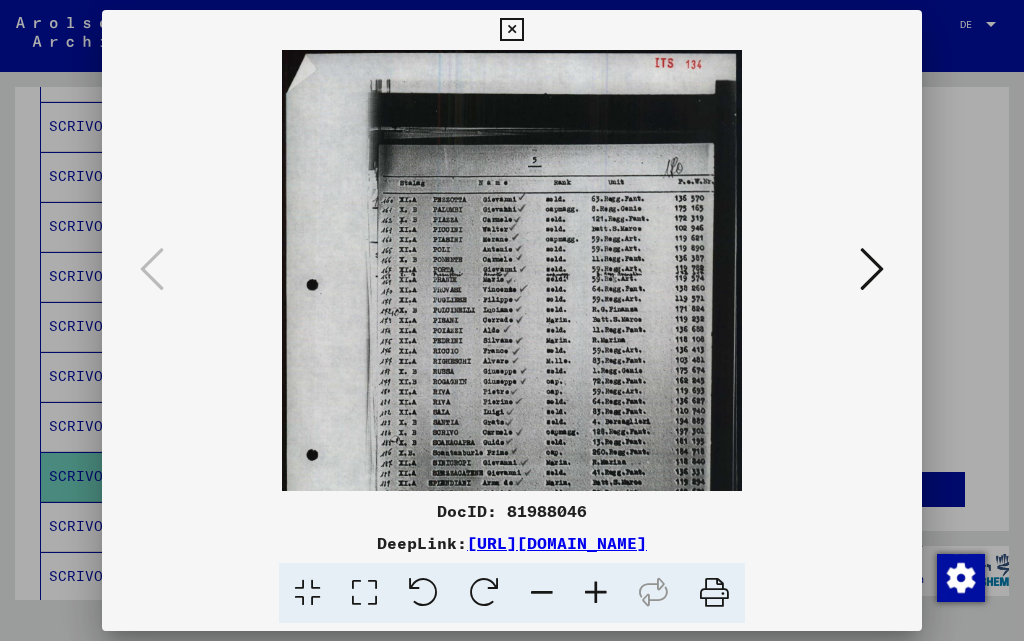 click at bounding box center (596, 593) 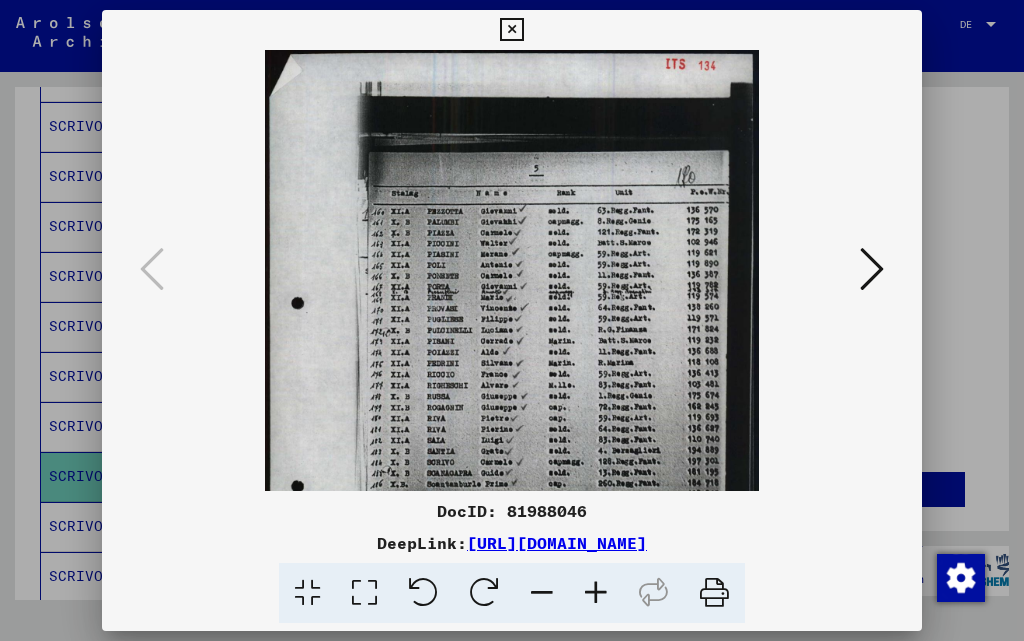 click at bounding box center [596, 593] 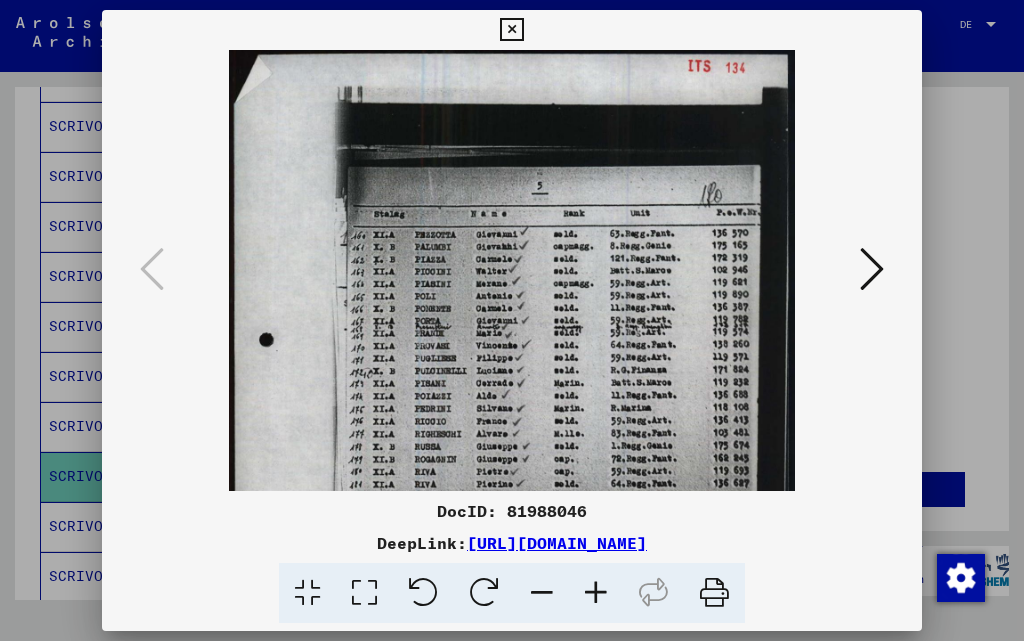 click at bounding box center [596, 593] 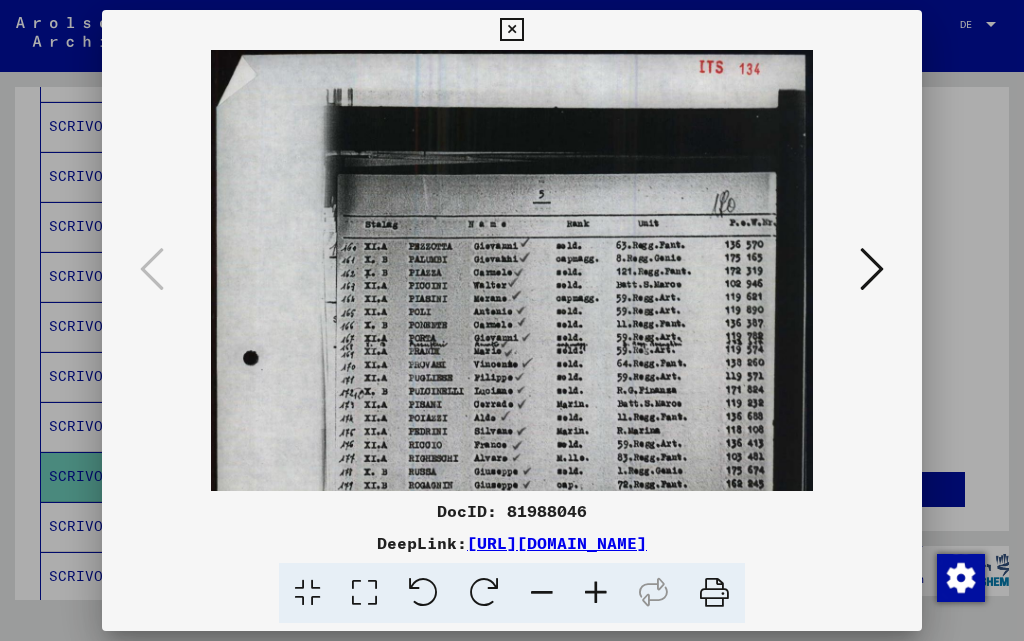 click at bounding box center [596, 593] 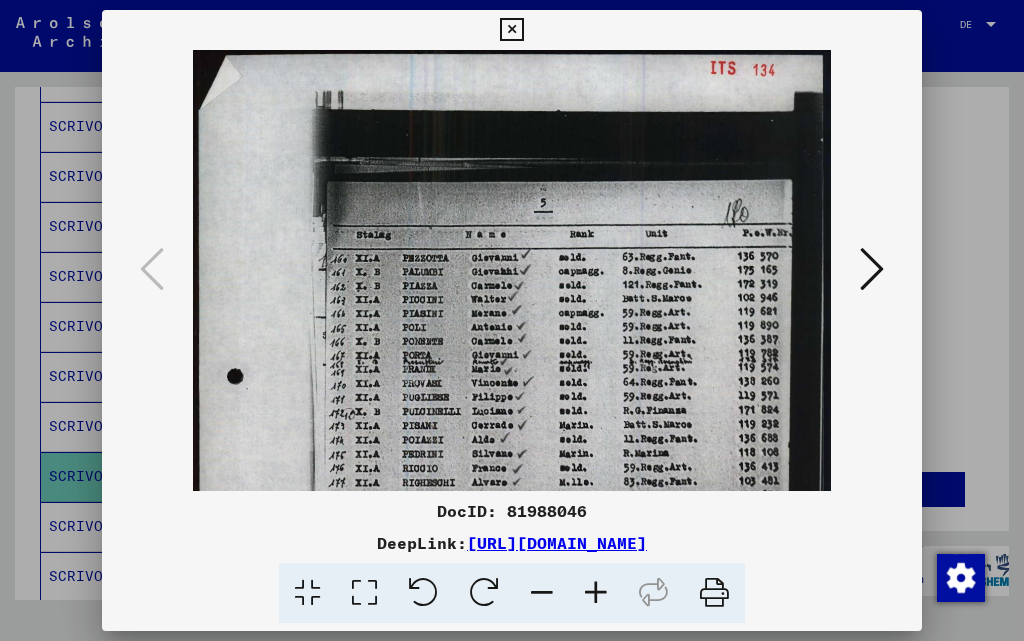 click at bounding box center [596, 593] 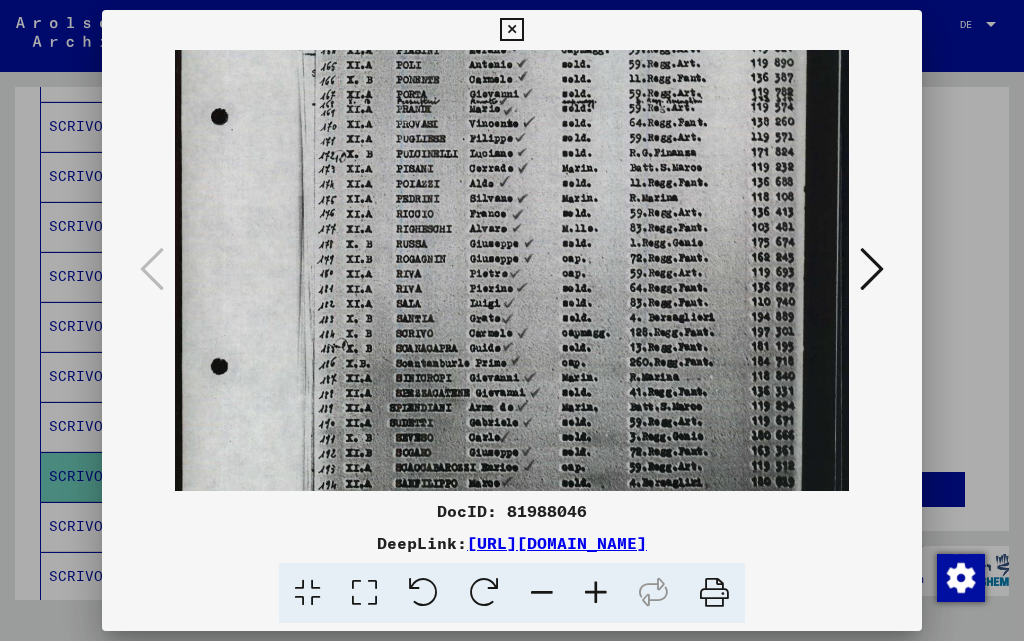 scroll, scrollTop: 295, scrollLeft: 0, axis: vertical 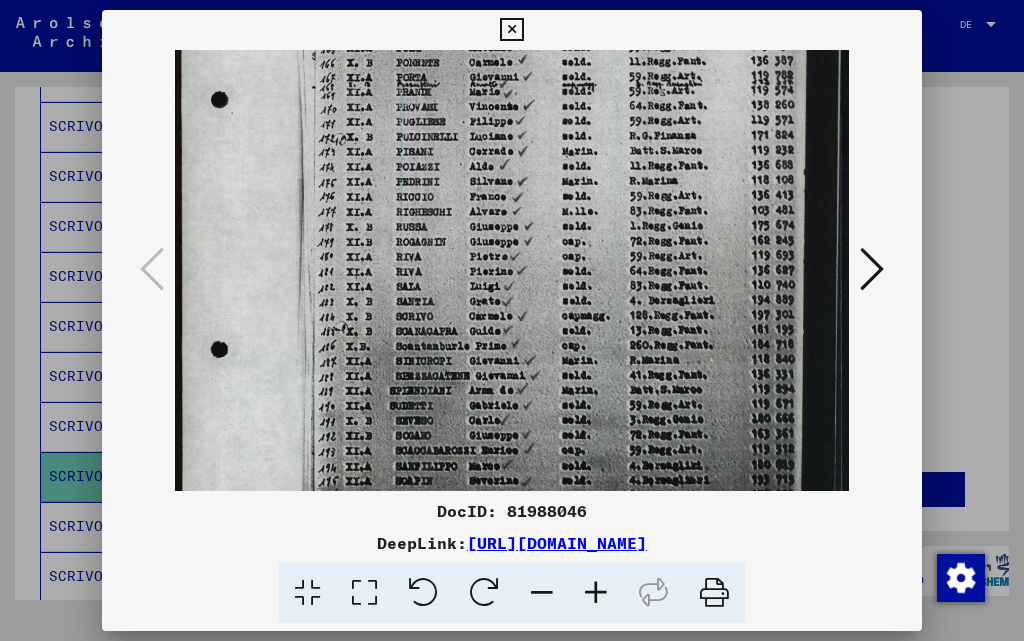 drag, startPoint x: 617, startPoint y: 290, endPoint x: 567, endPoint y: 114, distance: 182.96448 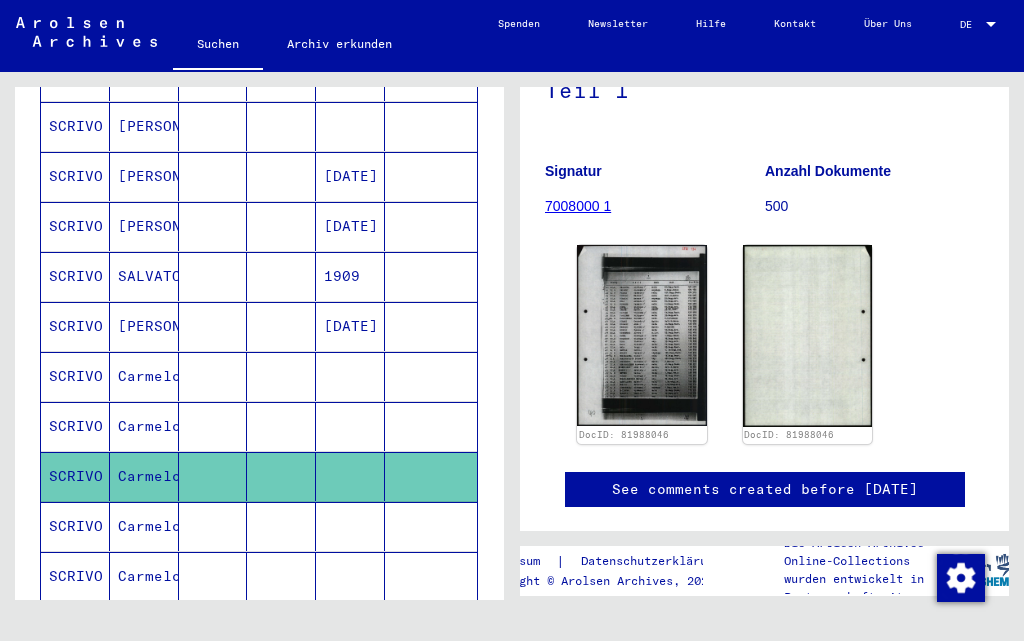 click on "SCRIVO" at bounding box center (75, 576) 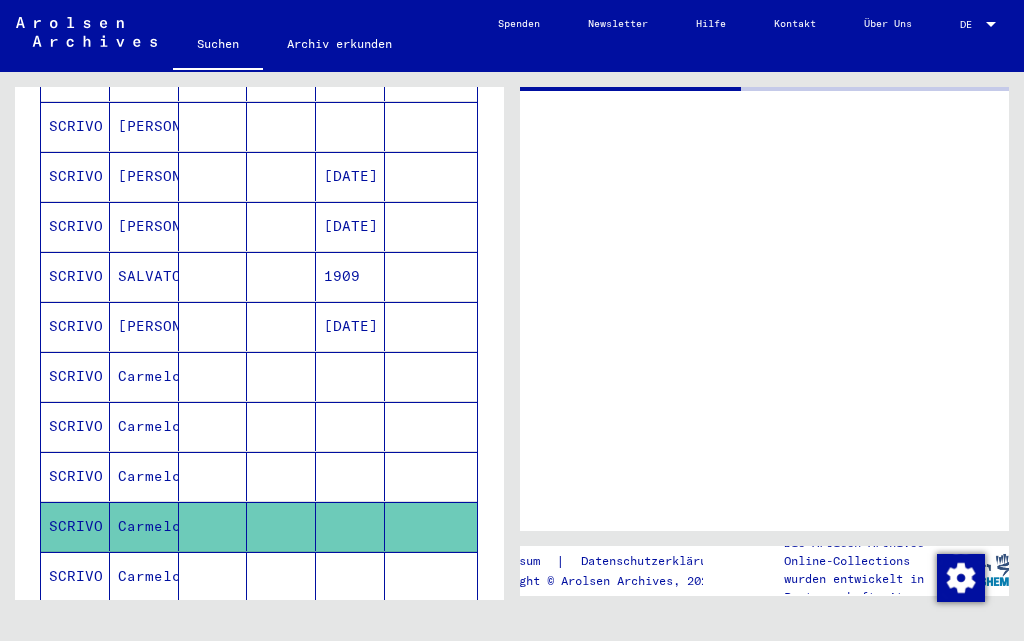 scroll, scrollTop: 0, scrollLeft: 0, axis: both 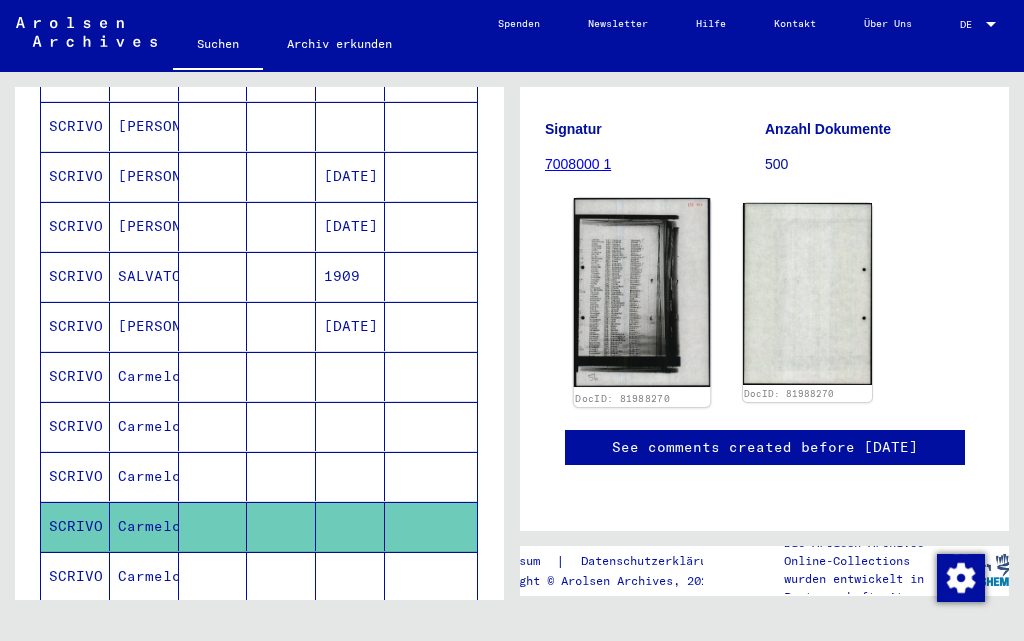 click 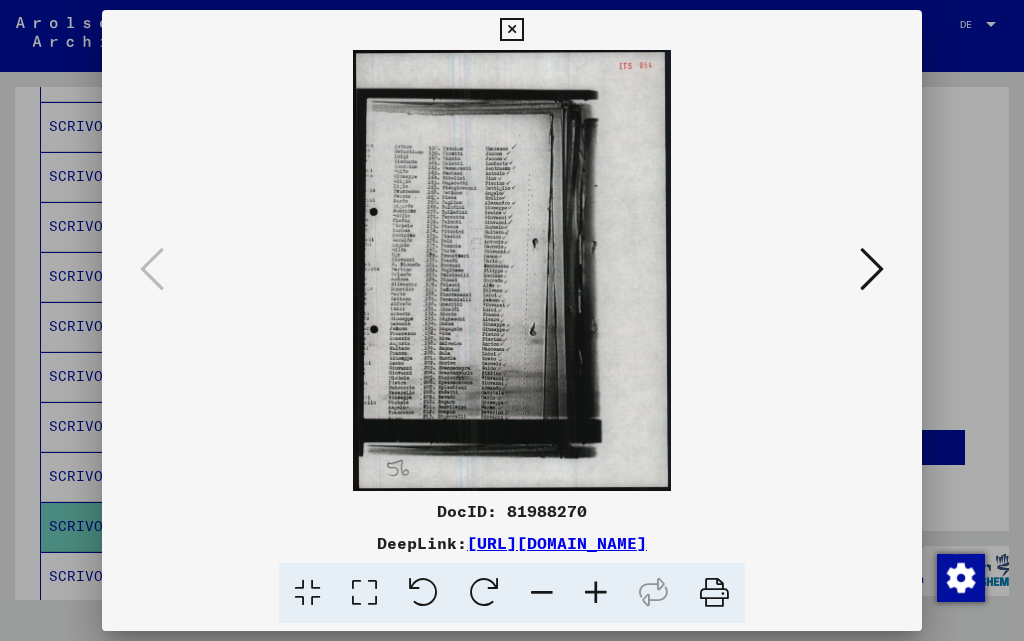 click at bounding box center (596, 593) 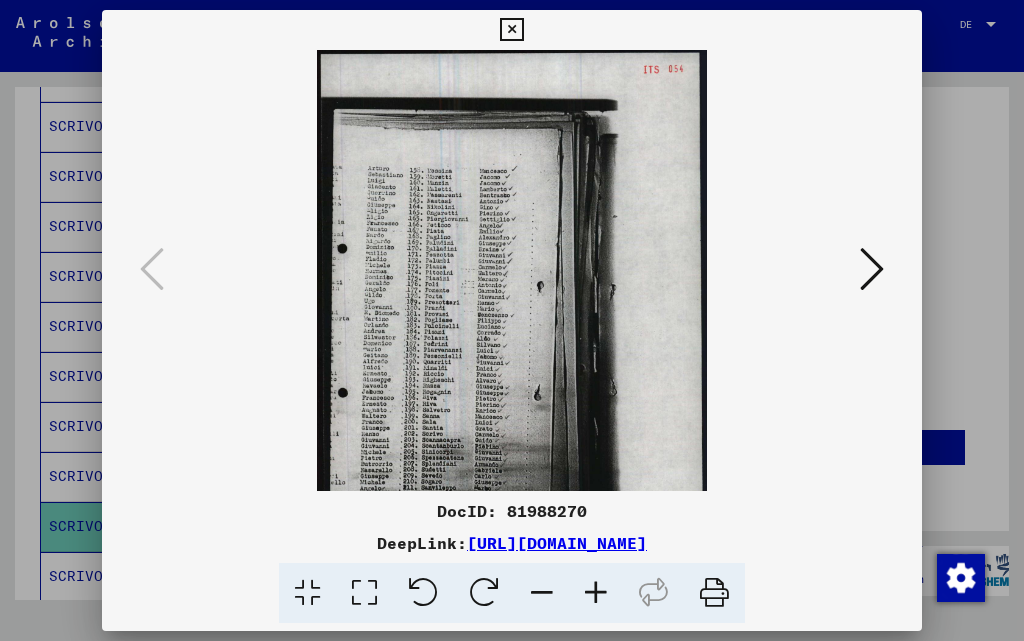click at bounding box center [596, 593] 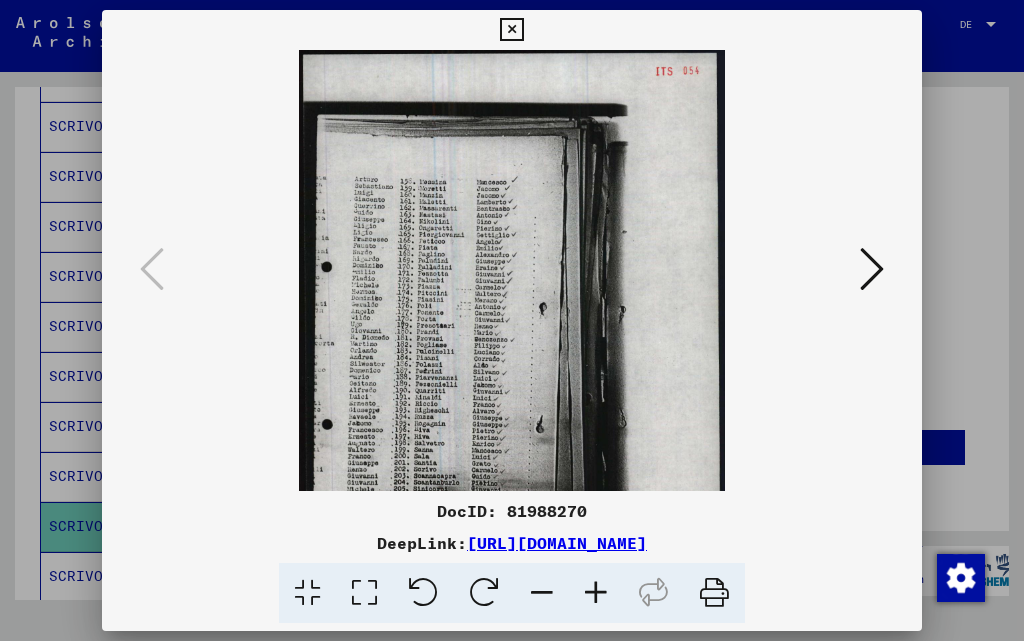 click at bounding box center (596, 593) 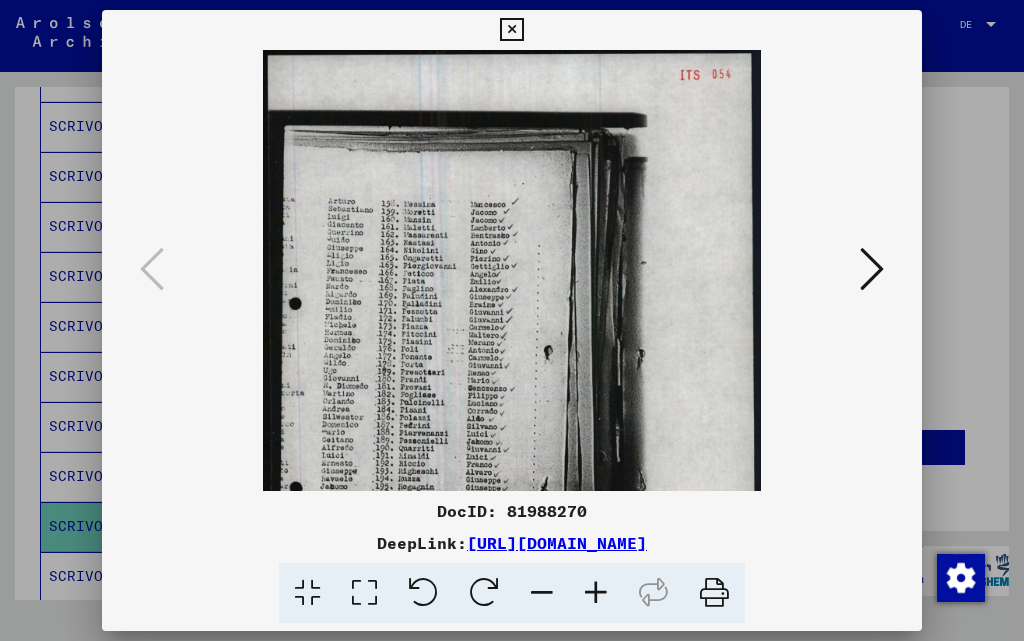 click at bounding box center (511, 30) 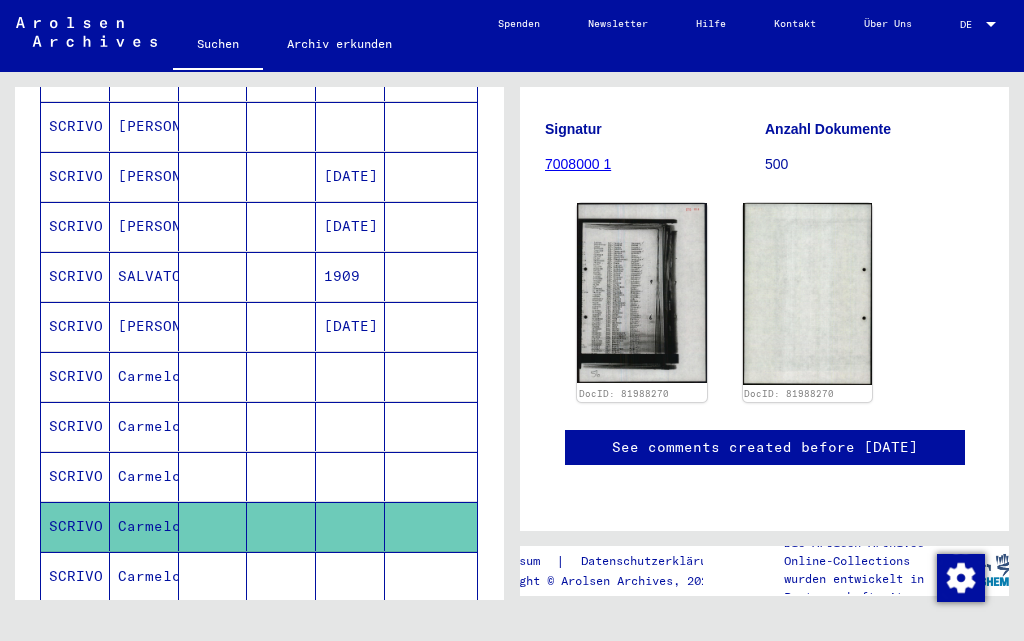 click 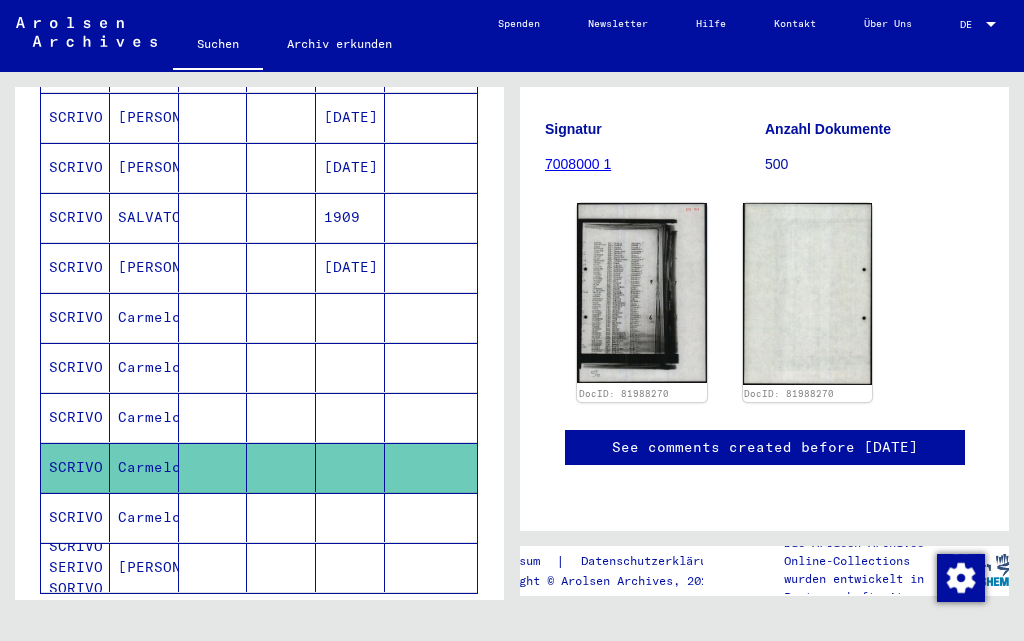 scroll, scrollTop: 908, scrollLeft: 0, axis: vertical 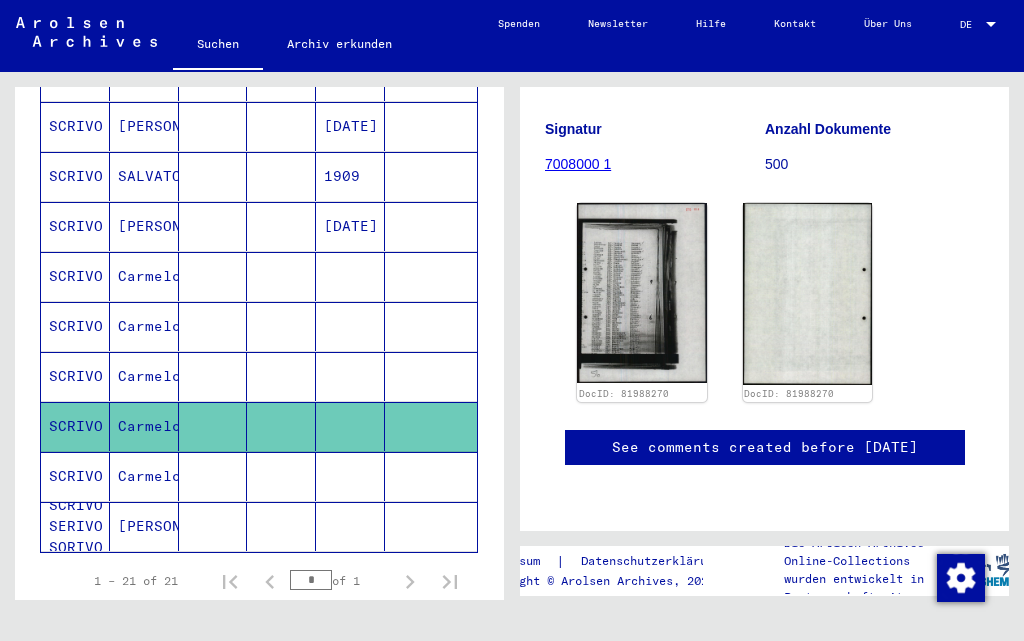 click on "SCRIVO" at bounding box center (75, 526) 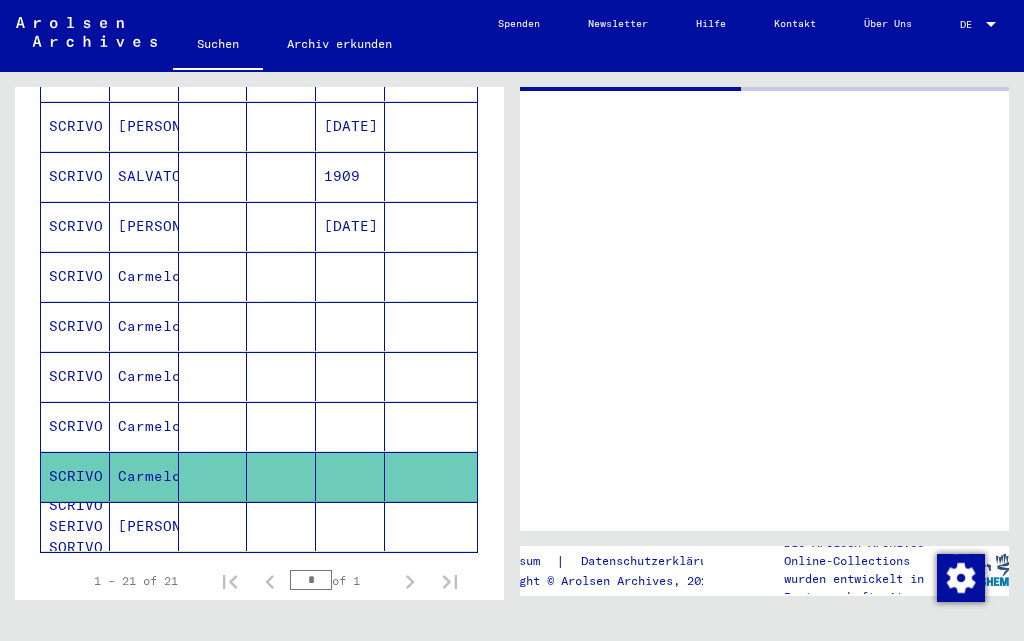 scroll, scrollTop: 0, scrollLeft: 0, axis: both 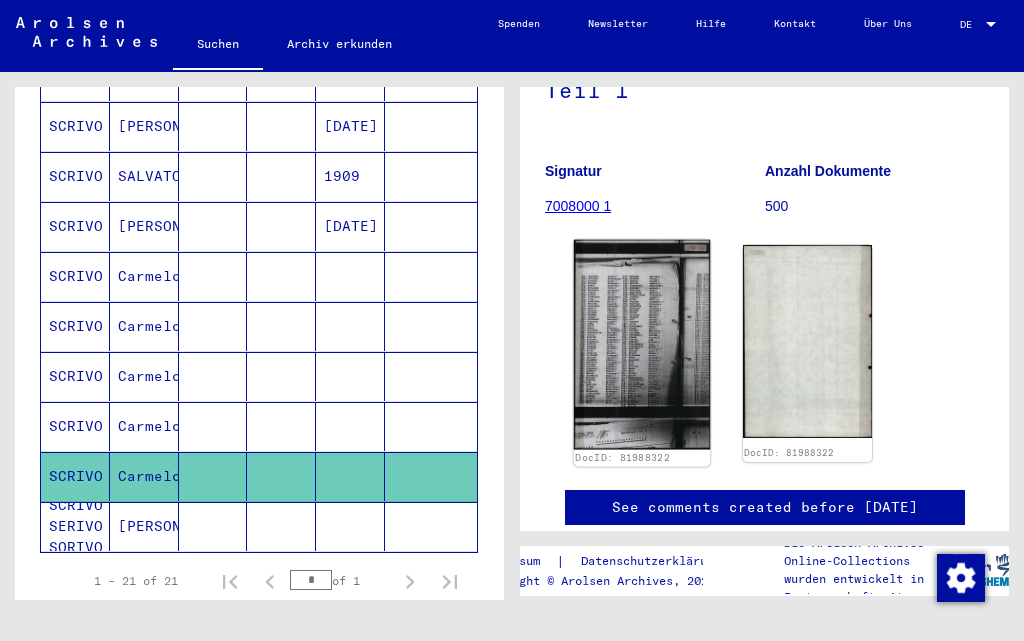 click 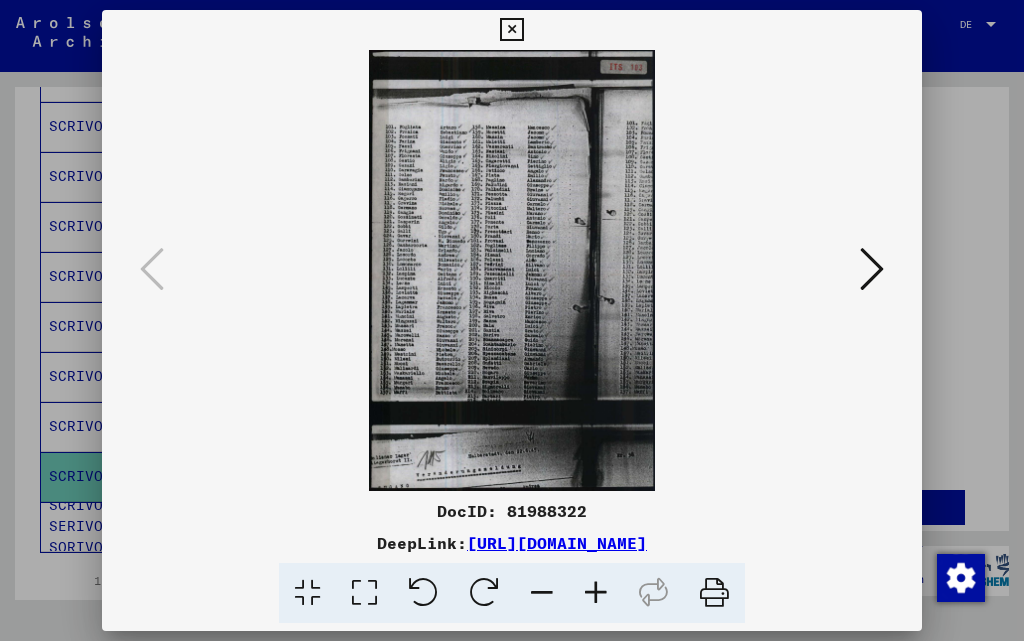 click at bounding box center (511, 30) 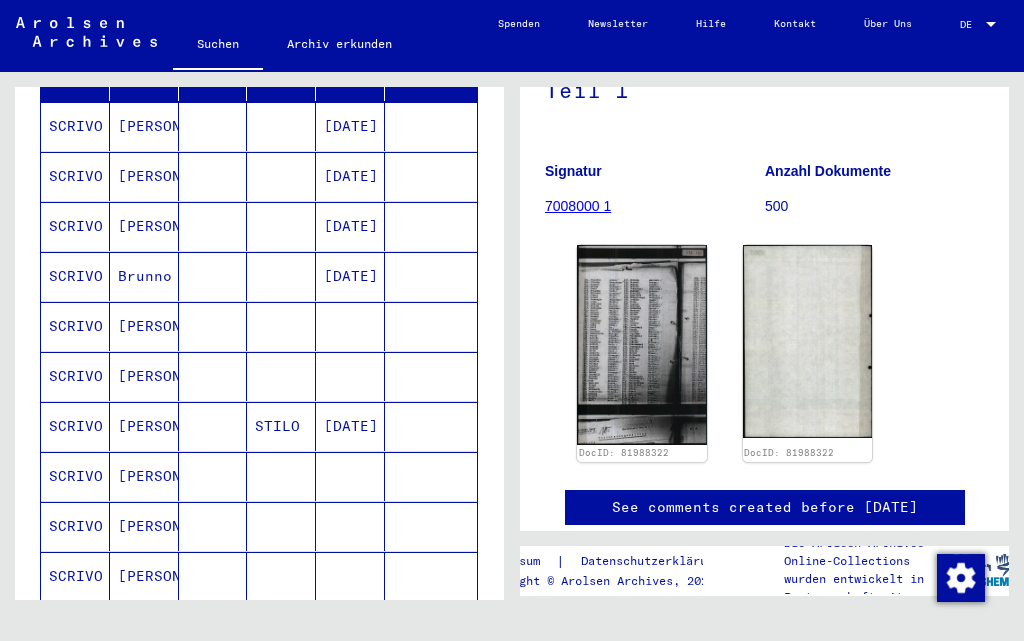scroll, scrollTop: 0, scrollLeft: 0, axis: both 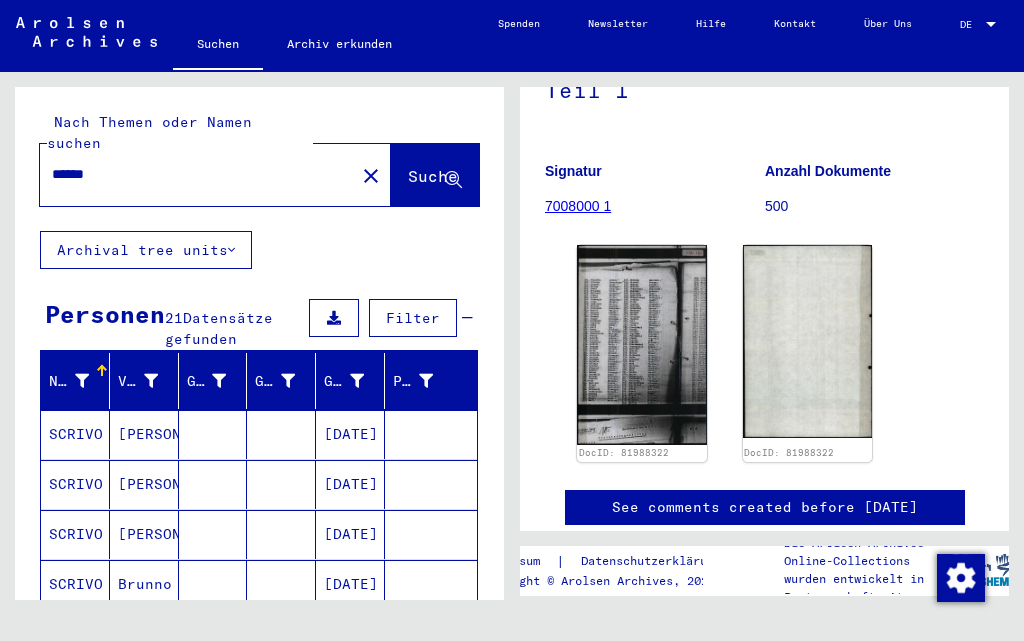 drag, startPoint x: 143, startPoint y: 159, endPoint x: 0, endPoint y: 159, distance: 143 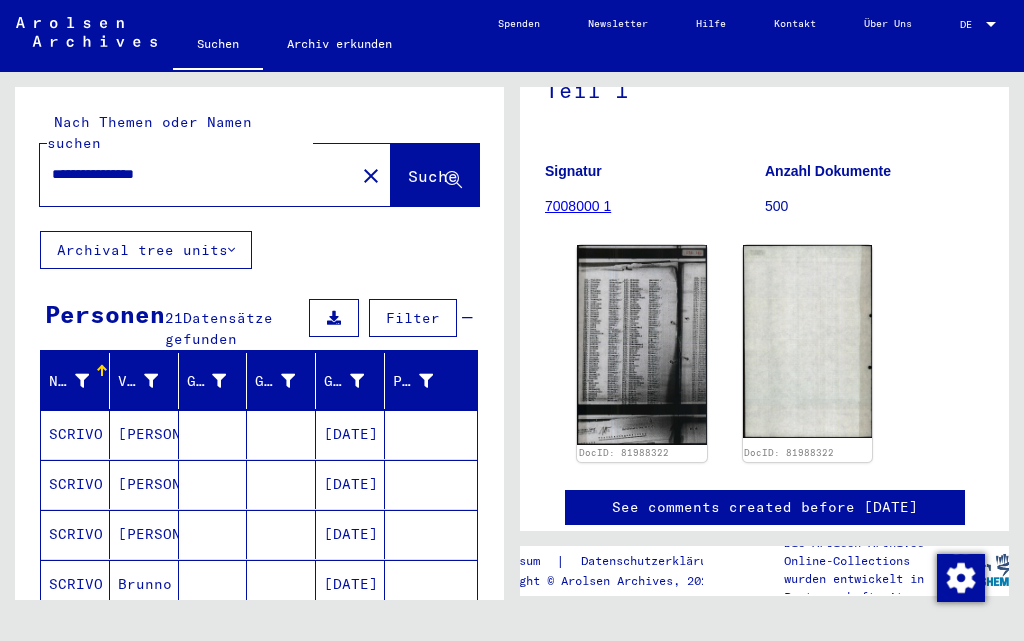 scroll, scrollTop: 0, scrollLeft: 0, axis: both 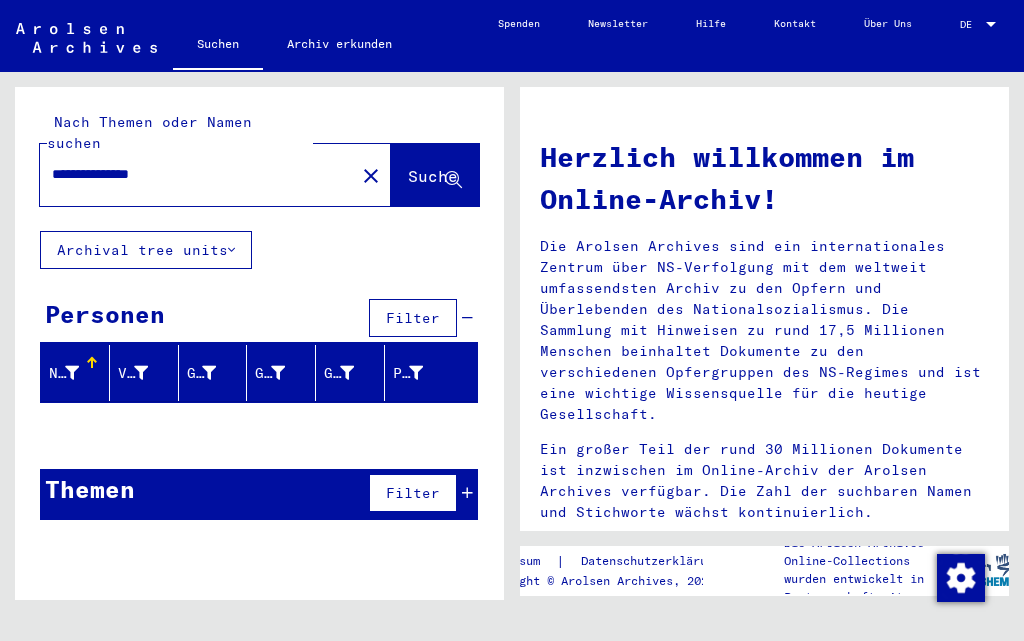 click on "**********" 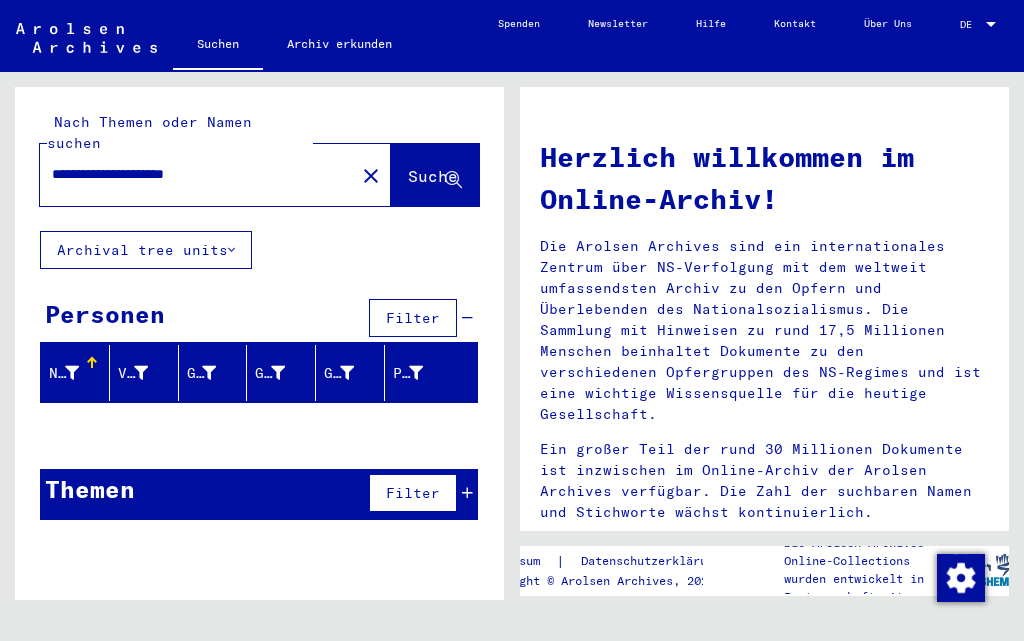drag, startPoint x: 267, startPoint y: 149, endPoint x: 0, endPoint y: 163, distance: 267.3668 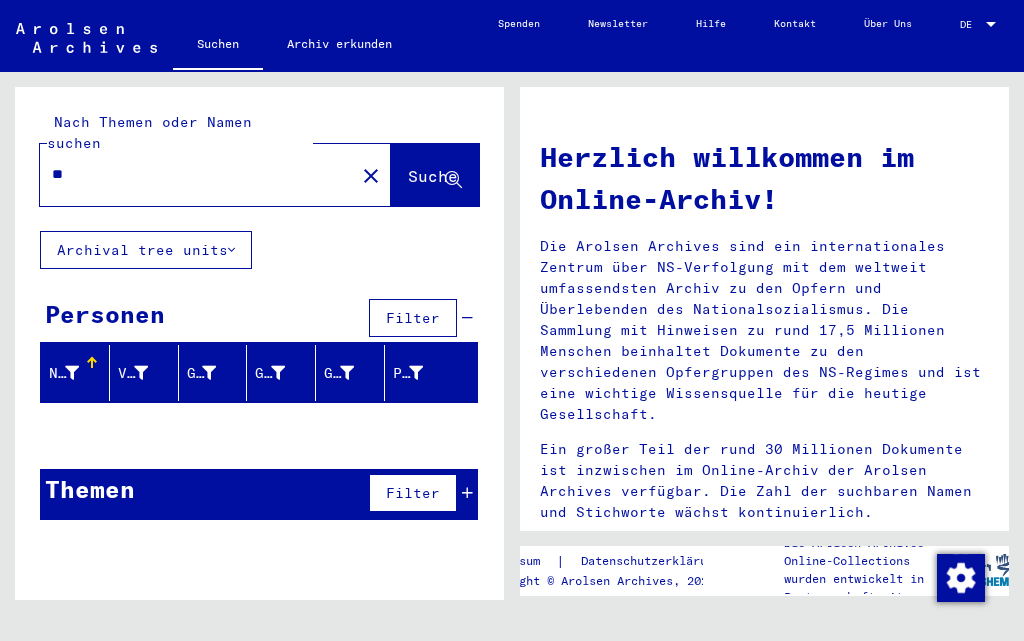 type on "*" 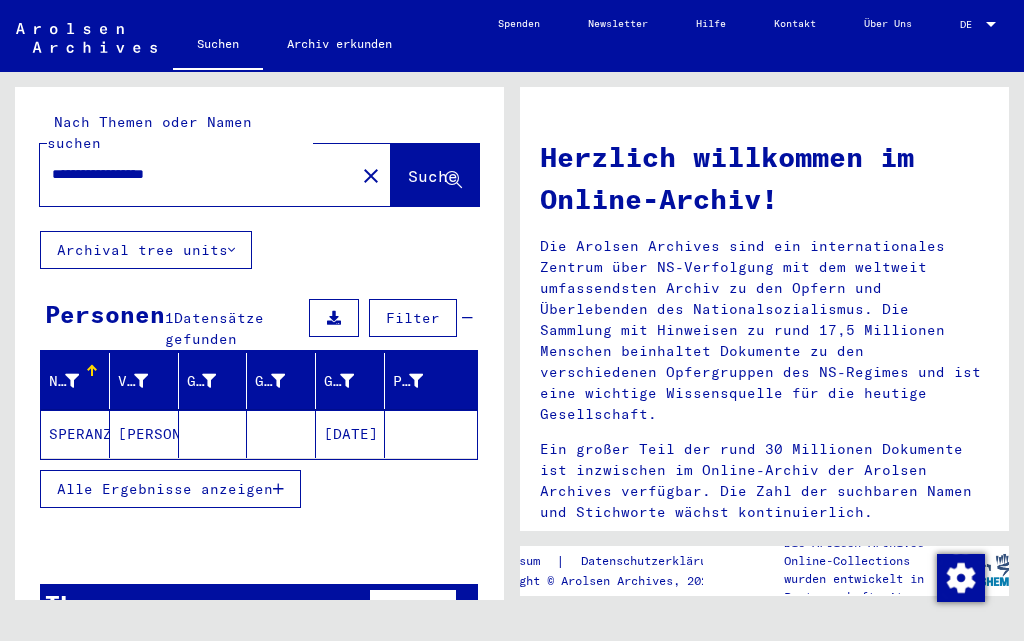 click on "SPERANZA" 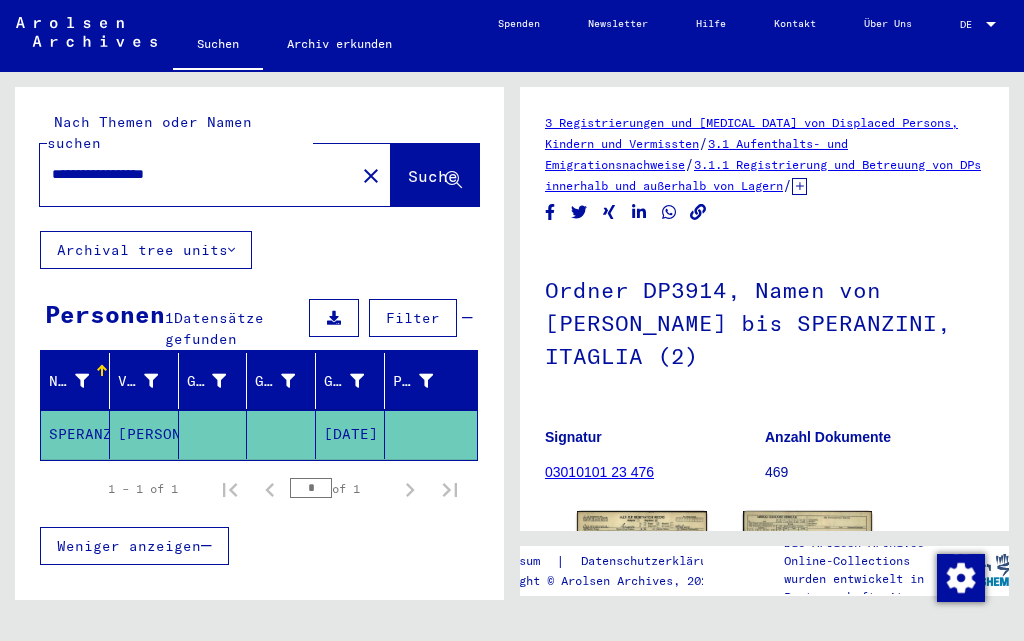 scroll, scrollTop: 0, scrollLeft: 0, axis: both 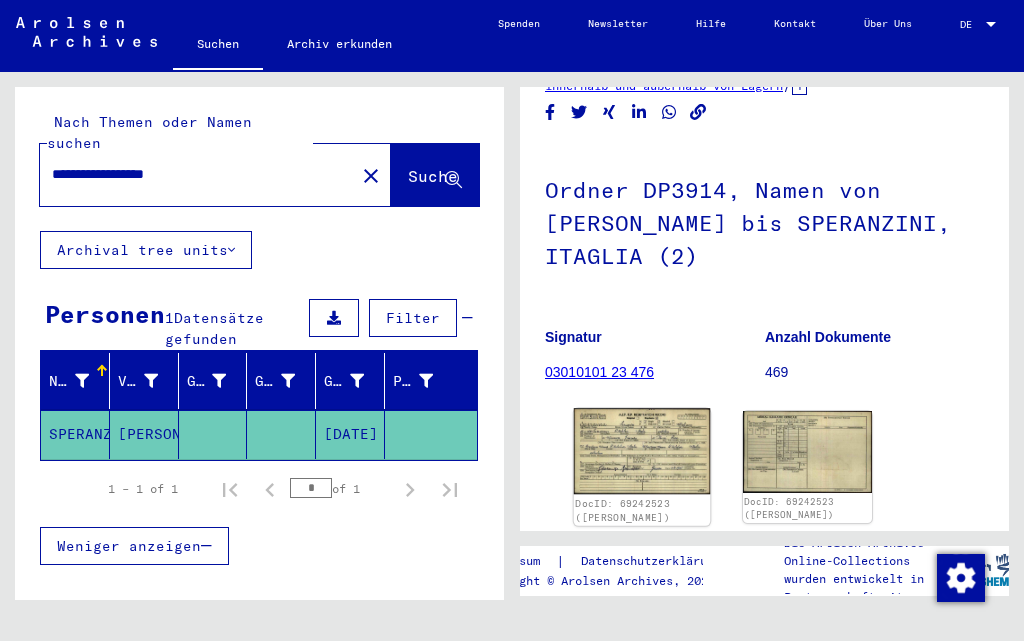 click 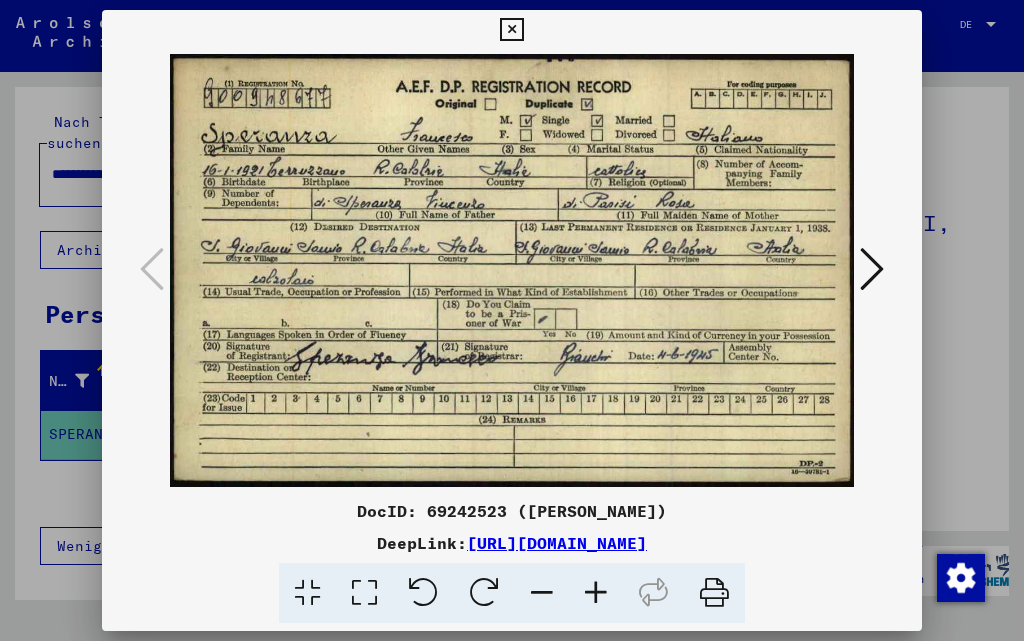 click at bounding box center (872, 270) 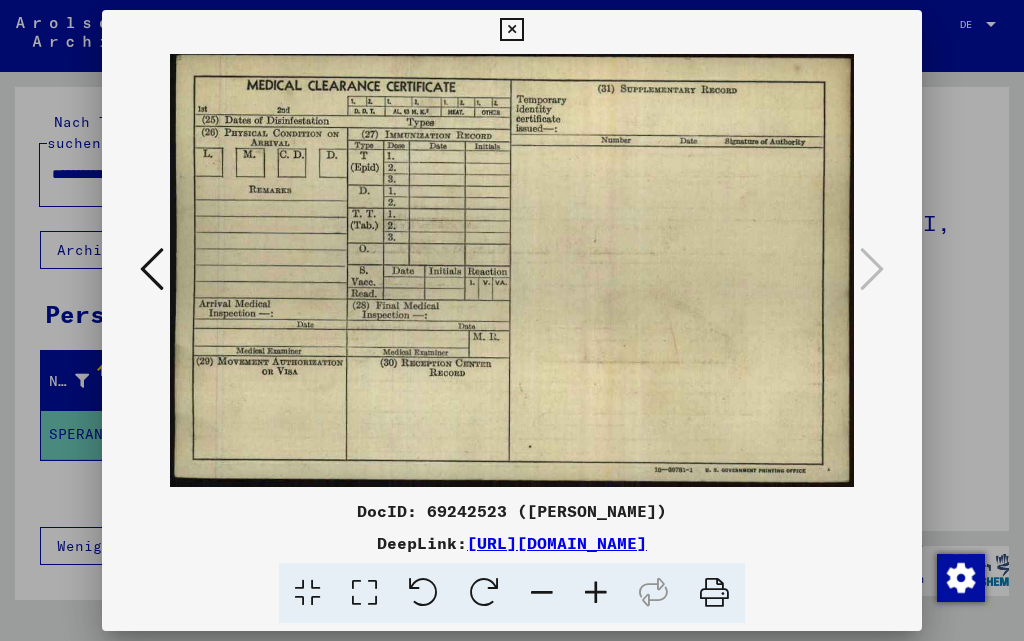 click at bounding box center [152, 269] 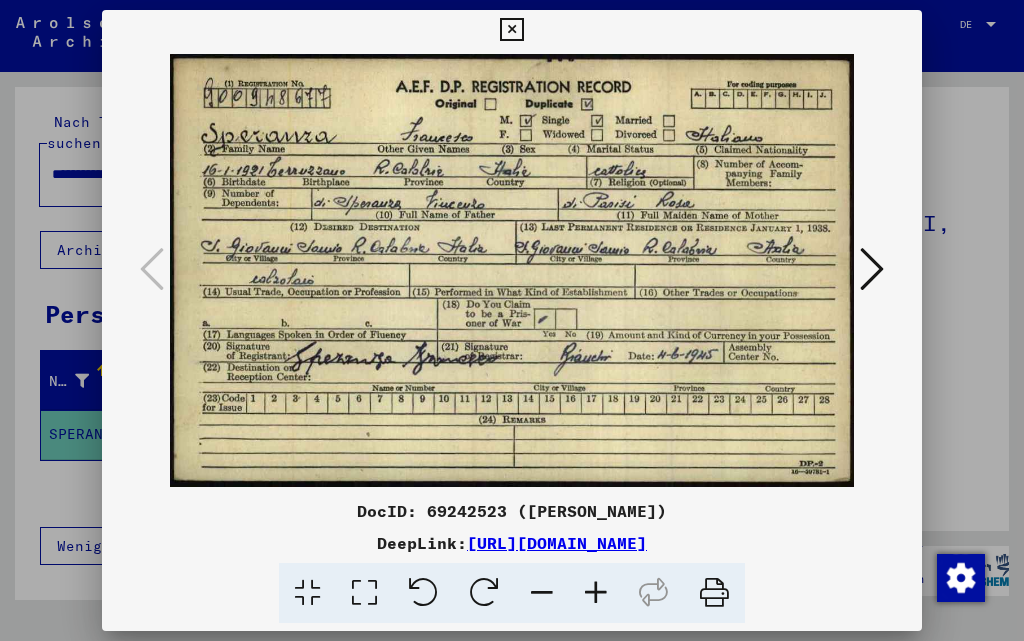 click at bounding box center (596, 593) 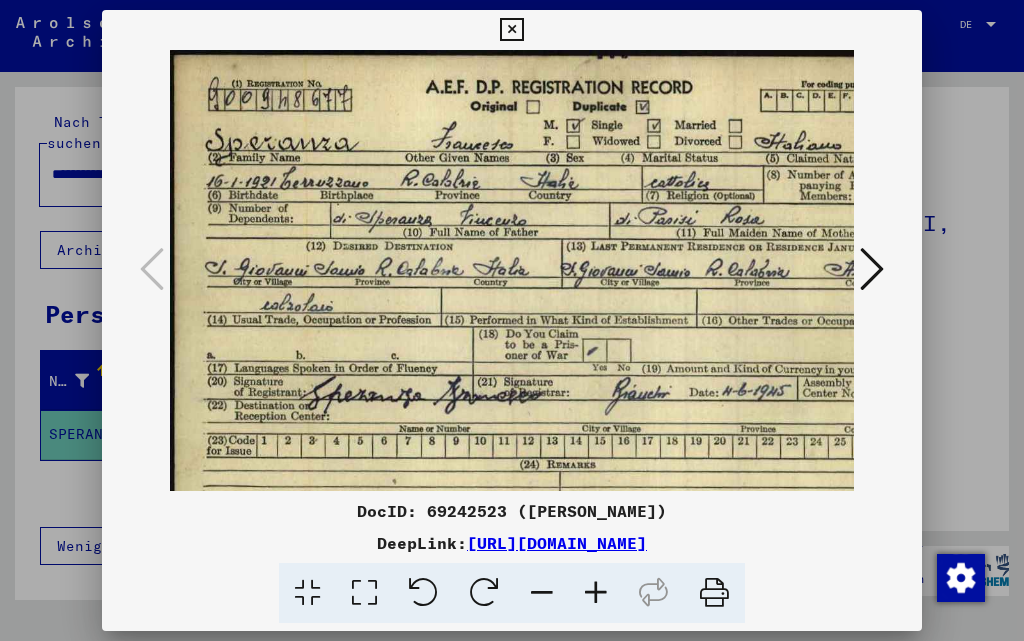 click at bounding box center [596, 593] 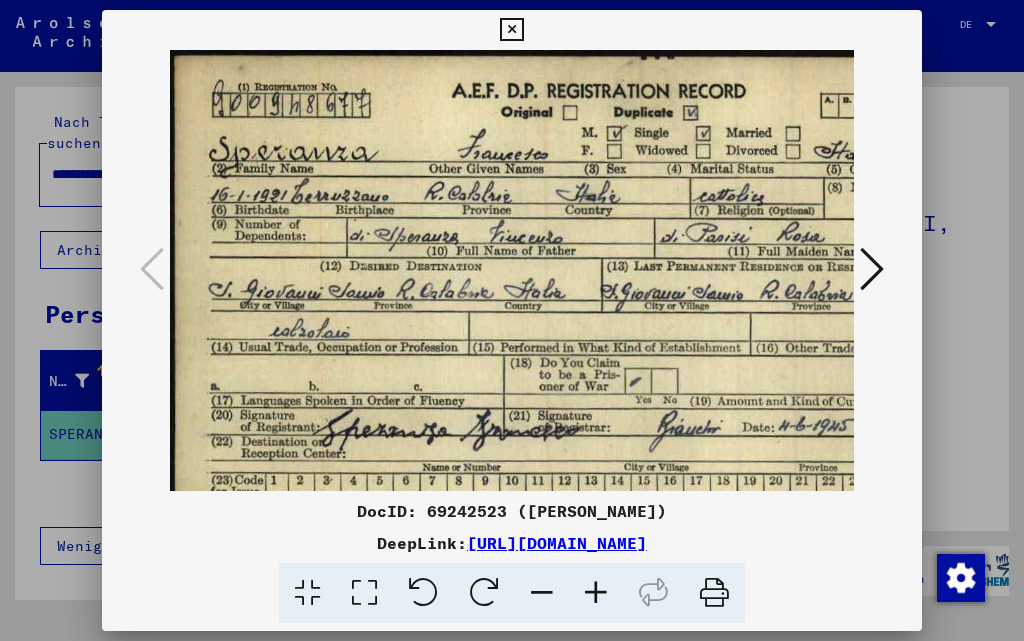 click at bounding box center [596, 593] 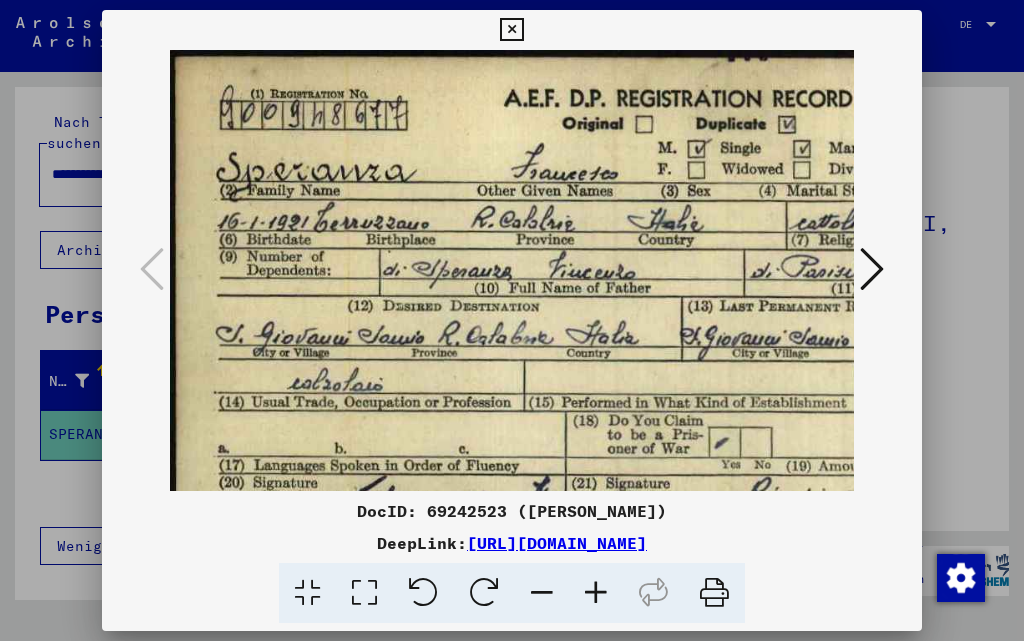 click at bounding box center (511, 30) 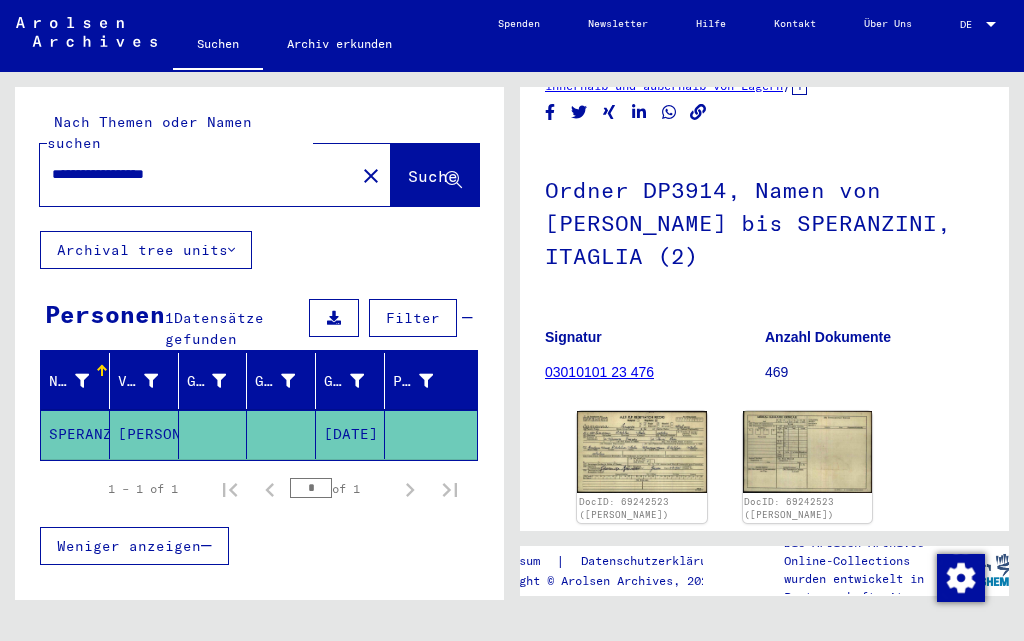drag, startPoint x: 259, startPoint y: 152, endPoint x: 0, endPoint y: 162, distance: 259.193 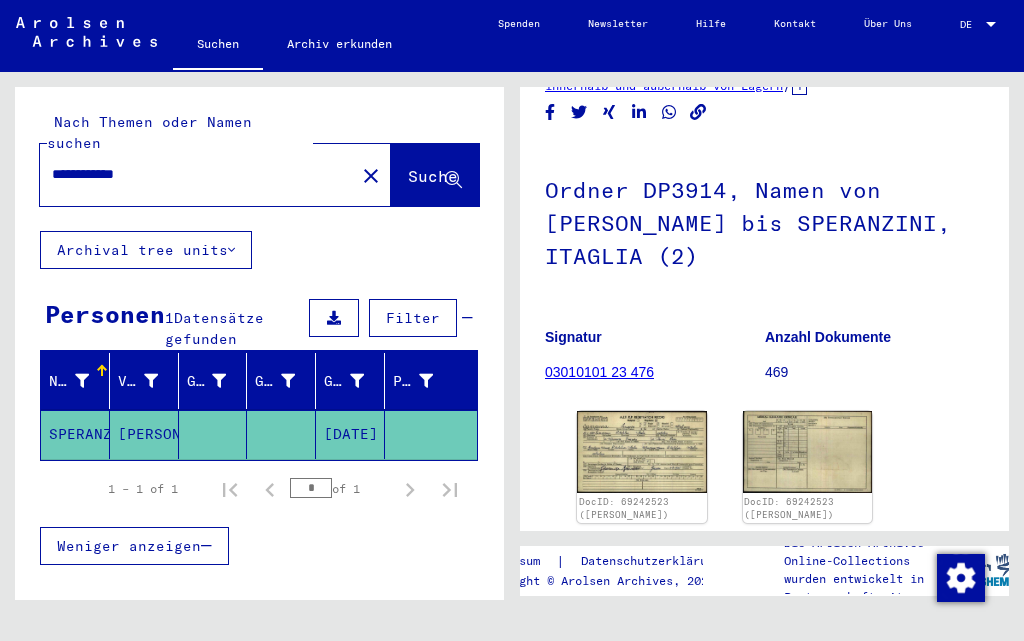 scroll, scrollTop: 0, scrollLeft: 0, axis: both 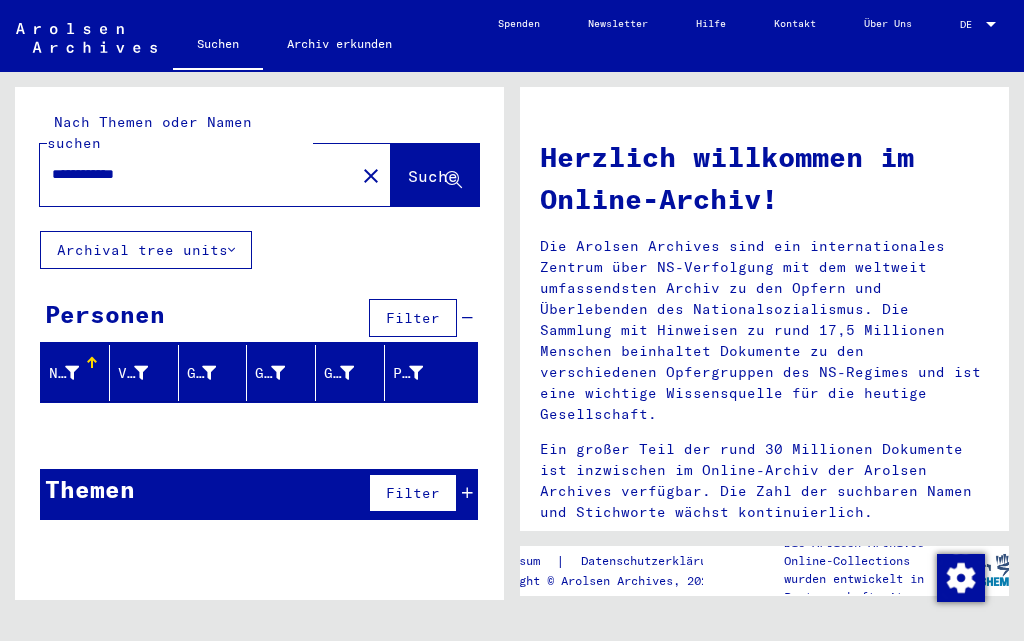drag, startPoint x: 265, startPoint y: 160, endPoint x: 0, endPoint y: 160, distance: 265 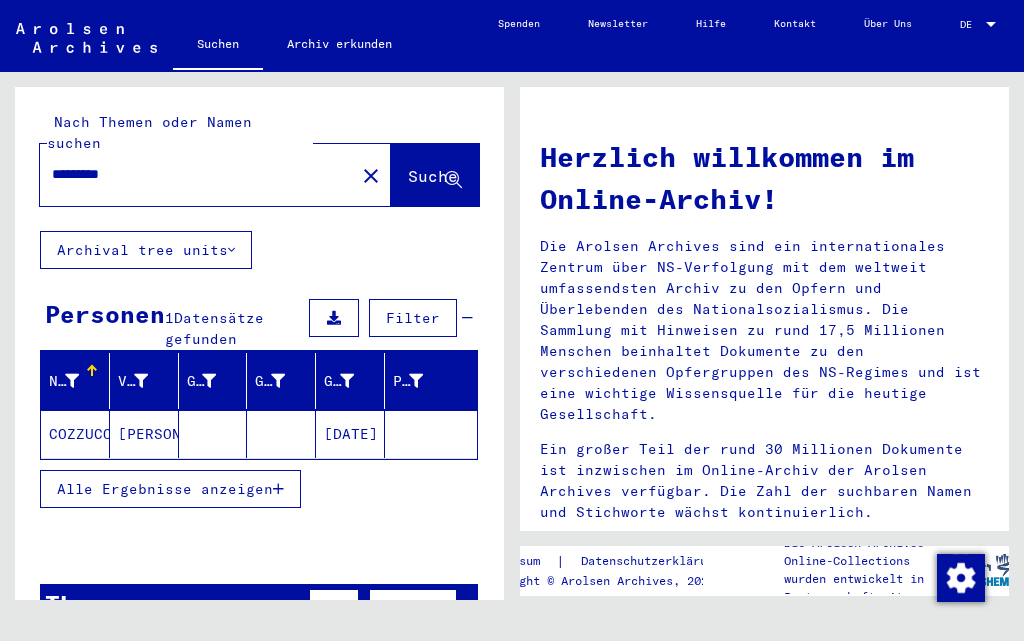 drag, startPoint x: 183, startPoint y: 159, endPoint x: 0, endPoint y: 176, distance: 183.78792 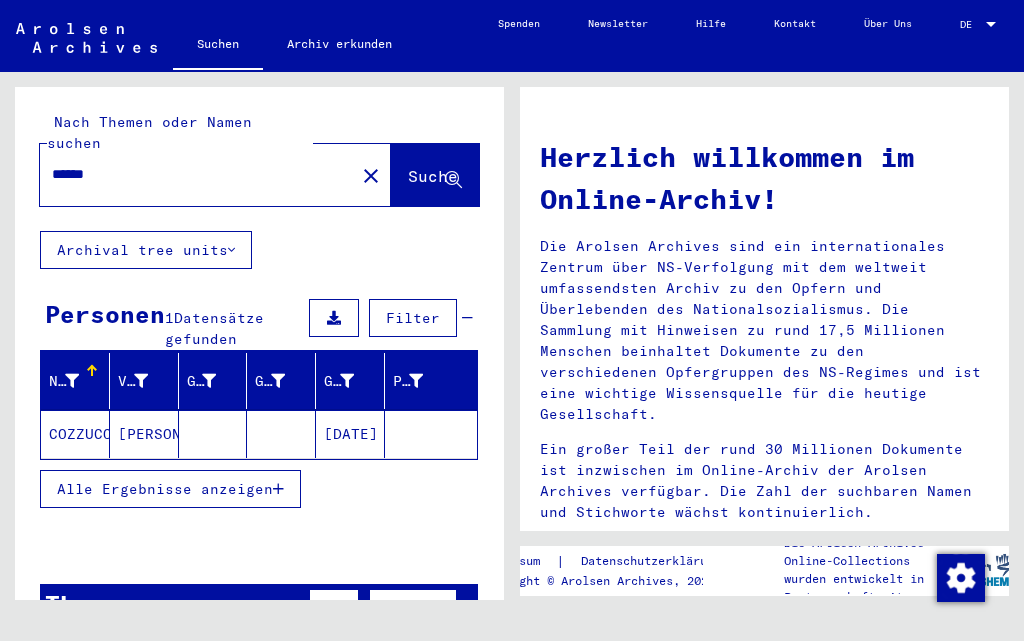 type on "******" 